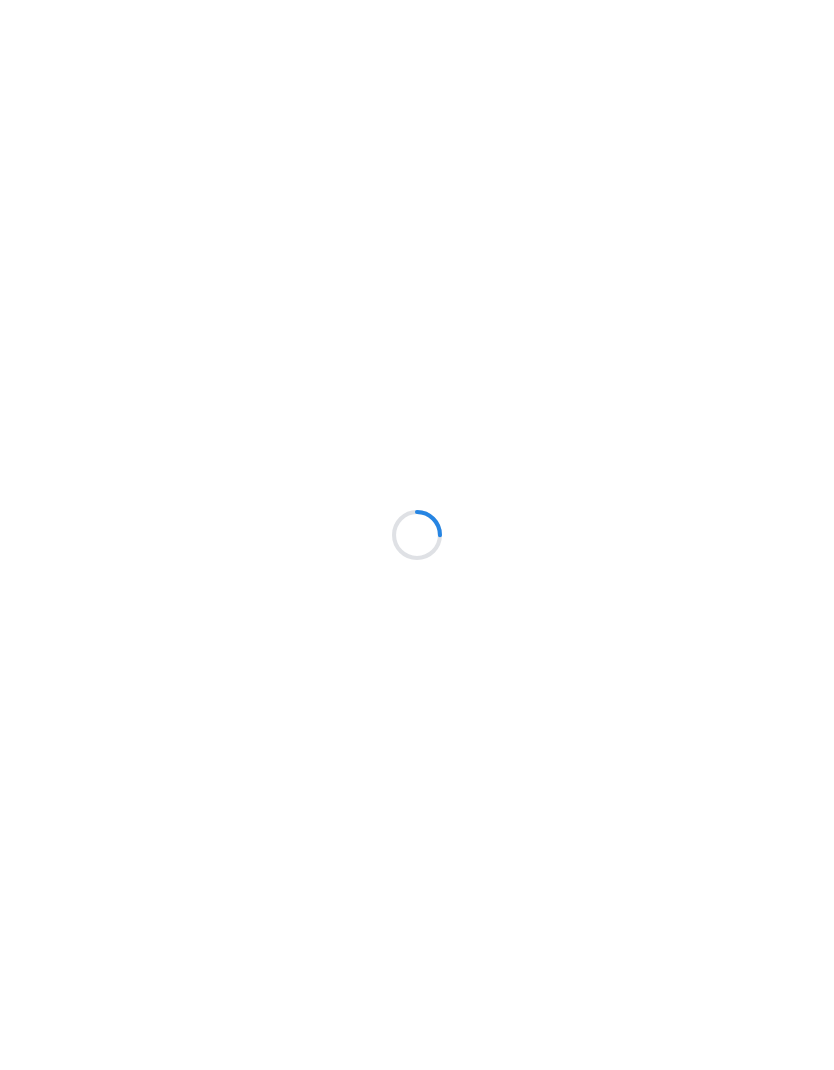 scroll, scrollTop: 0, scrollLeft: 0, axis: both 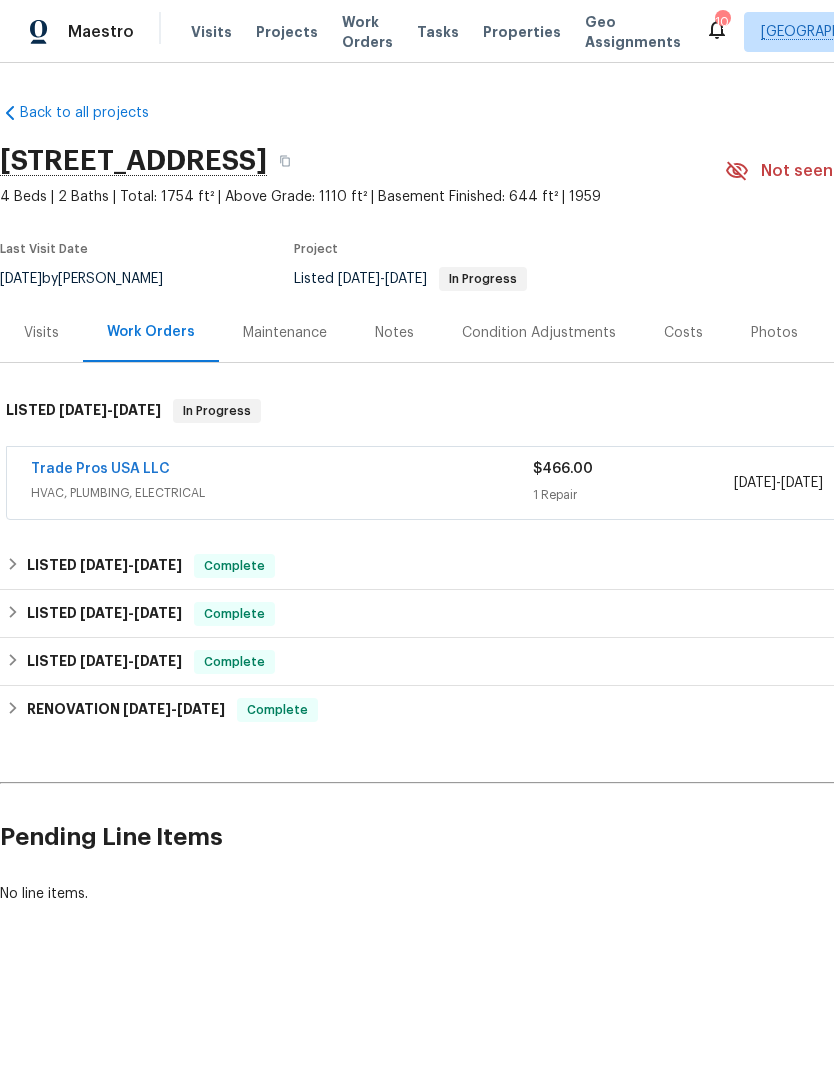 click on "Trade Pros USA LLC" at bounding box center [100, 469] 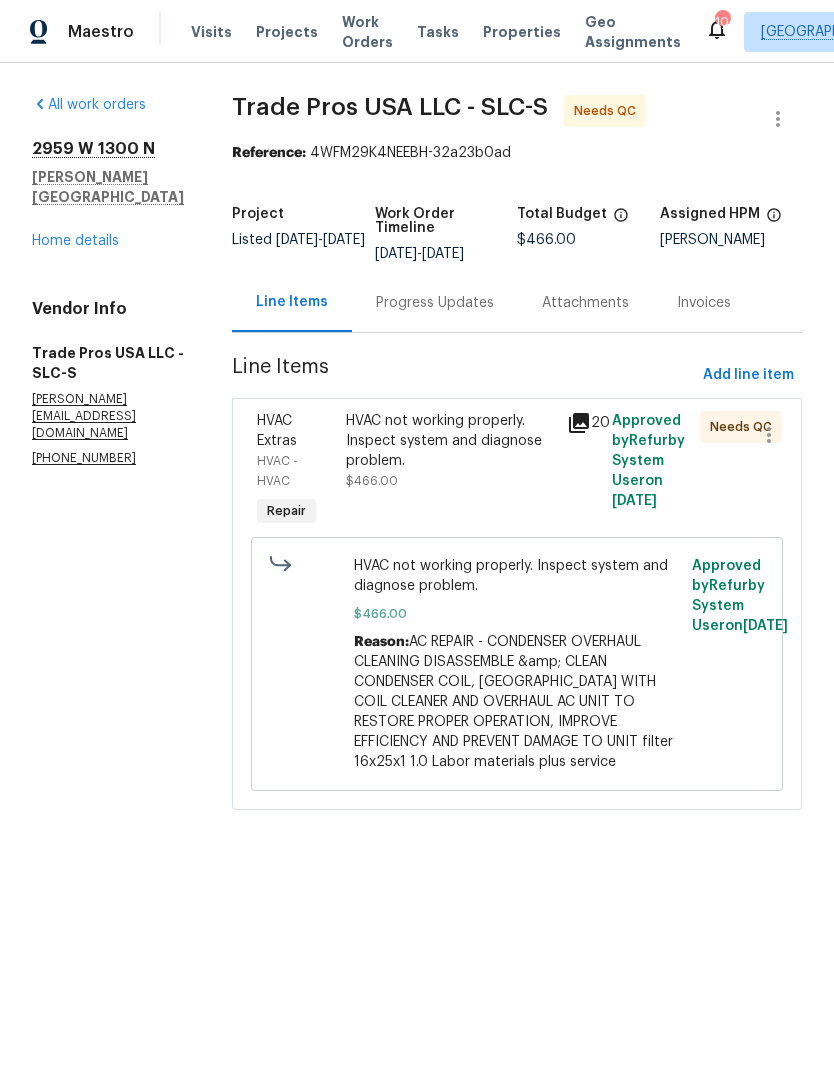 click on "HVAC not working properly. Inspect system and diagnose problem." at bounding box center [451, 441] 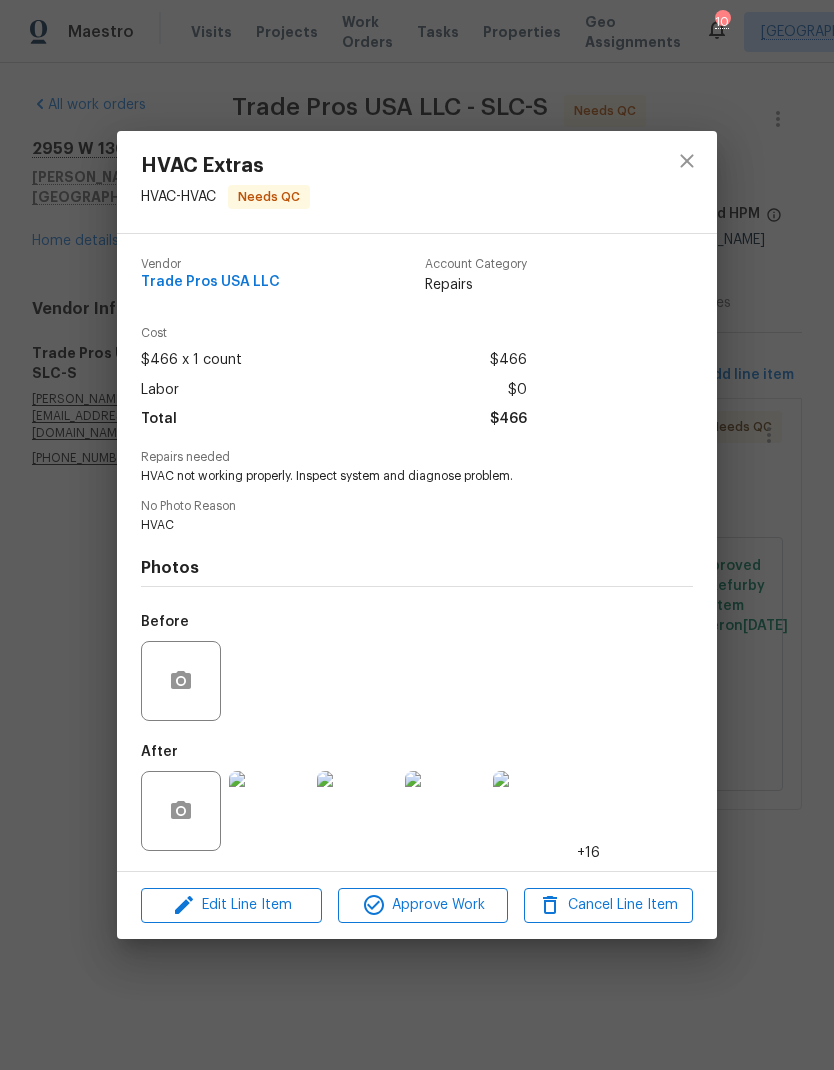 click at bounding box center (269, 811) 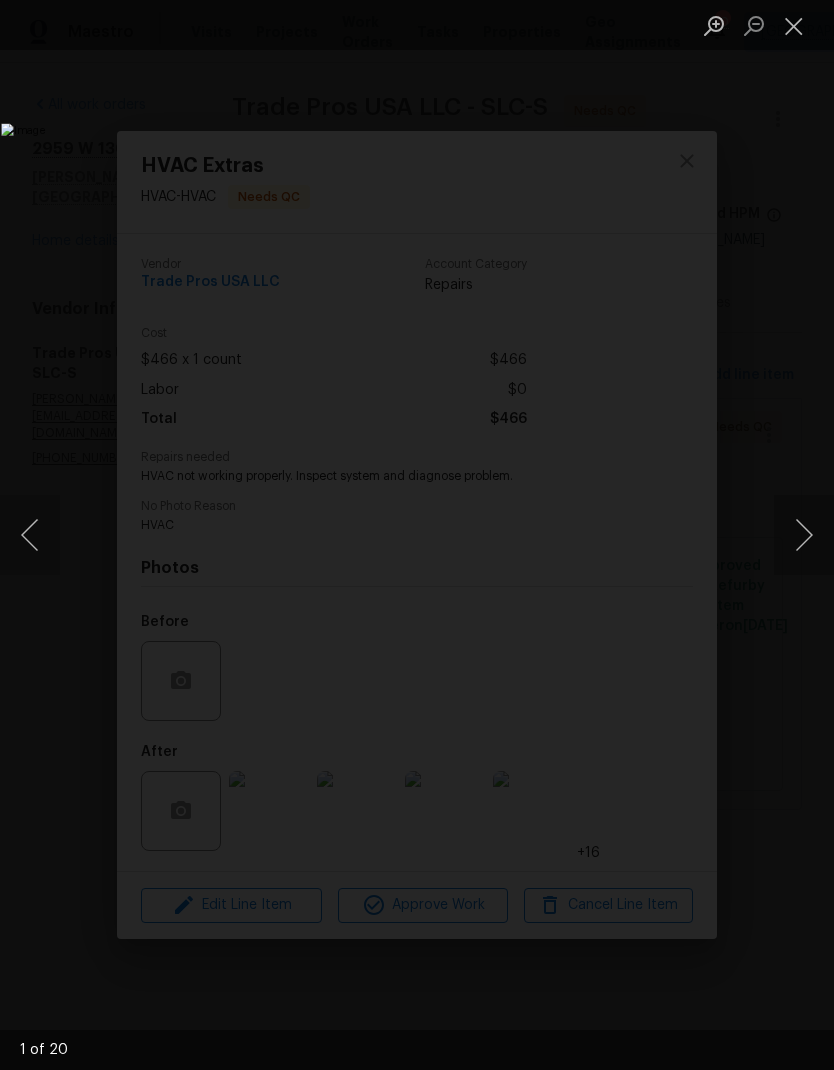 click at bounding box center [804, 535] 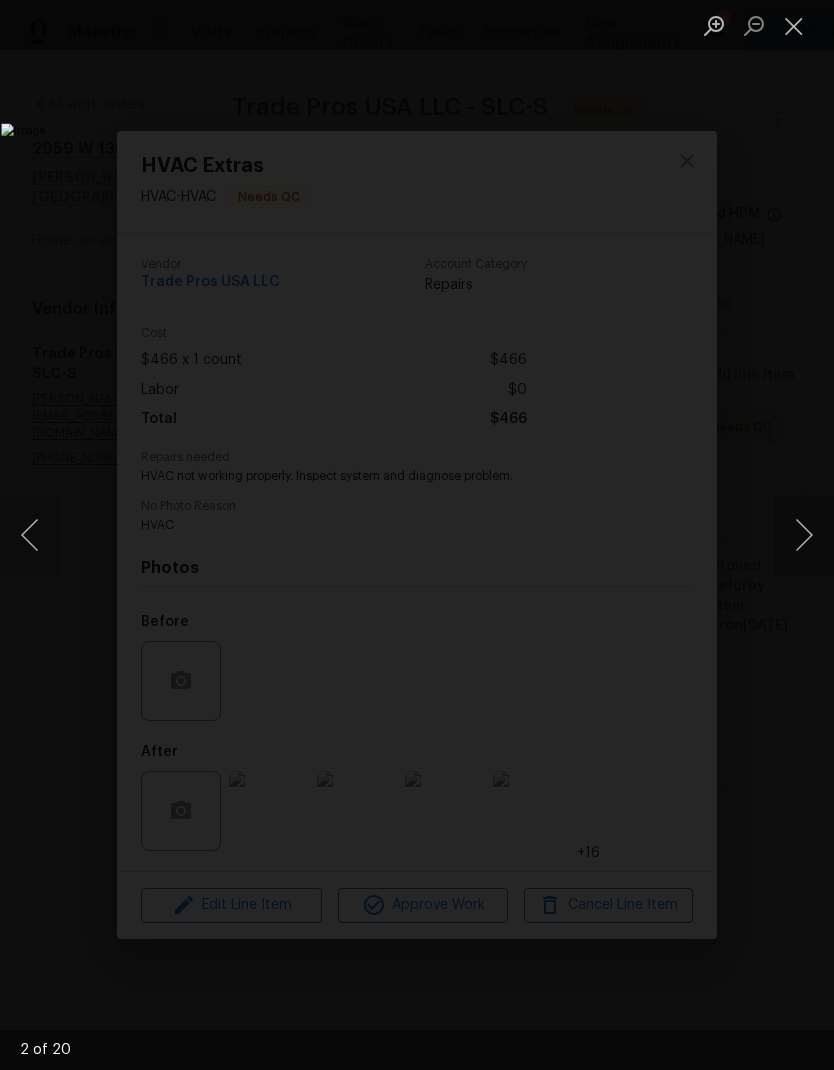 click at bounding box center (804, 535) 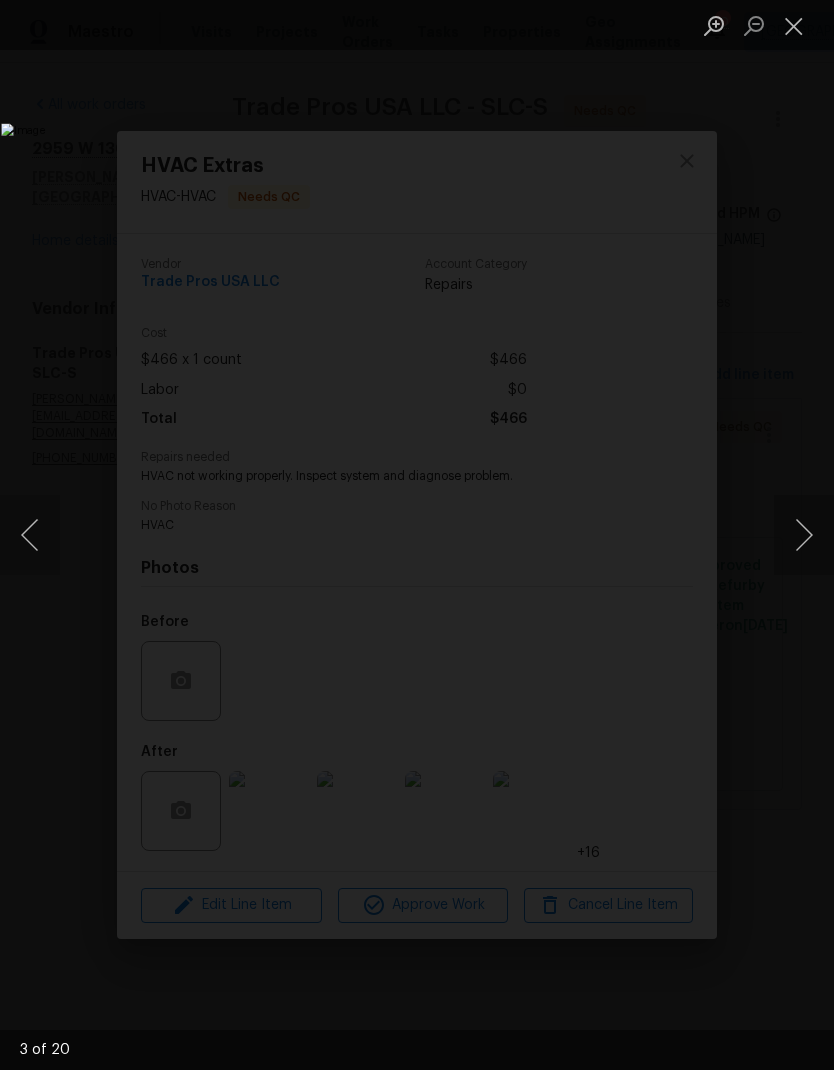 click at bounding box center (804, 535) 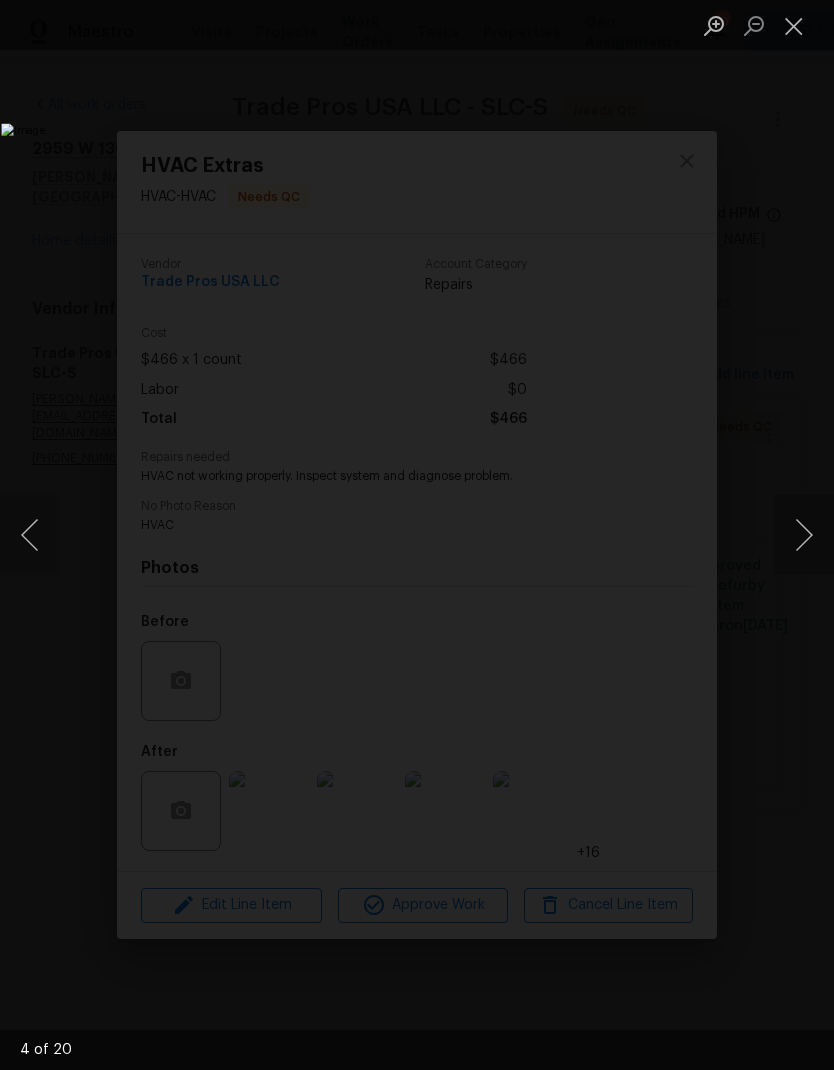 click at bounding box center (804, 535) 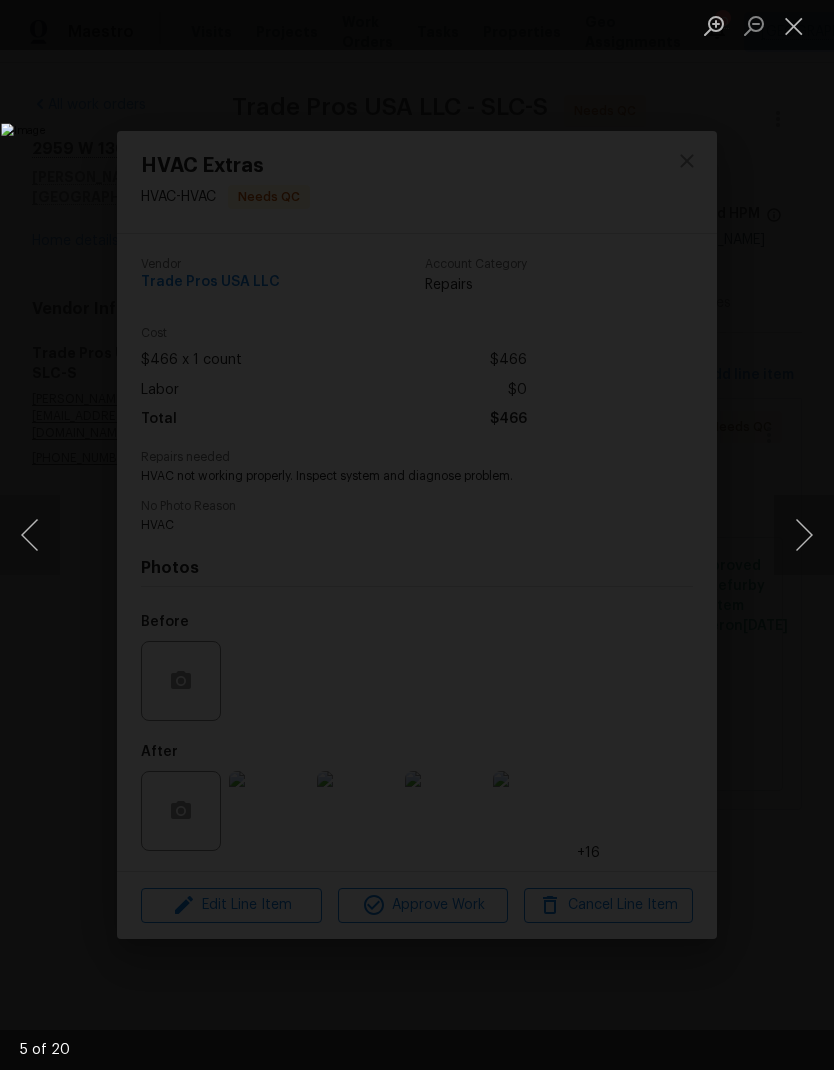 click at bounding box center (804, 535) 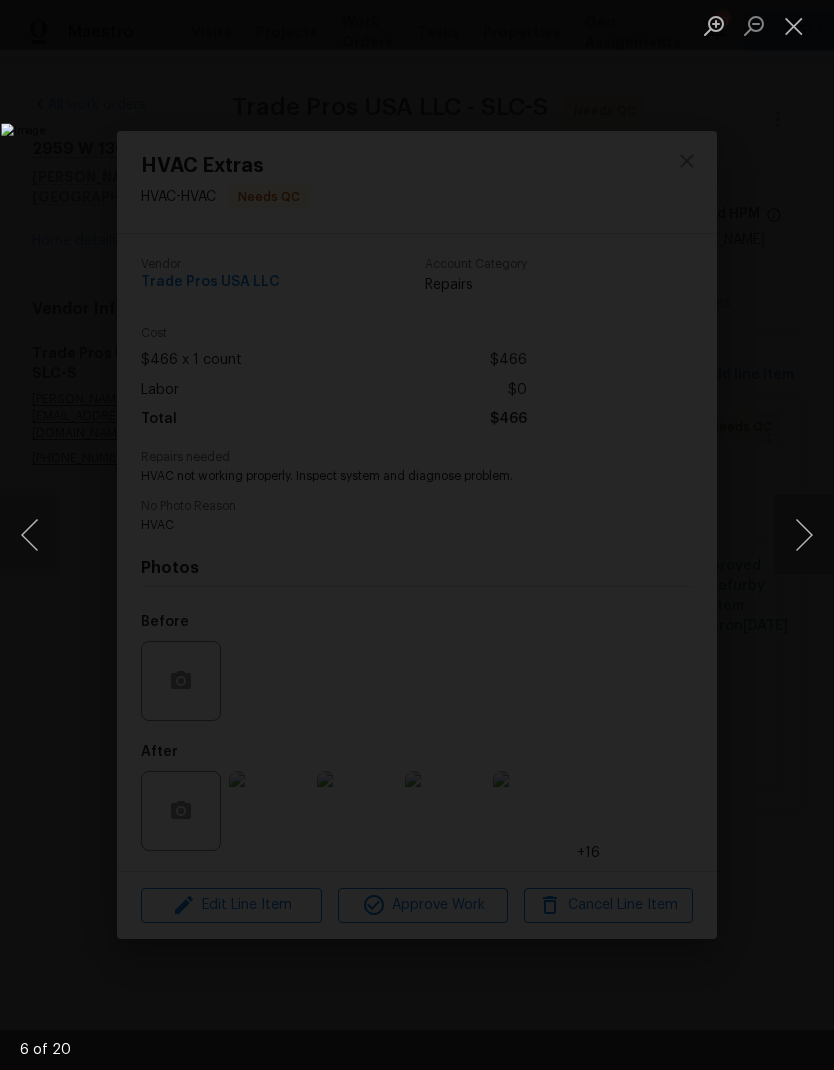 click at bounding box center [794, 25] 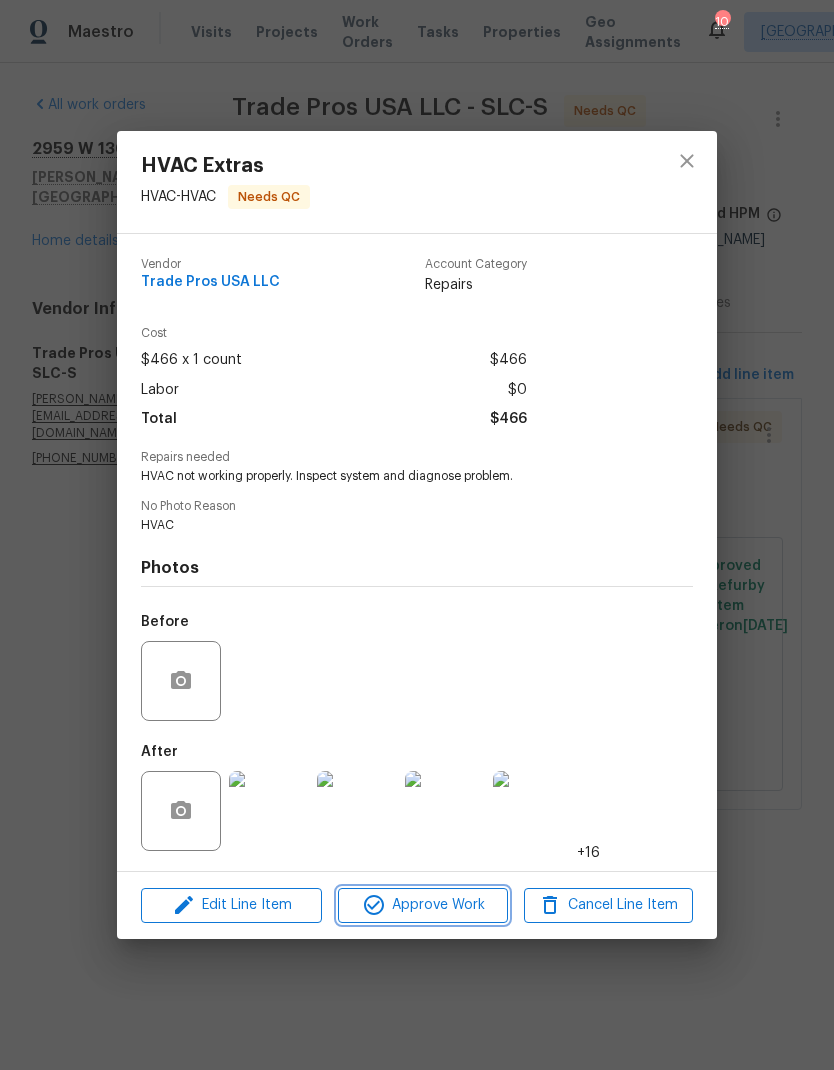 click on "Approve Work" at bounding box center (422, 905) 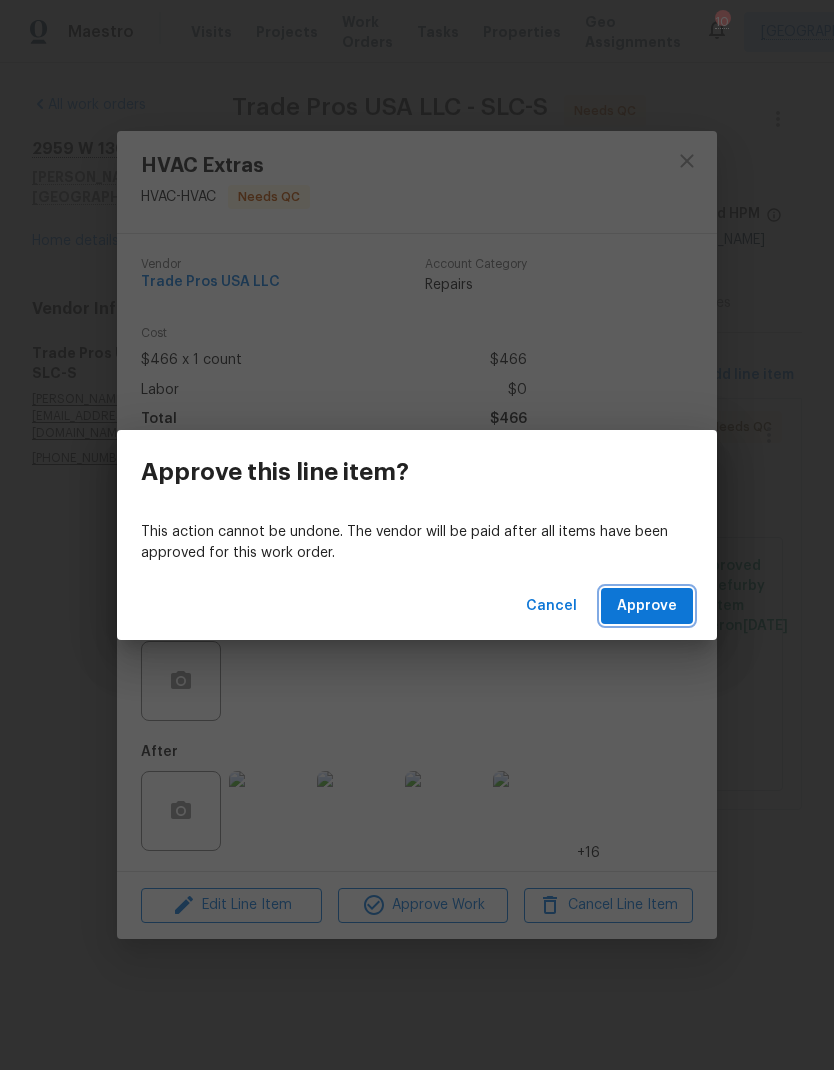 click on "Approve" at bounding box center [647, 606] 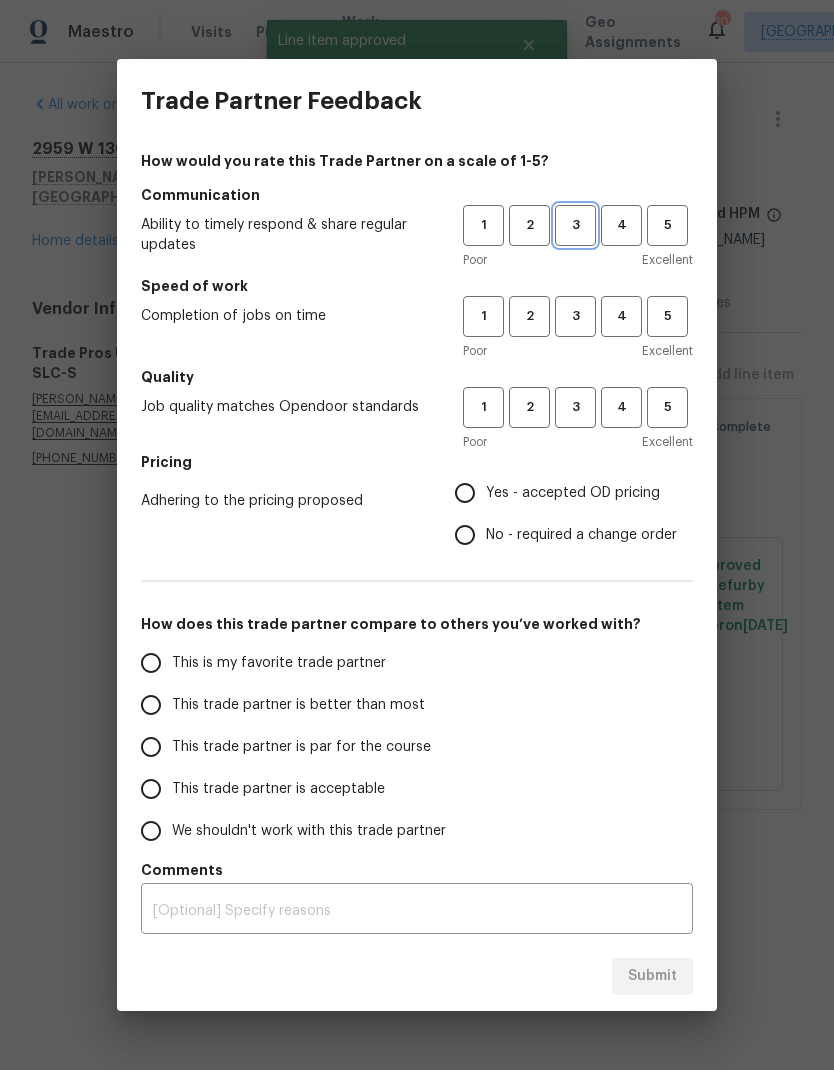 click on "3" at bounding box center [575, 225] 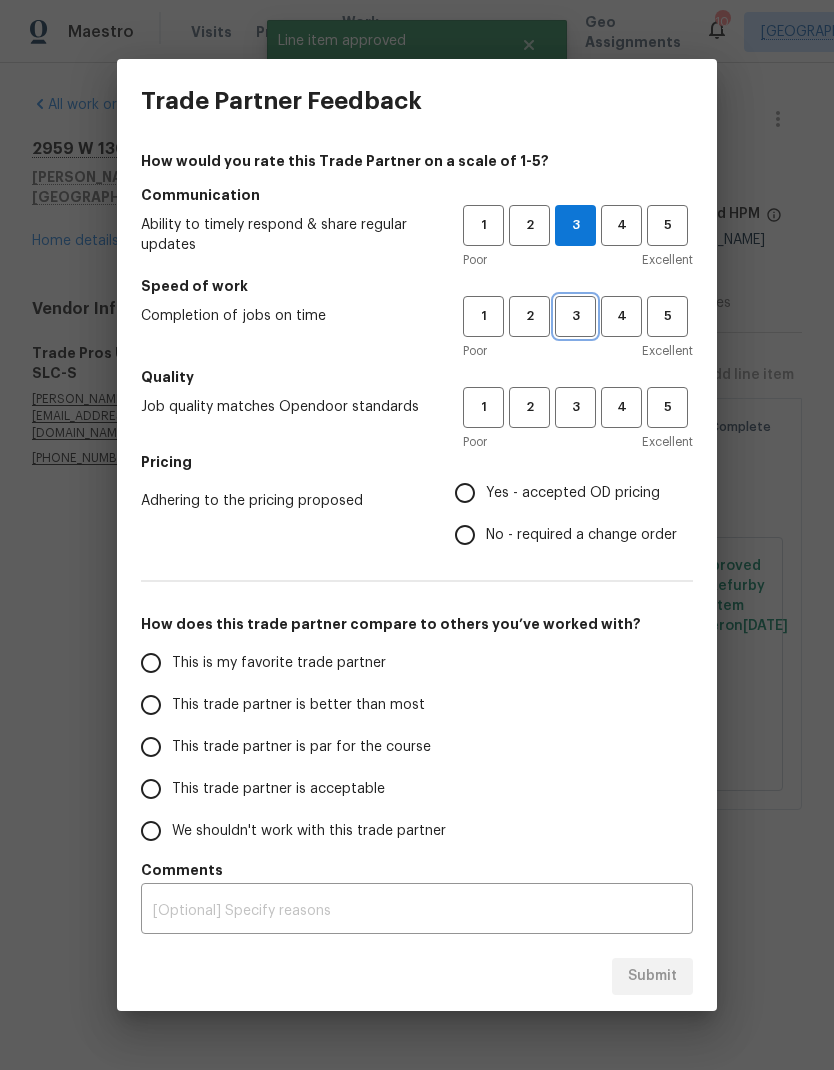 click on "3" at bounding box center (575, 316) 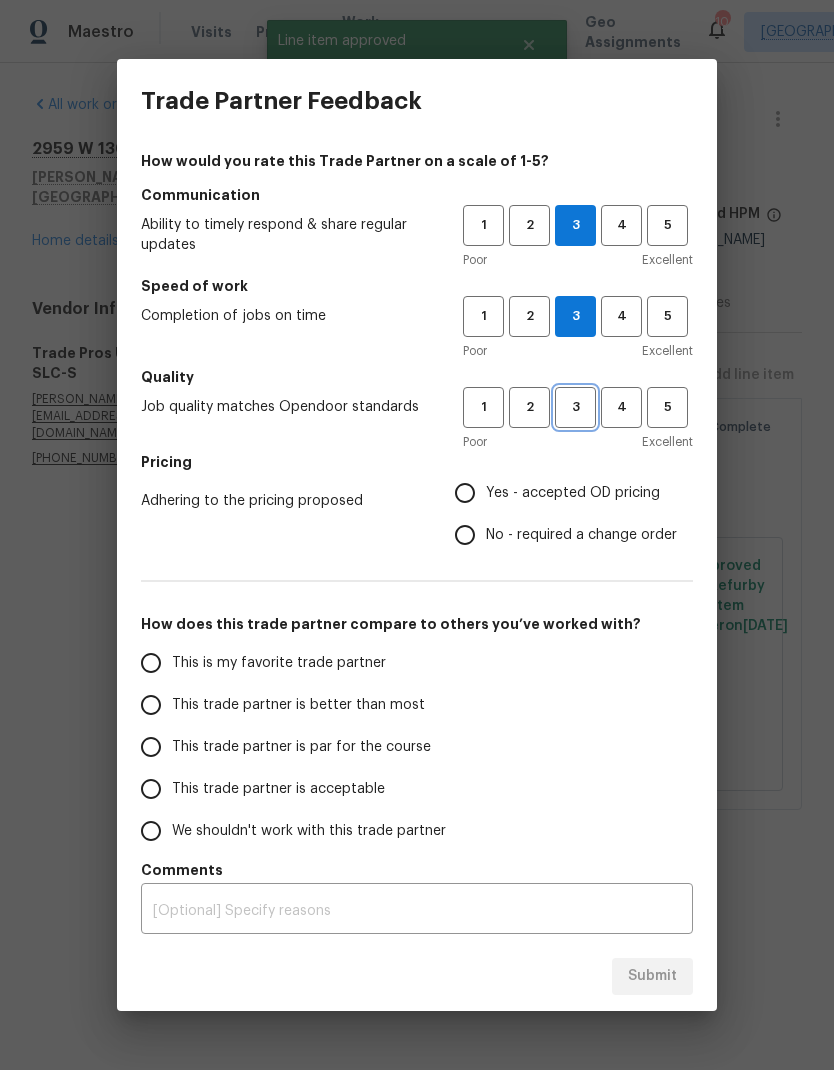 click on "3" at bounding box center (575, 407) 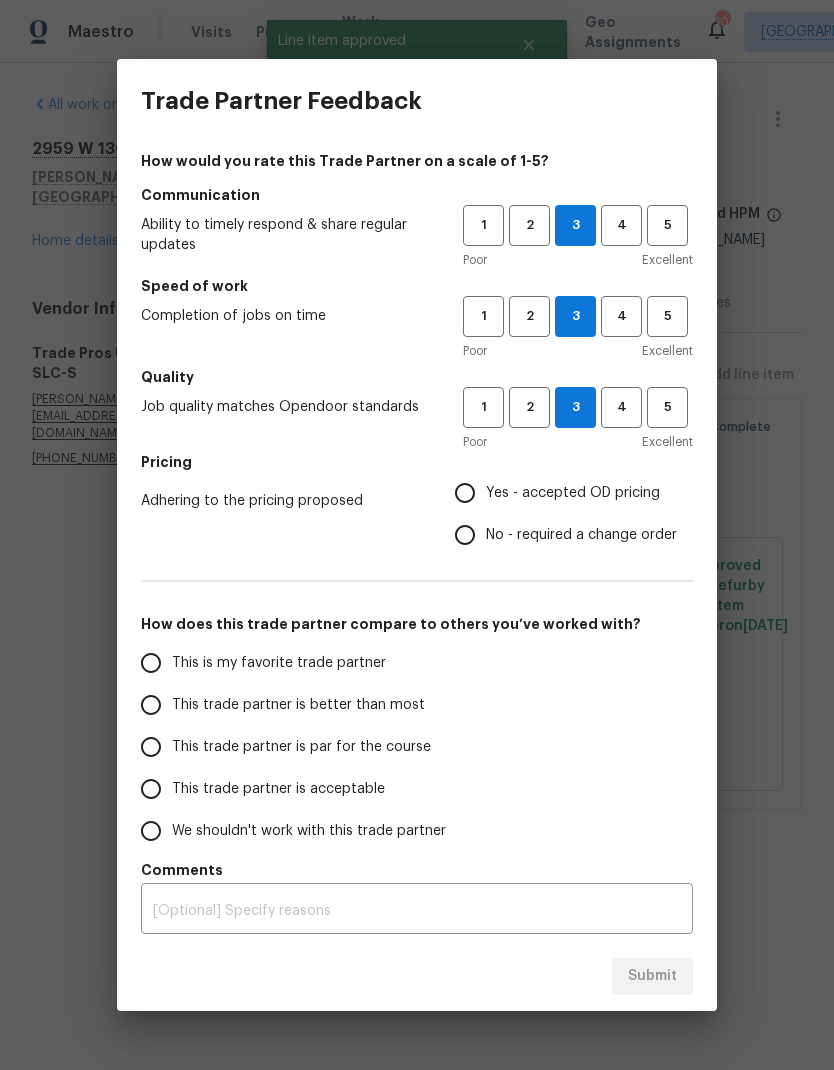 click on "Yes - accepted OD pricing" at bounding box center (465, 493) 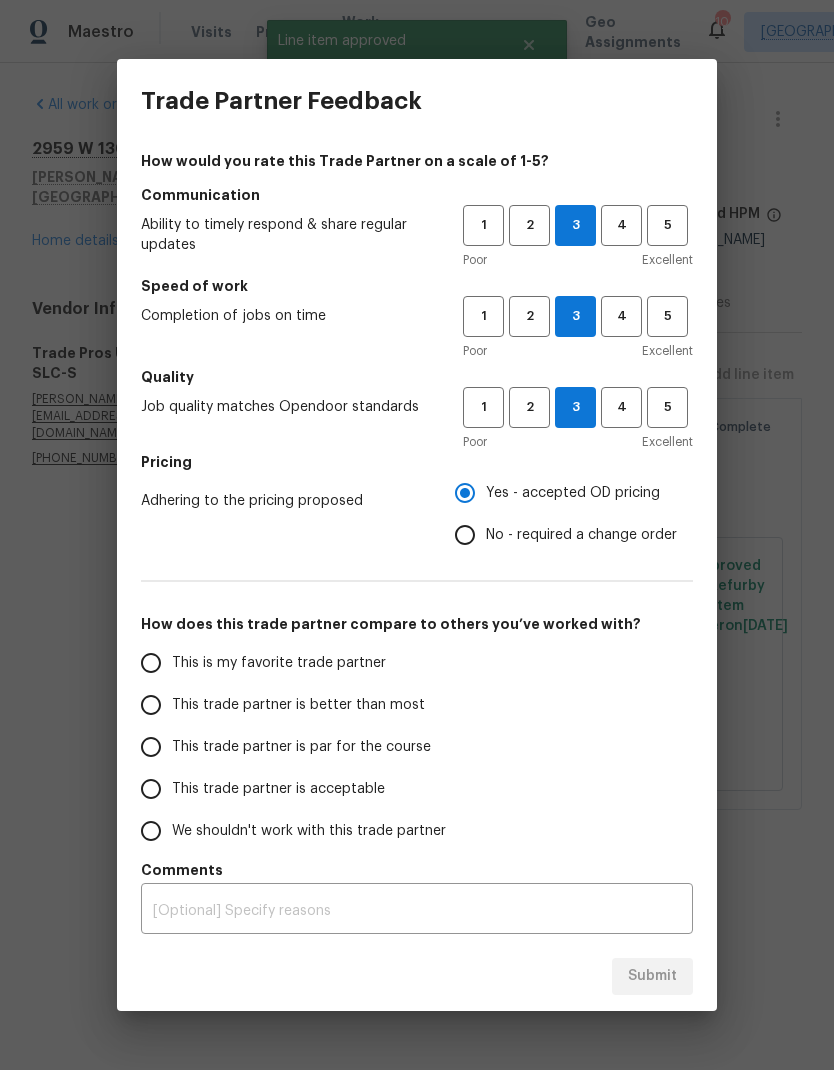 click on "This trade partner is better than most" at bounding box center [151, 705] 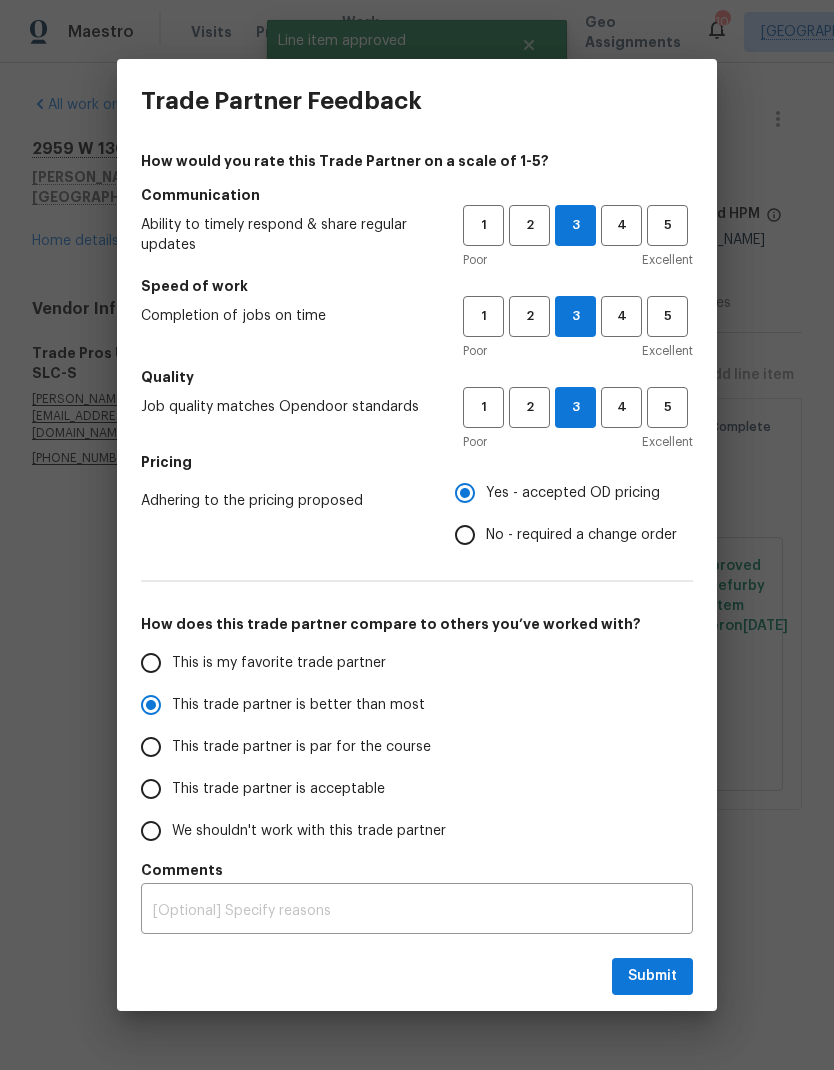 click on "Submit" at bounding box center [652, 976] 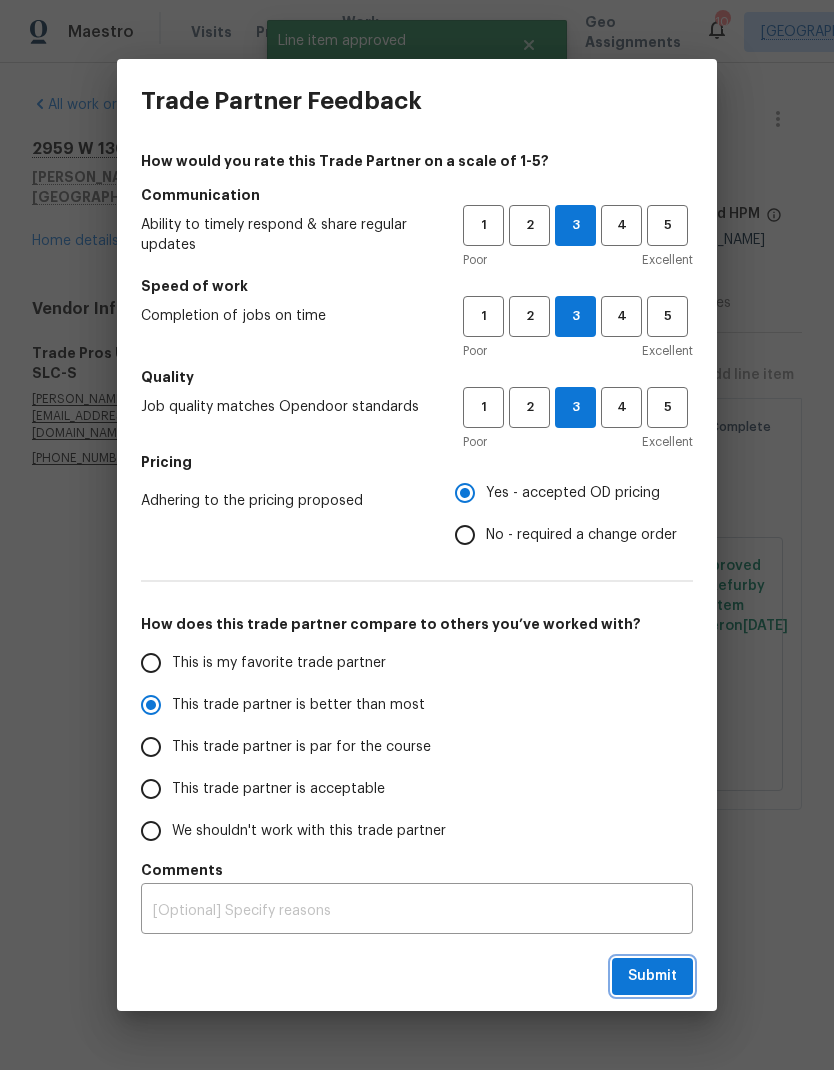radio on "true" 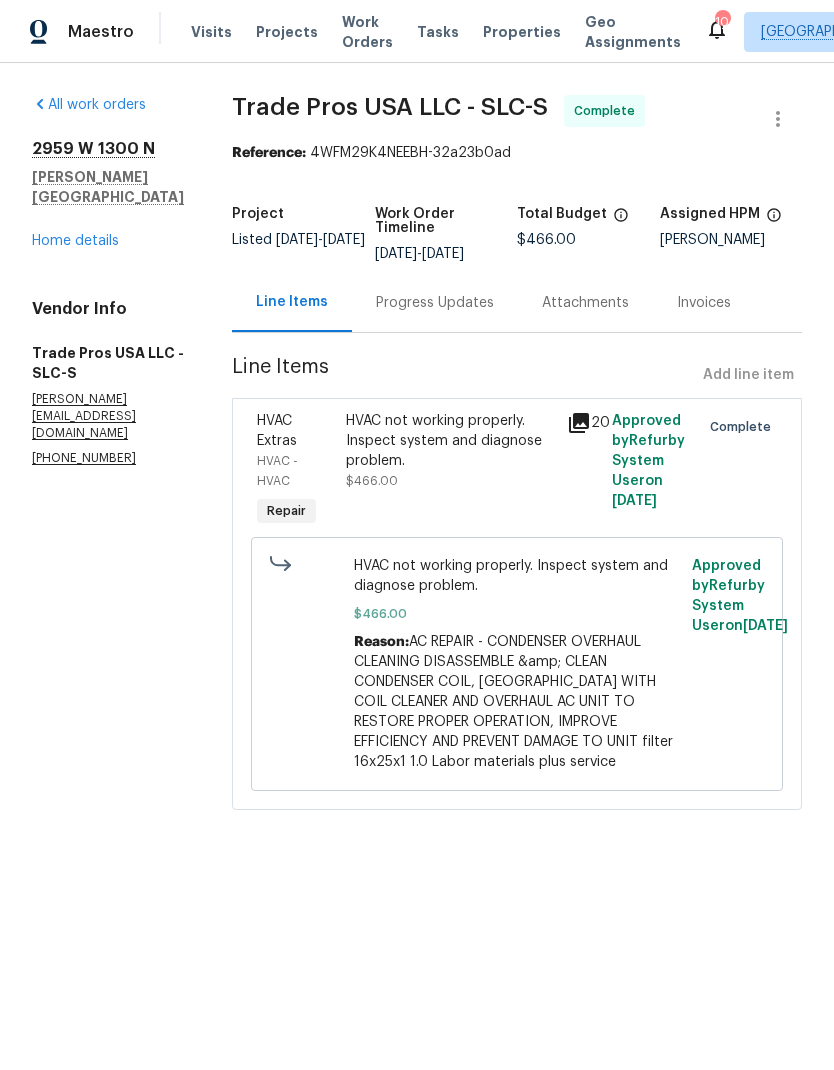 click on "Home details" at bounding box center [75, 241] 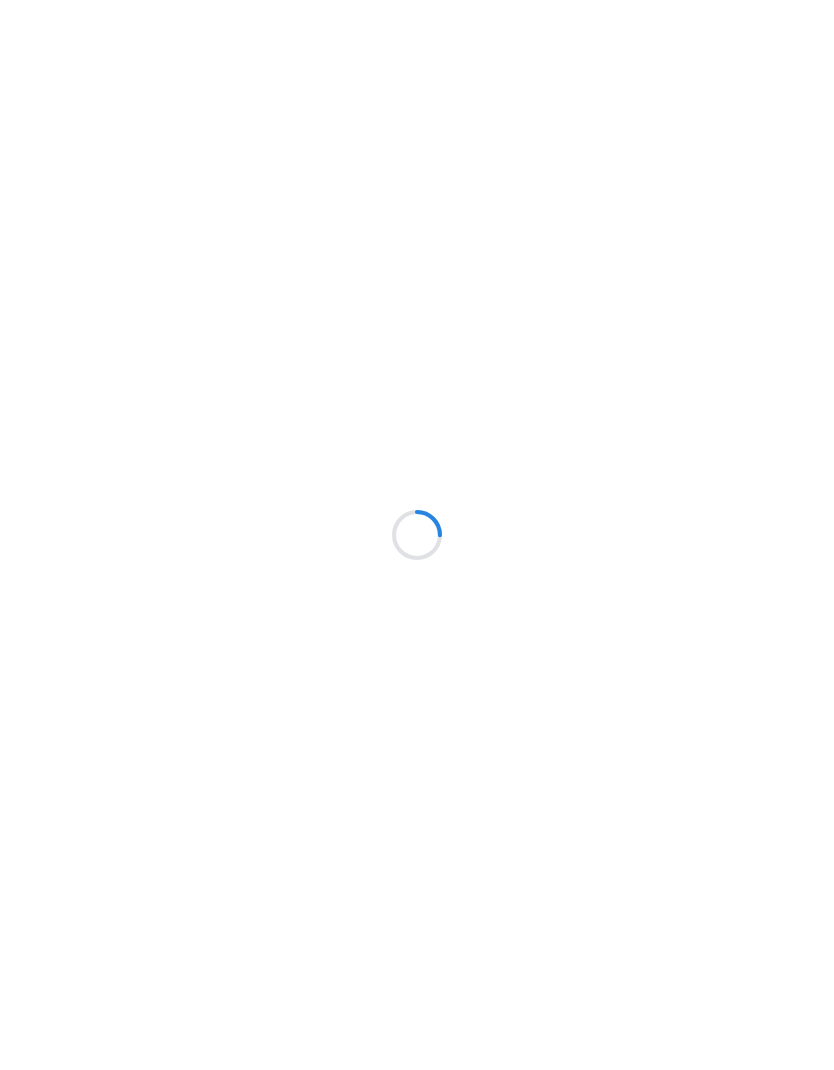 scroll, scrollTop: 0, scrollLeft: 0, axis: both 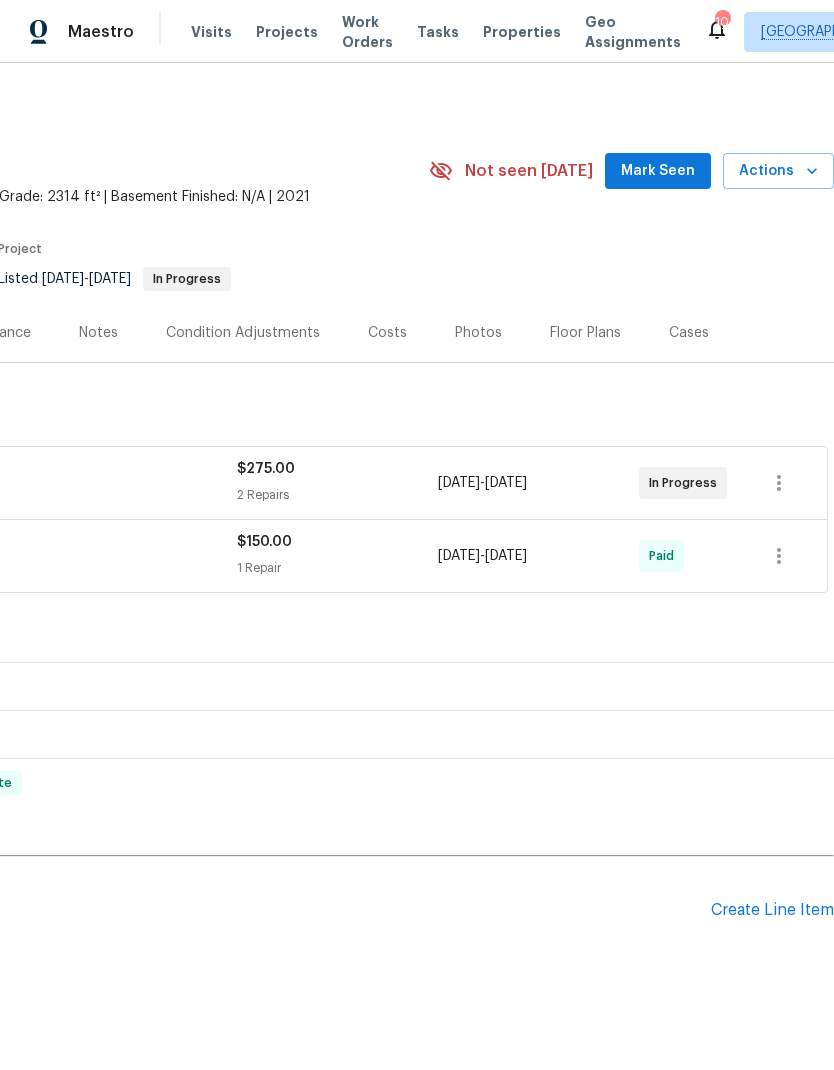 click on "Create Line Item" at bounding box center (772, 910) 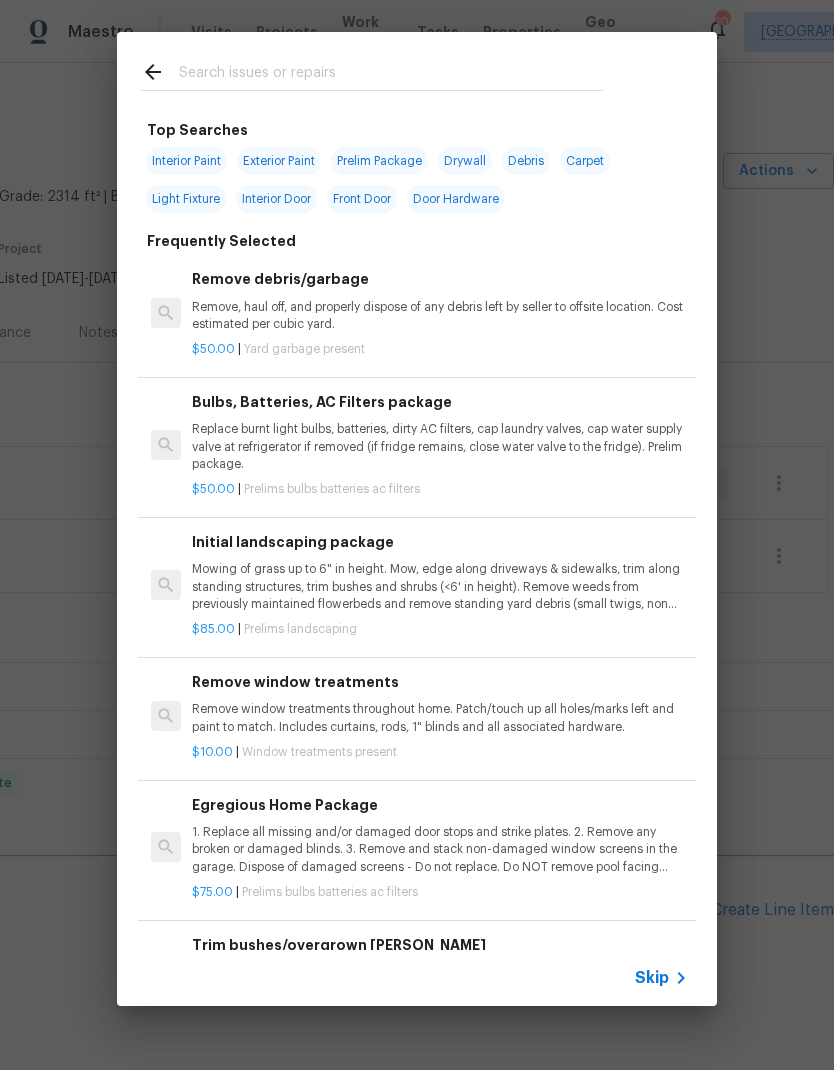 click at bounding box center (391, 75) 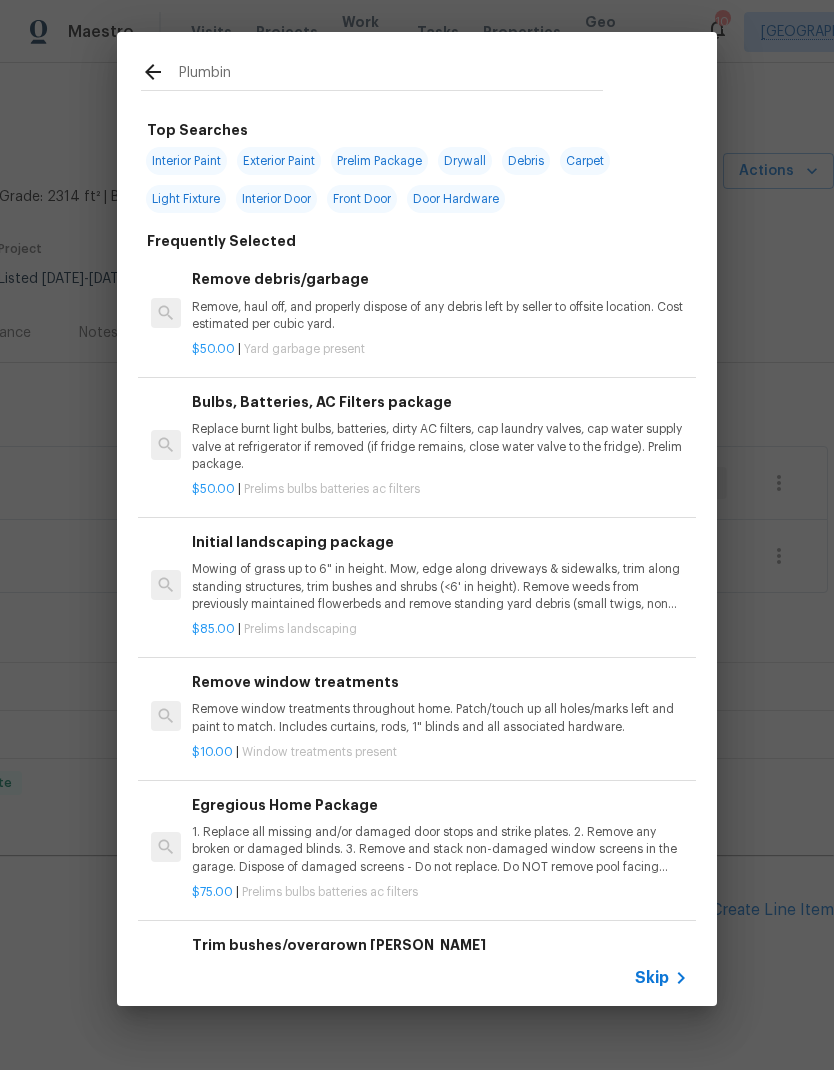 type on "Plumbing" 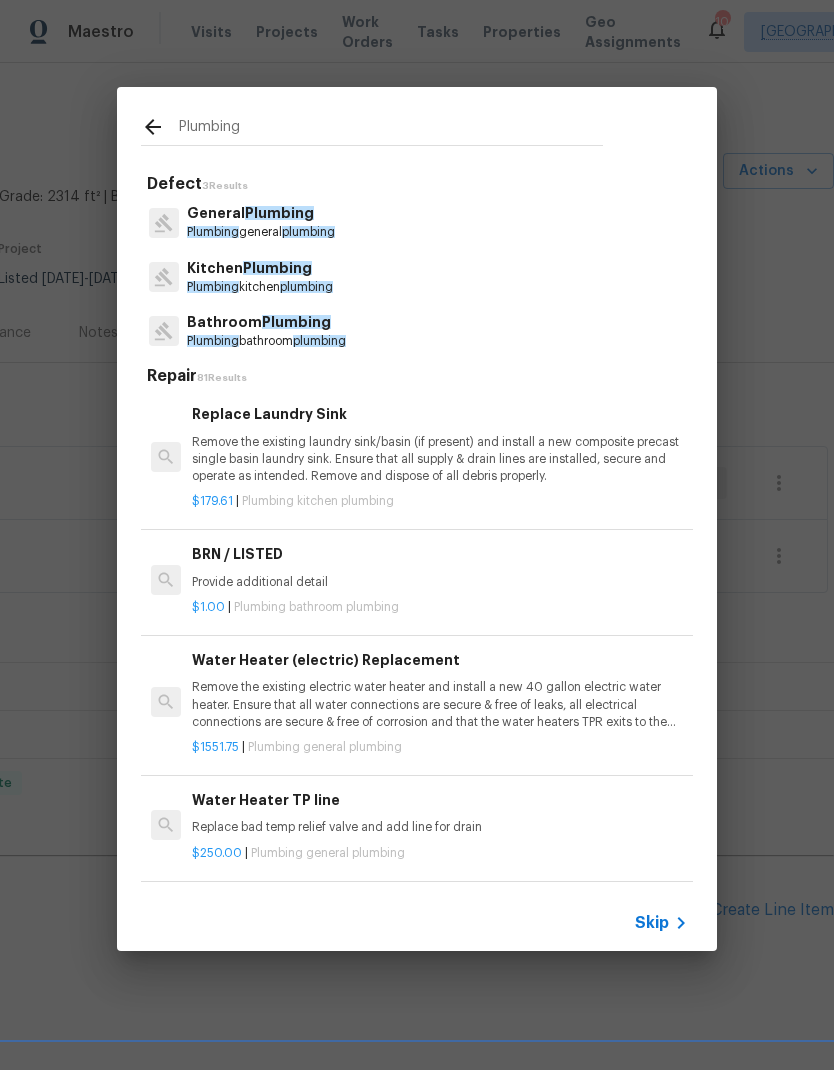 click on "plumbing" at bounding box center [308, 232] 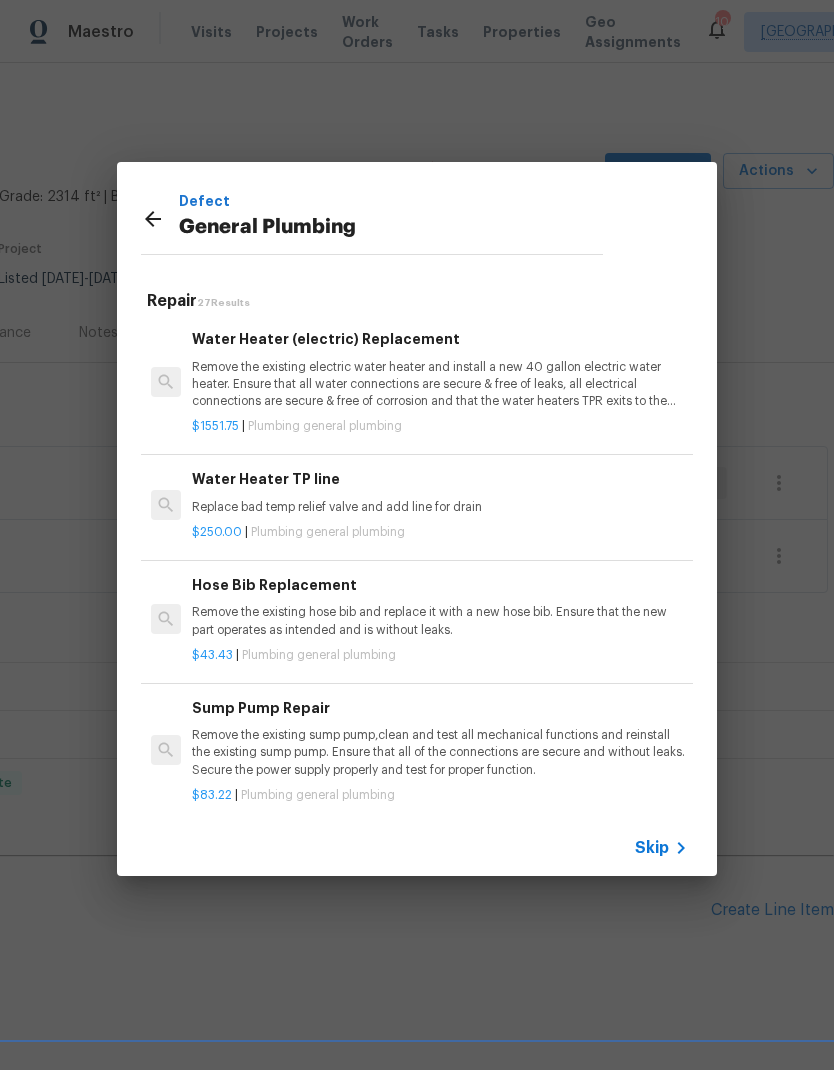 click 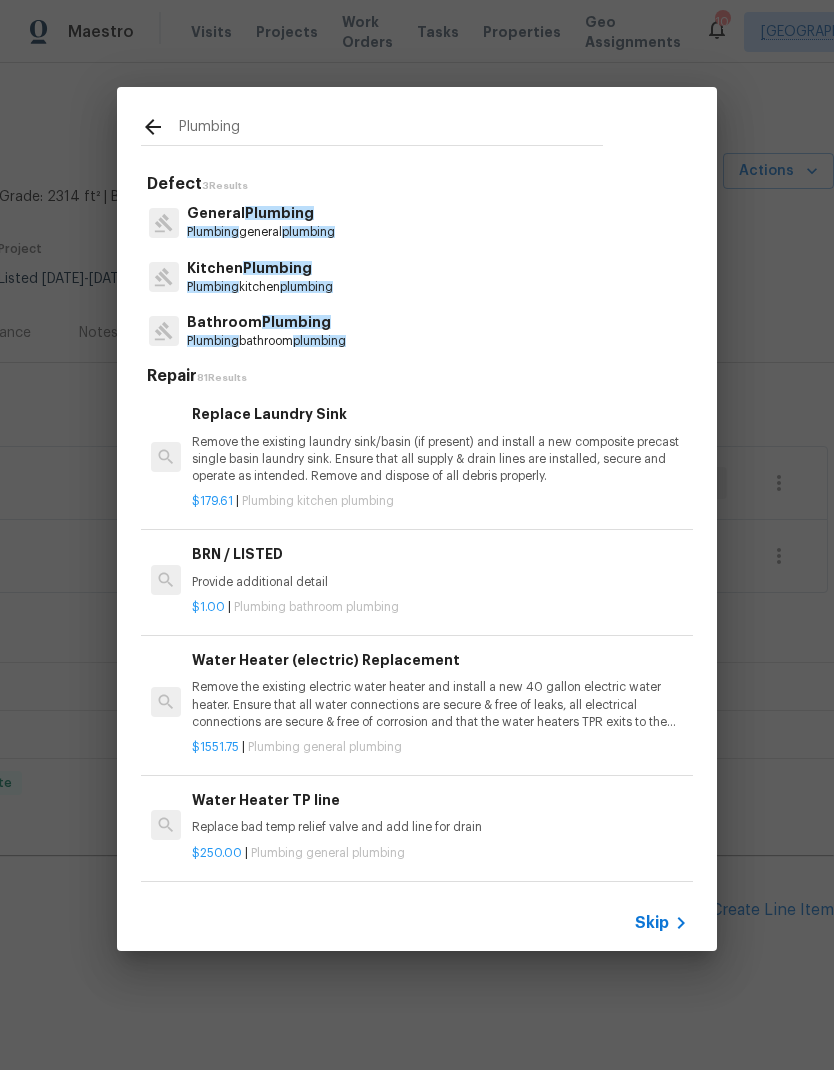 click on "Plumbing" at bounding box center [391, 130] 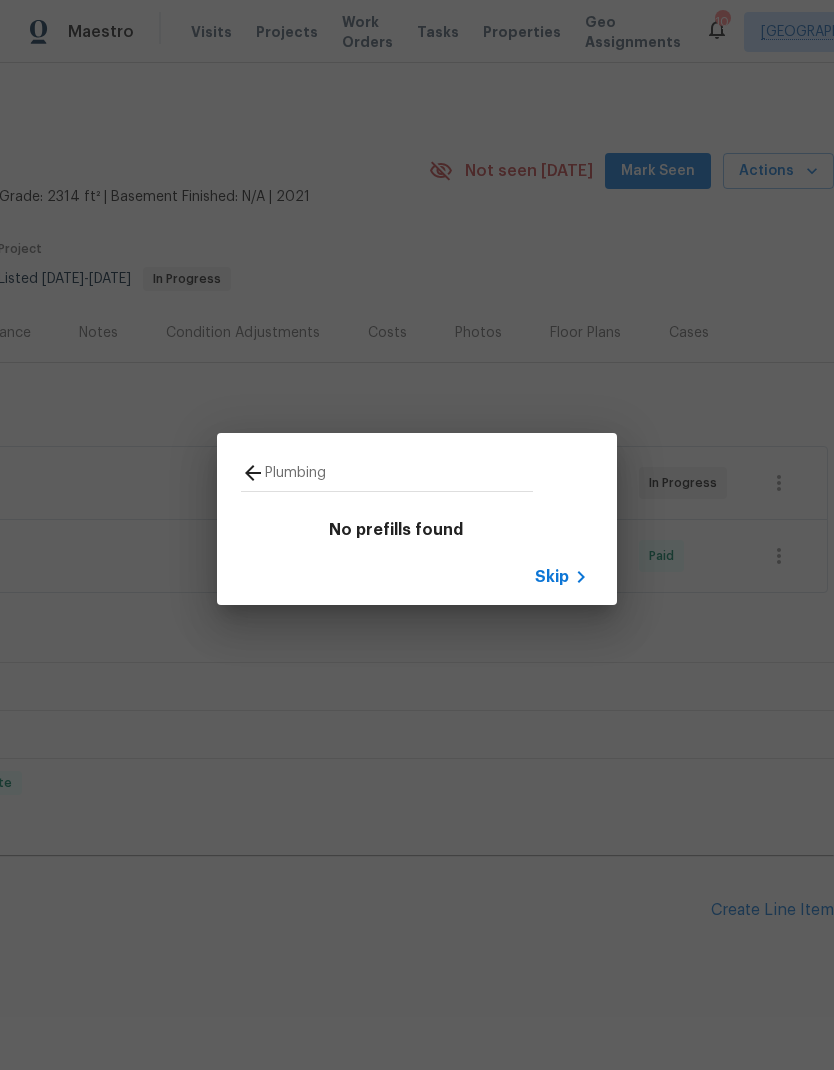 type on "Plumbing" 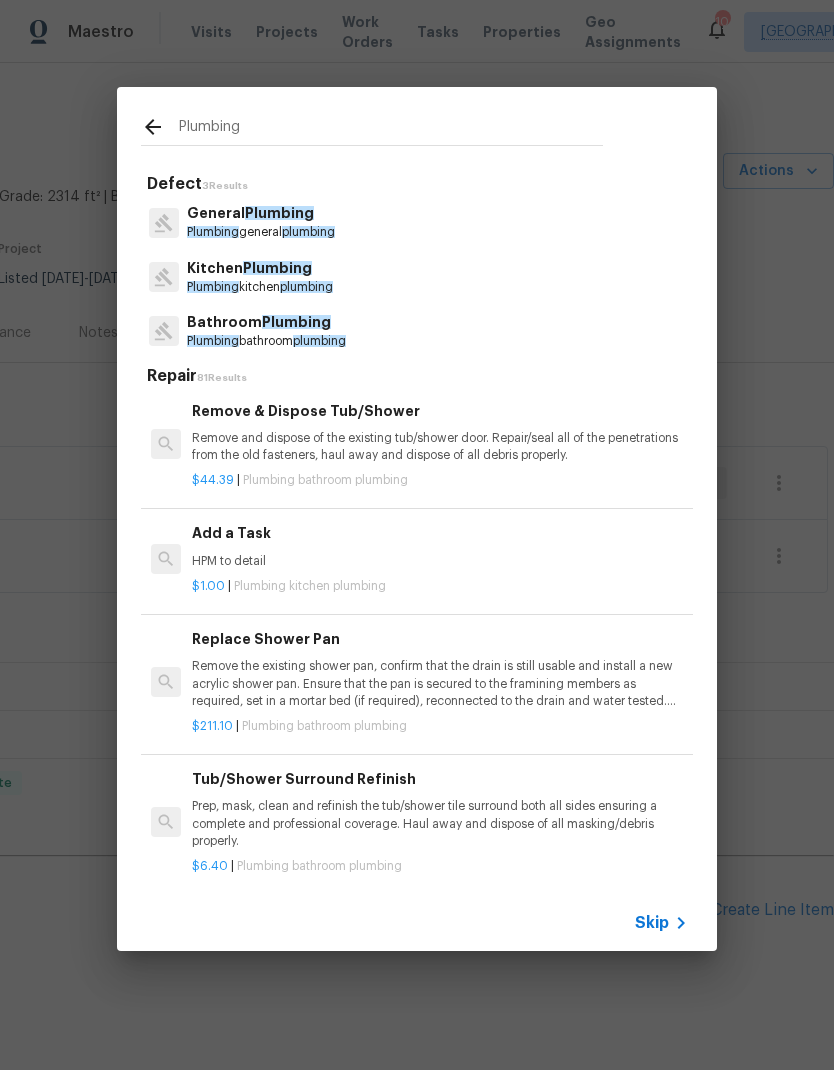 scroll, scrollTop: 1435, scrollLeft: 0, axis: vertical 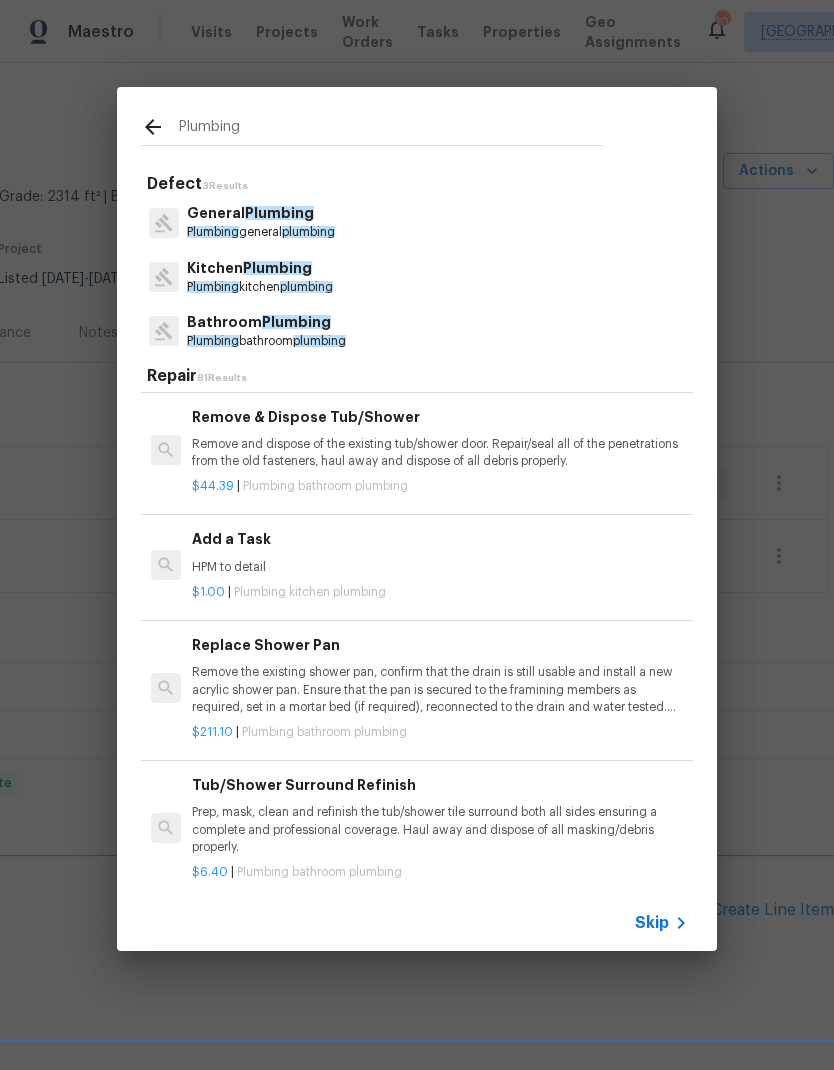 click on "HPM to detail" at bounding box center [440, 567] 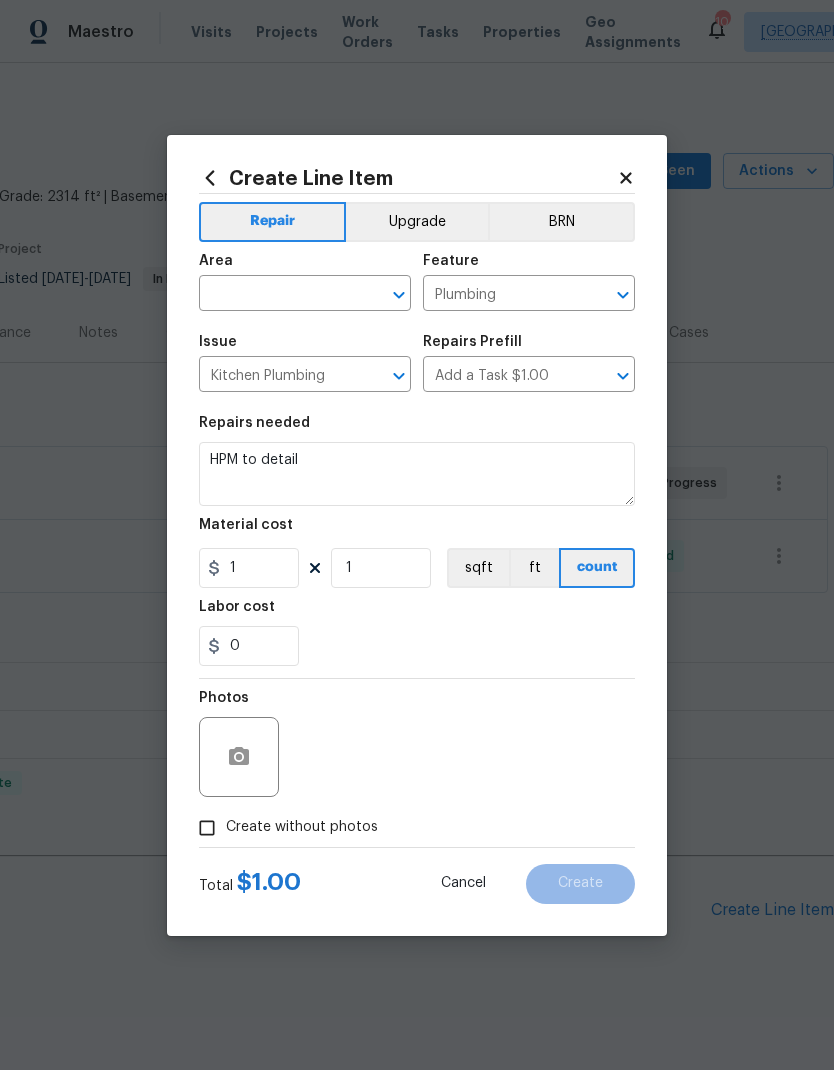 click at bounding box center (277, 295) 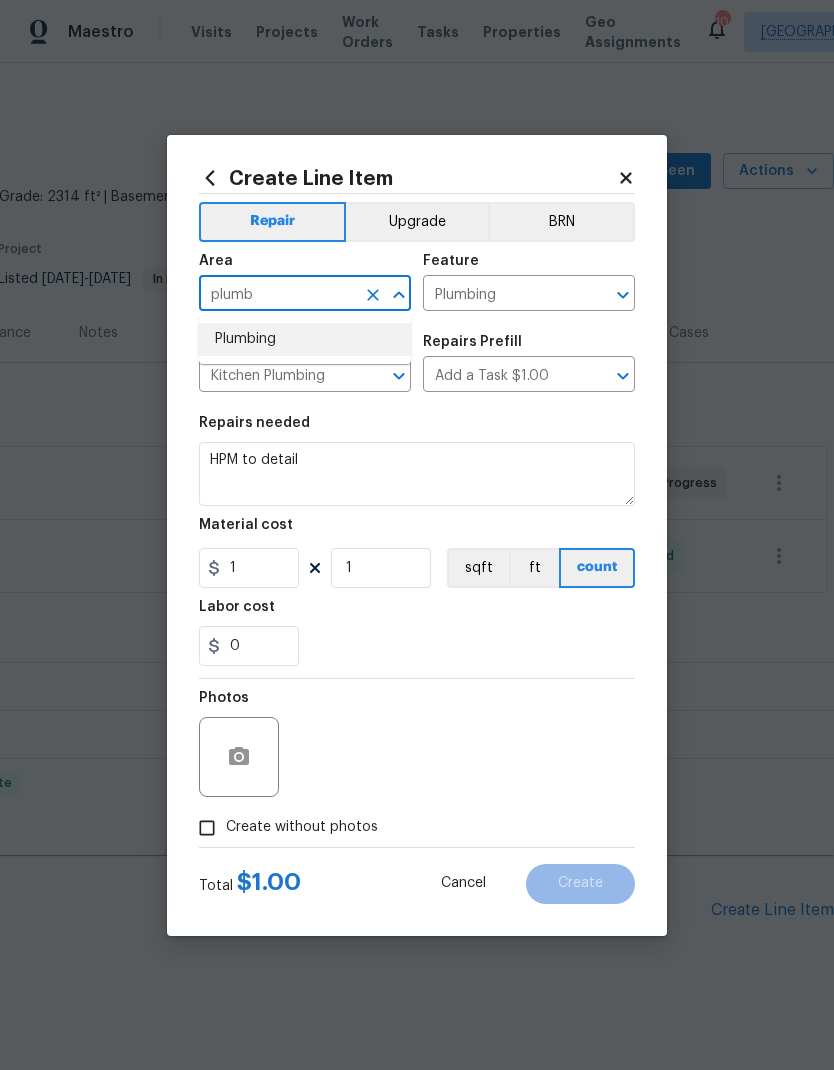 click on "Plumbing" at bounding box center (305, 339) 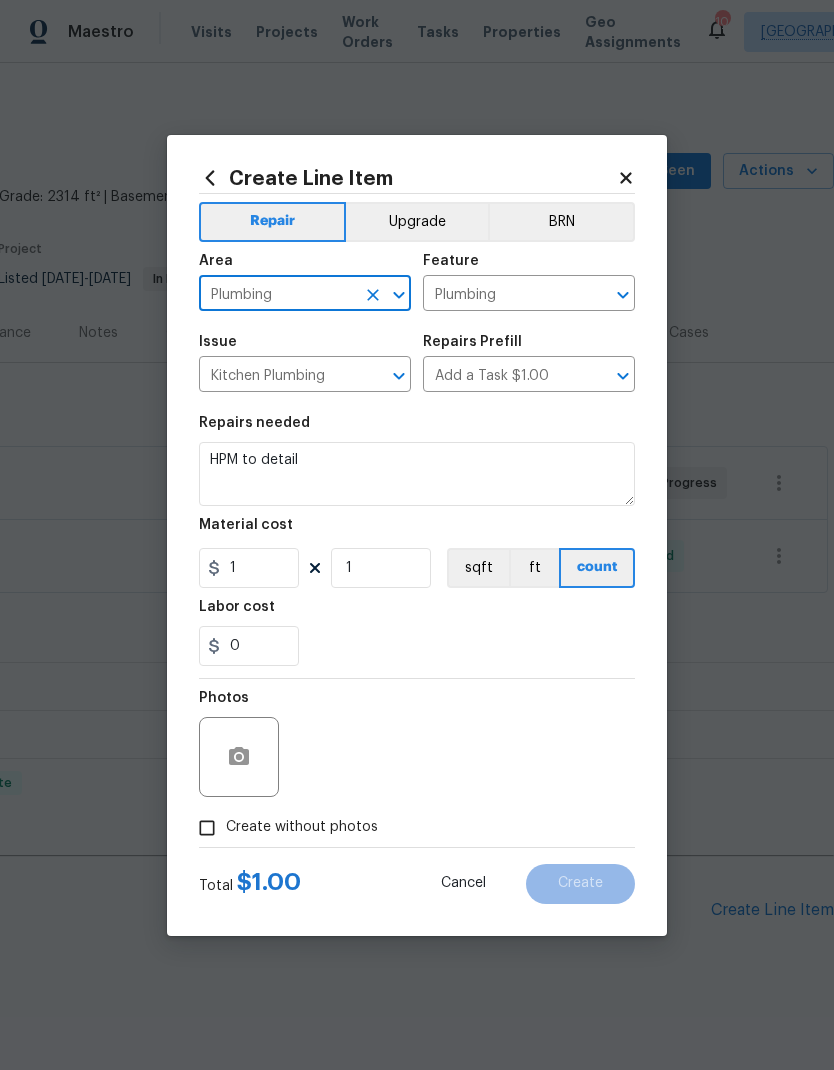 click 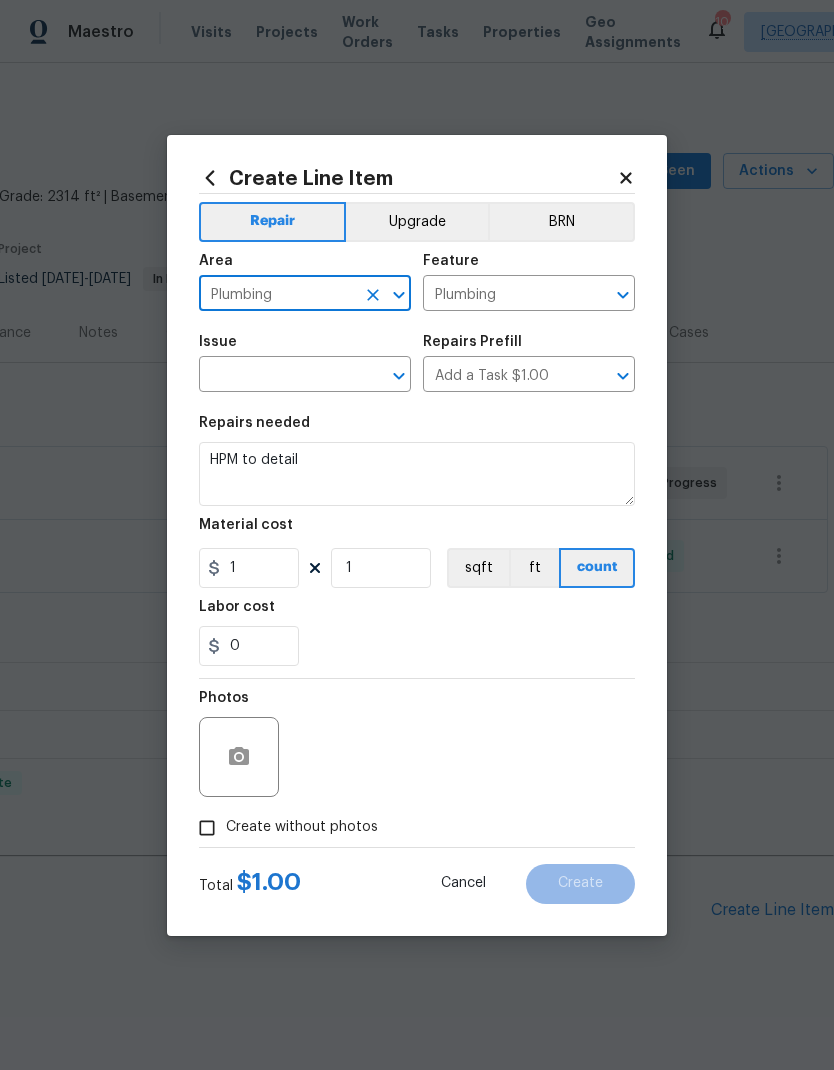 type 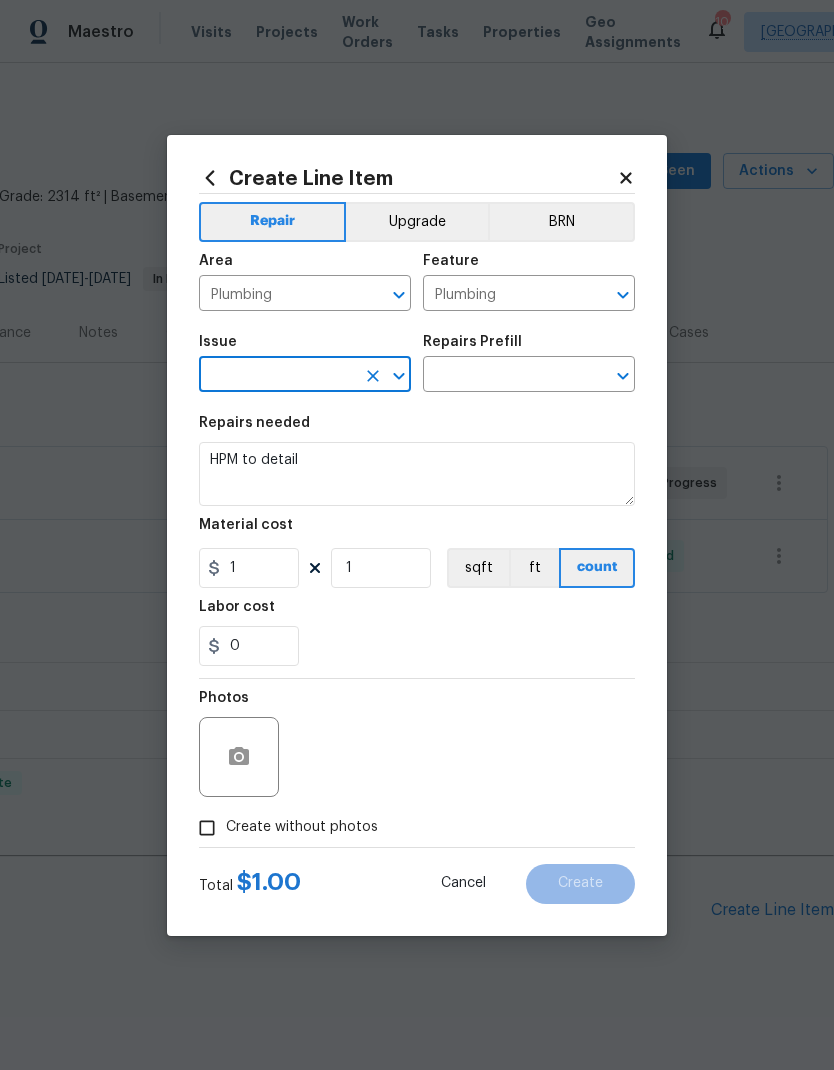 click at bounding box center [277, 376] 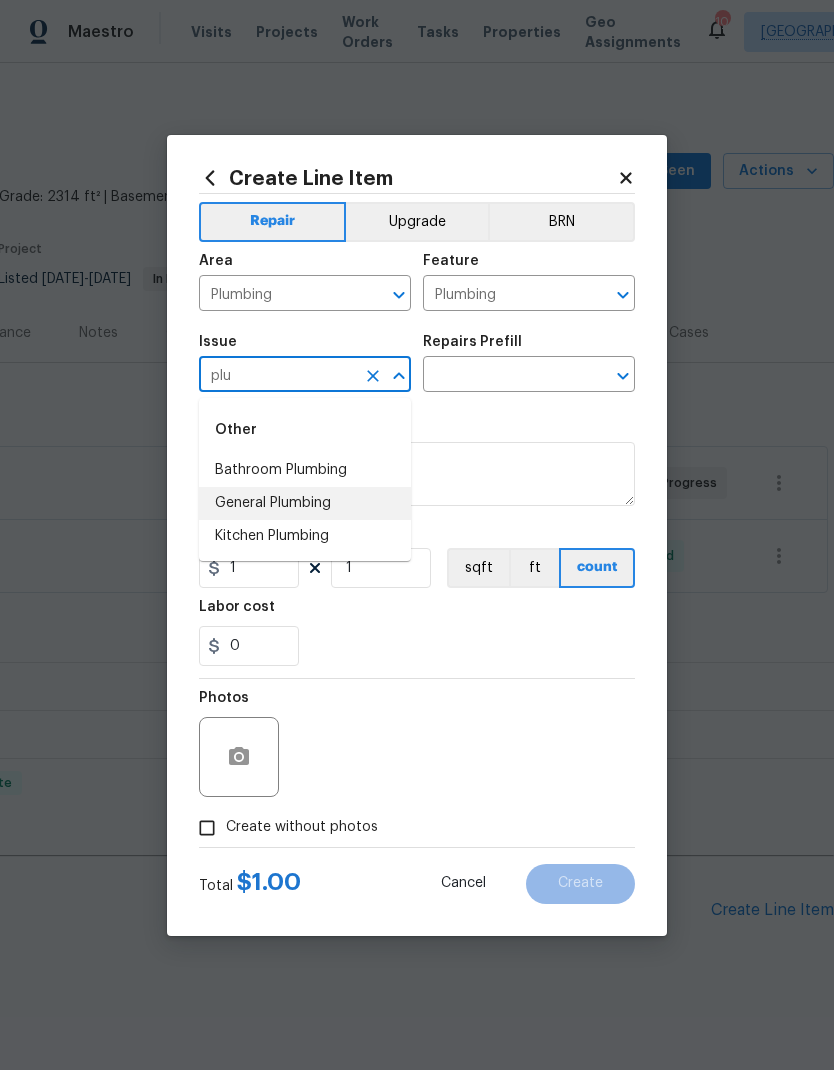 click on "General Plumbing" at bounding box center (305, 503) 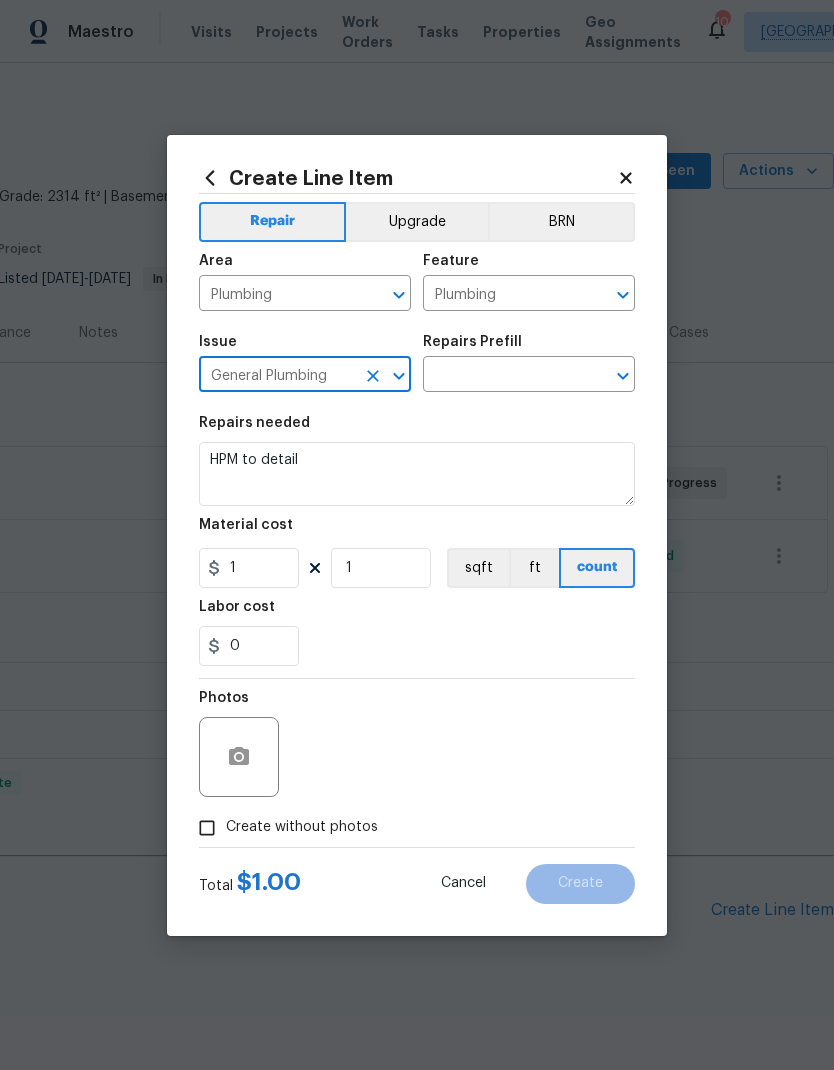click at bounding box center (501, 376) 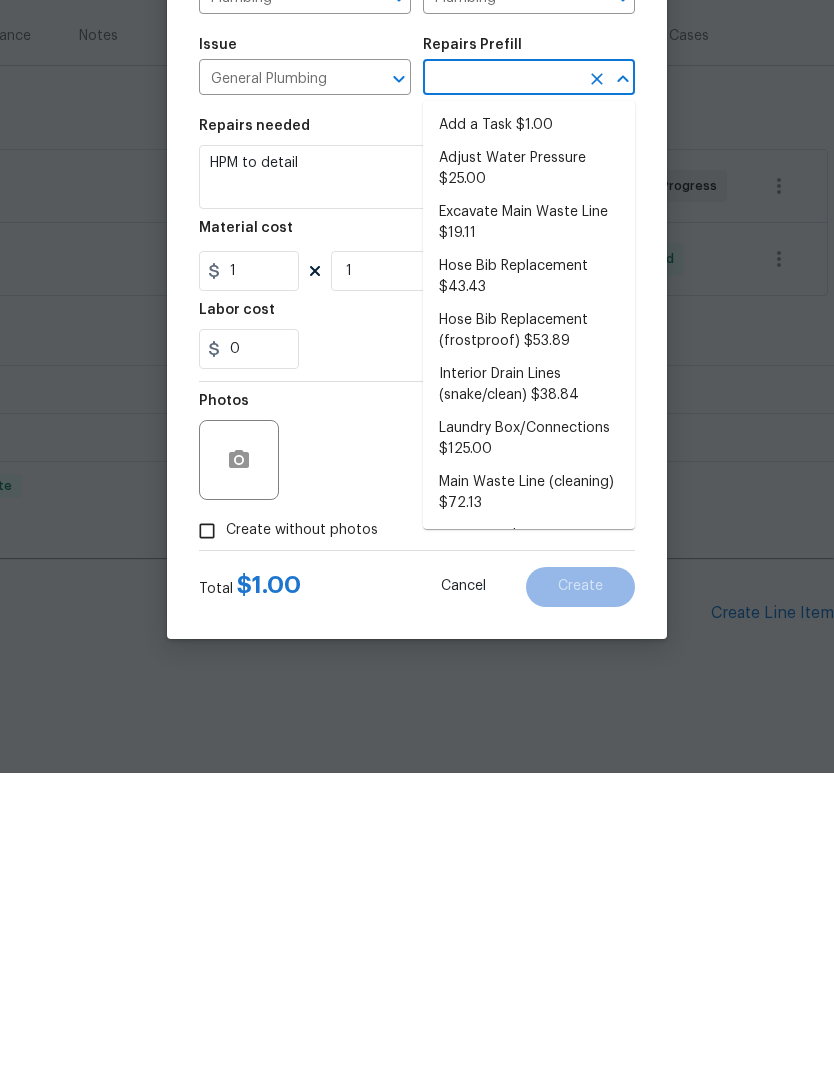 scroll, scrollTop: 0, scrollLeft: 0, axis: both 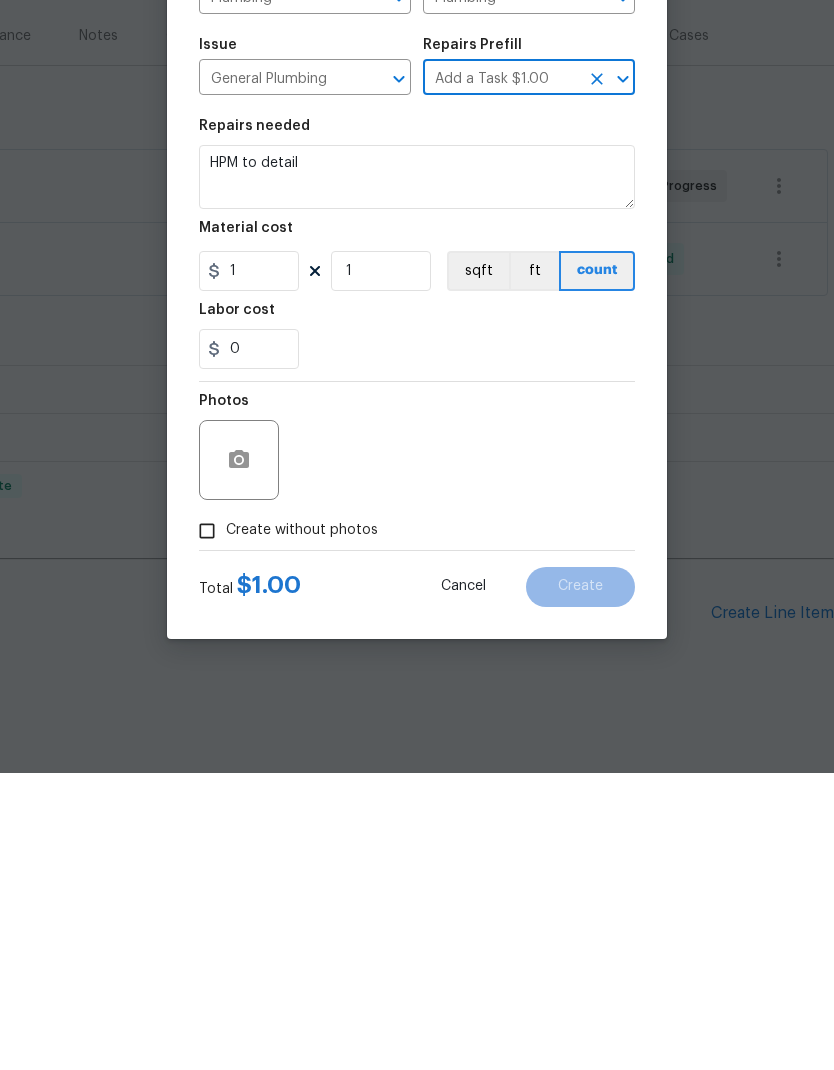 click on "HPM to detail" at bounding box center (417, 474) 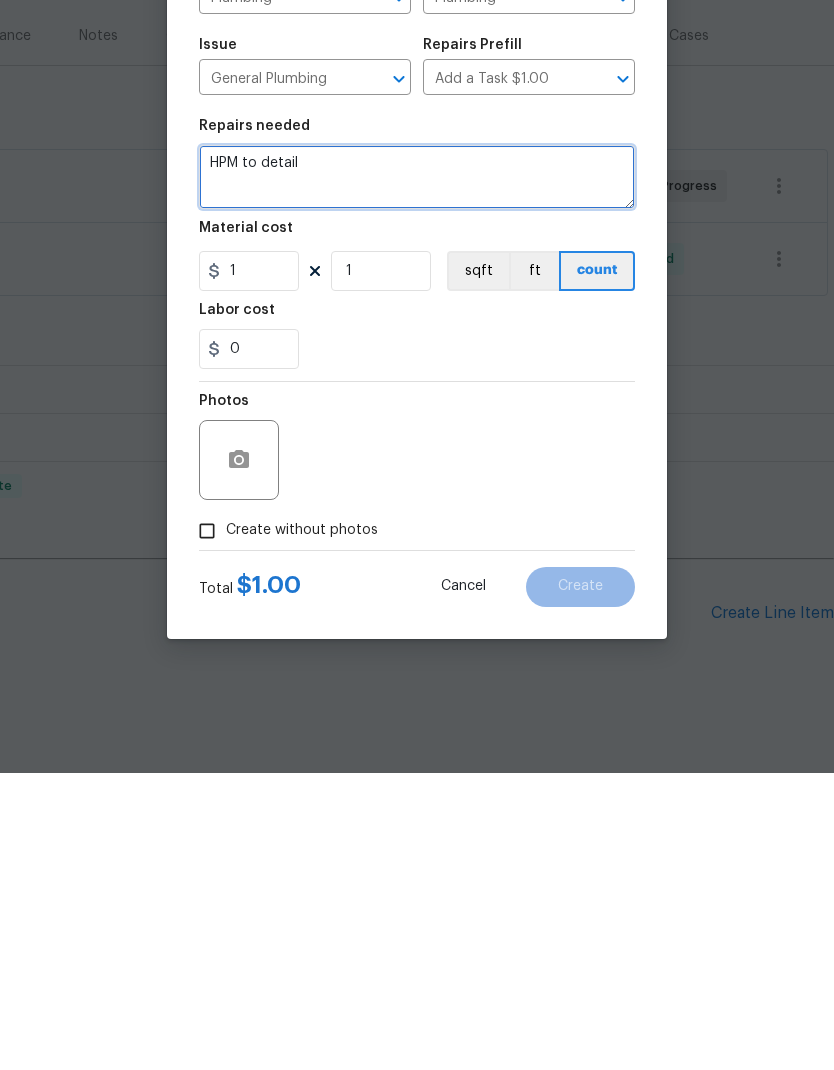 click on "HPM to detail" at bounding box center (417, 474) 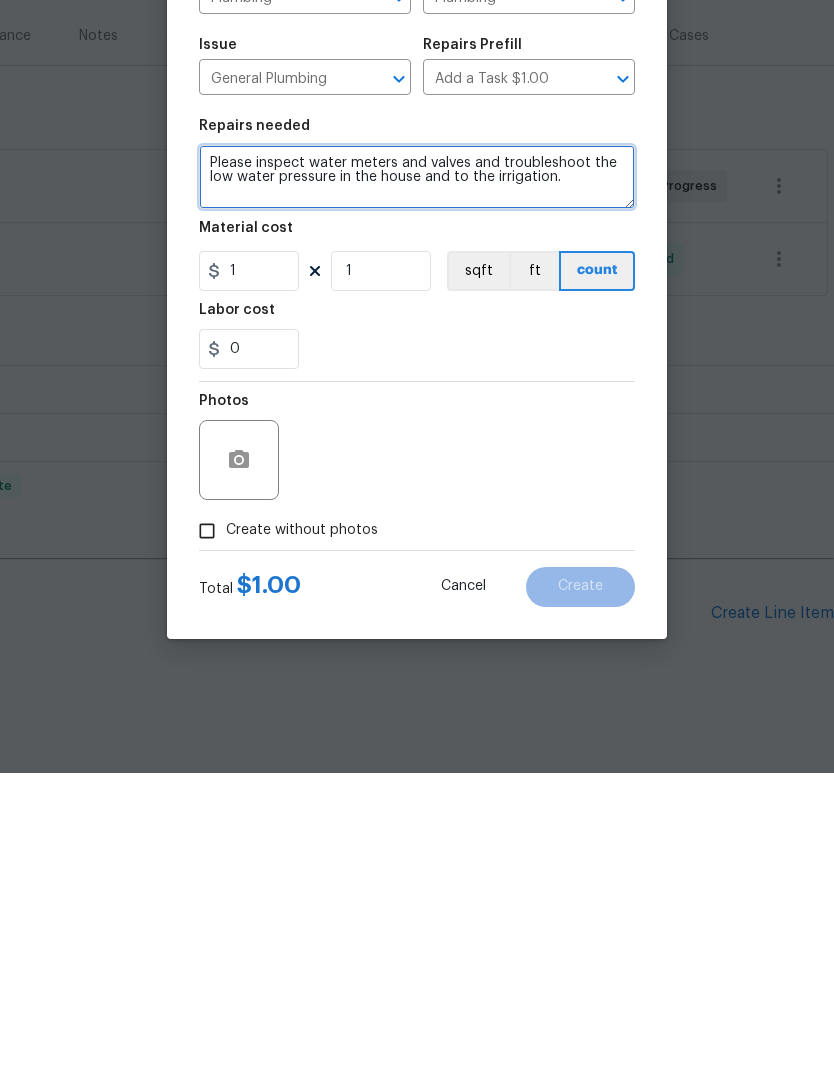 type on "Please inspect water meters and valves and troubleshoot the low water pressure in the house and to the irrigation." 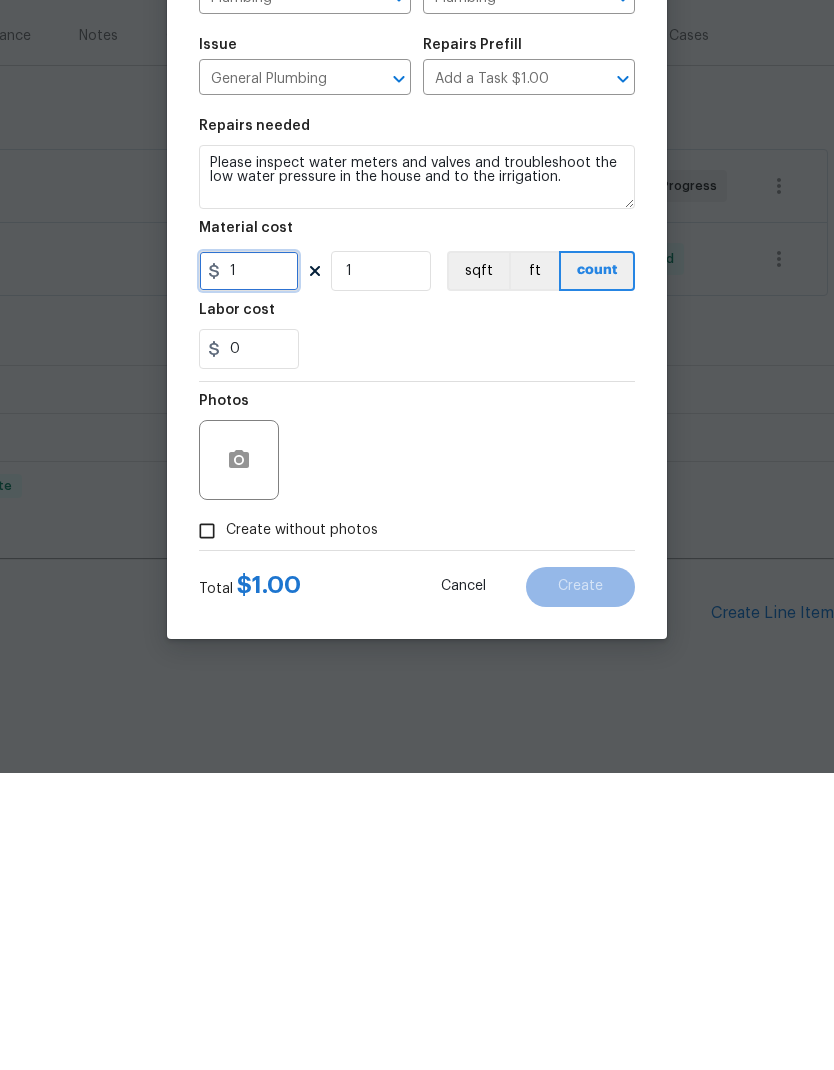 click on "1" at bounding box center (249, 568) 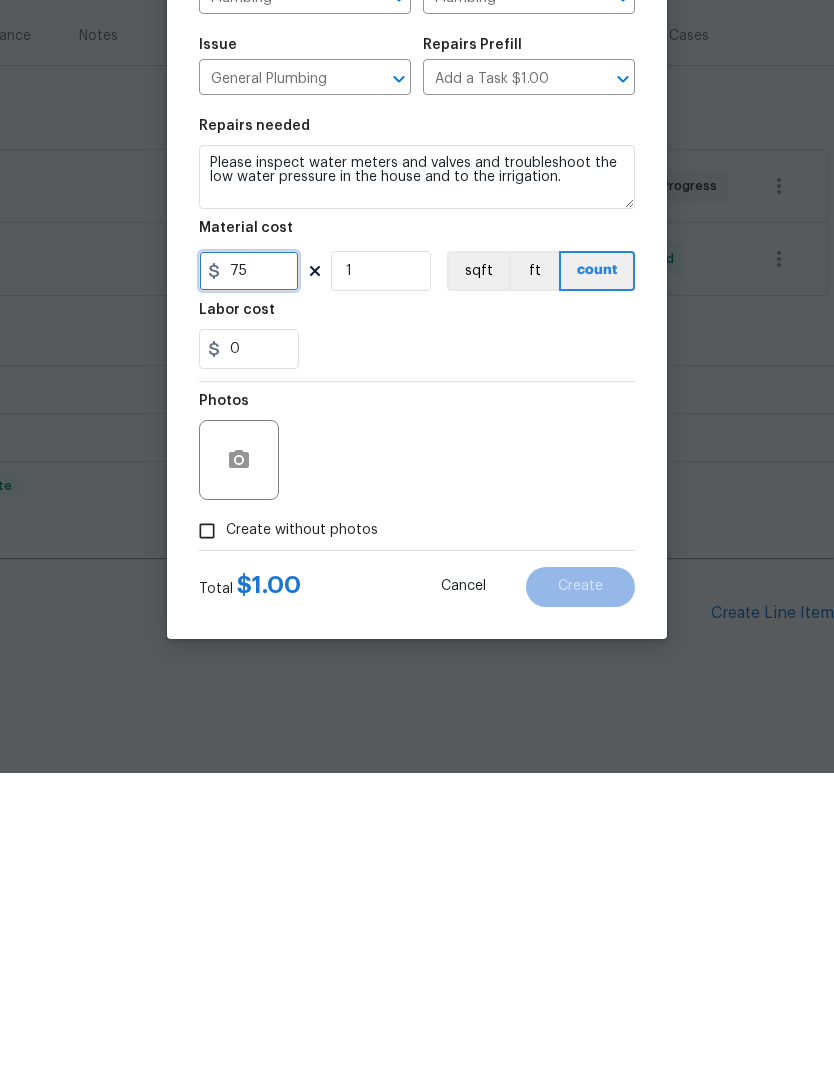 type on "75" 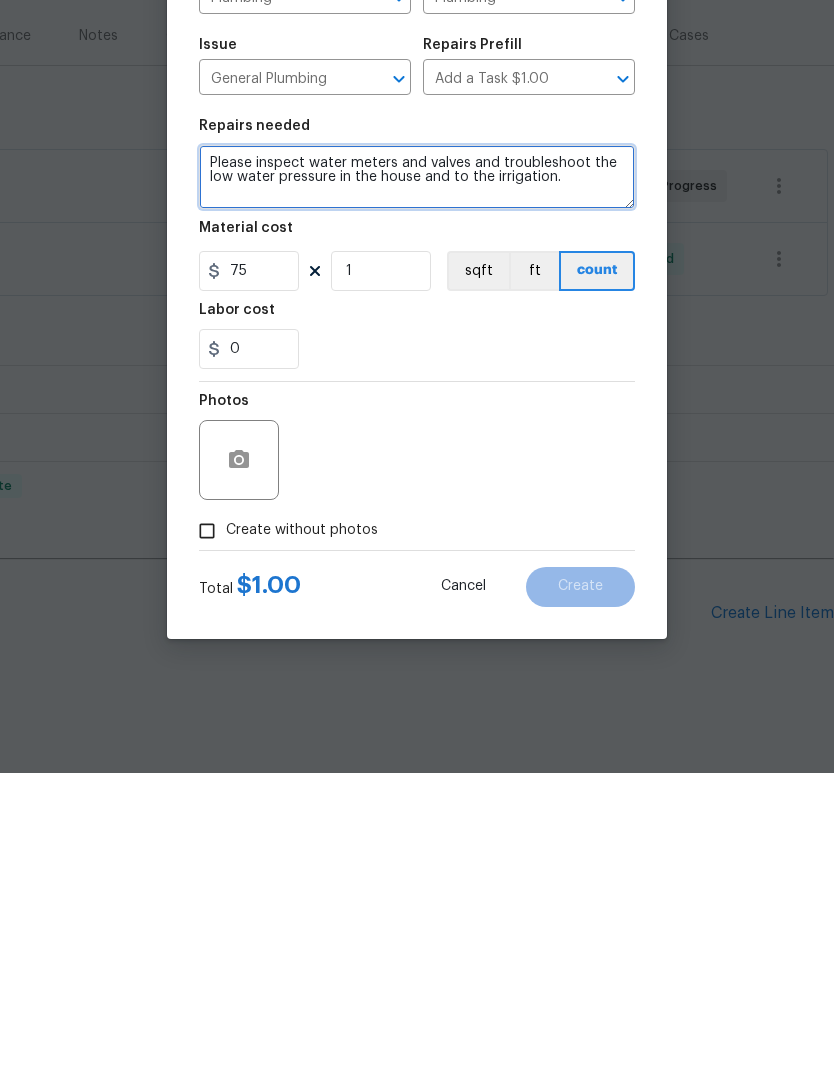 click on "Please inspect water meters and valves and troubleshoot the low water pressure in the house and to the irrigation." at bounding box center (417, 474) 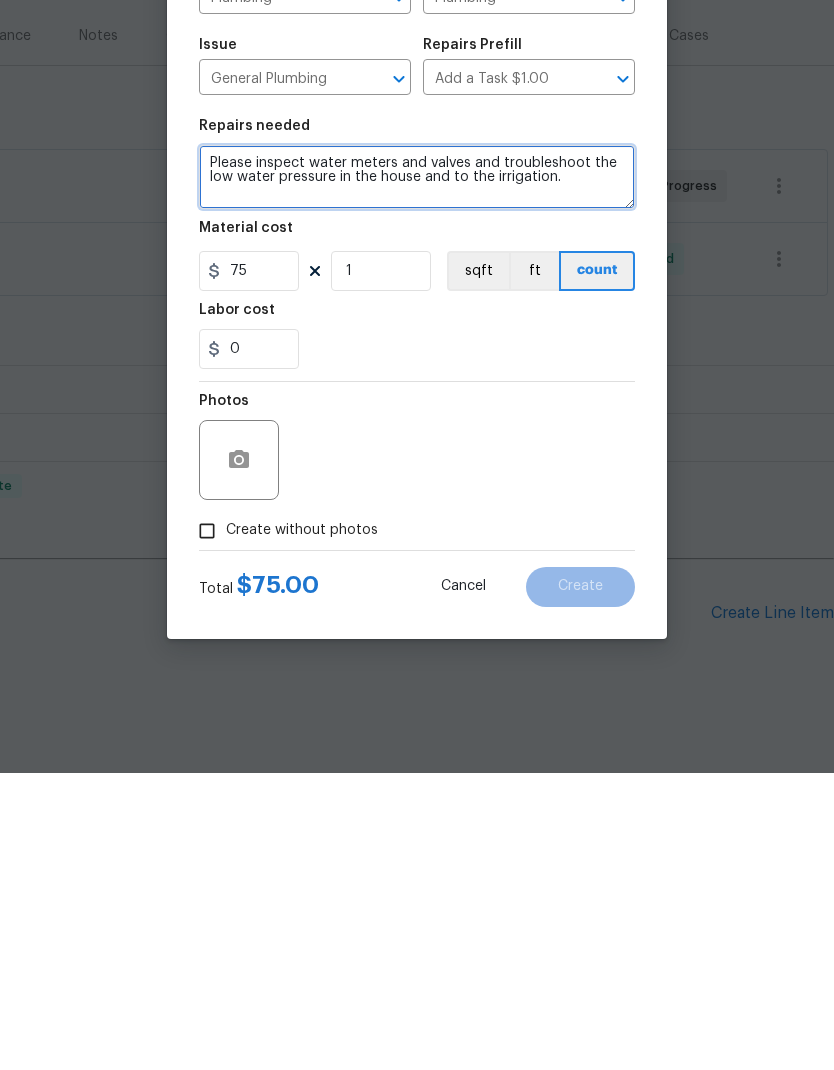 click on "Please inspect water meters and valves and troubleshoot the low water pressure in the house and to the irrigation." at bounding box center (417, 474) 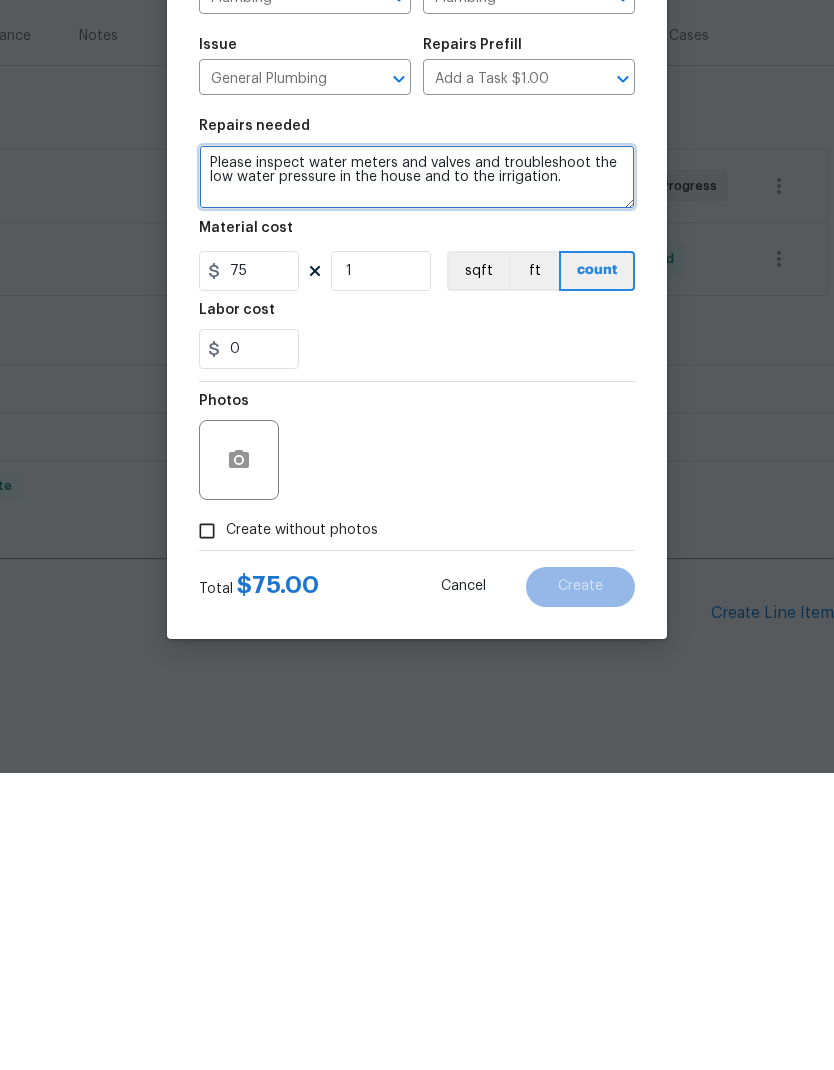 click on "Please inspect water meters and valves and troubleshoot the low water pressure in the house and to the irrigation." at bounding box center (417, 474) 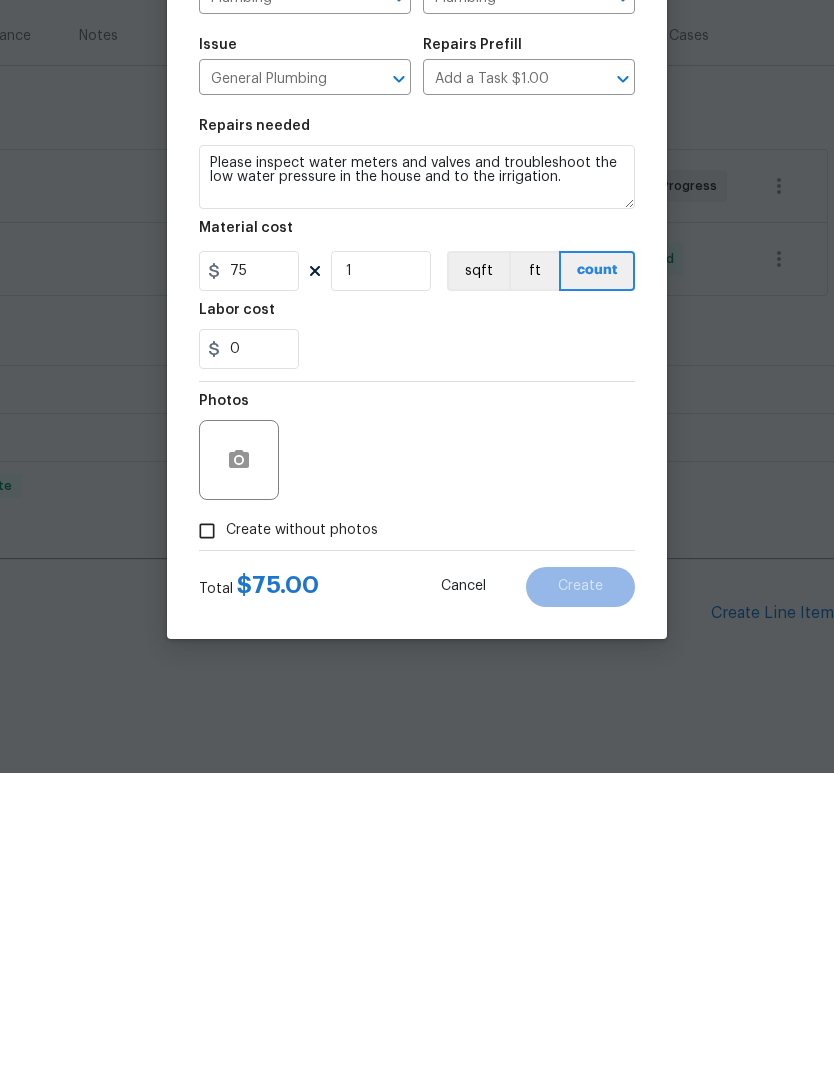 click on "0" at bounding box center (417, 646) 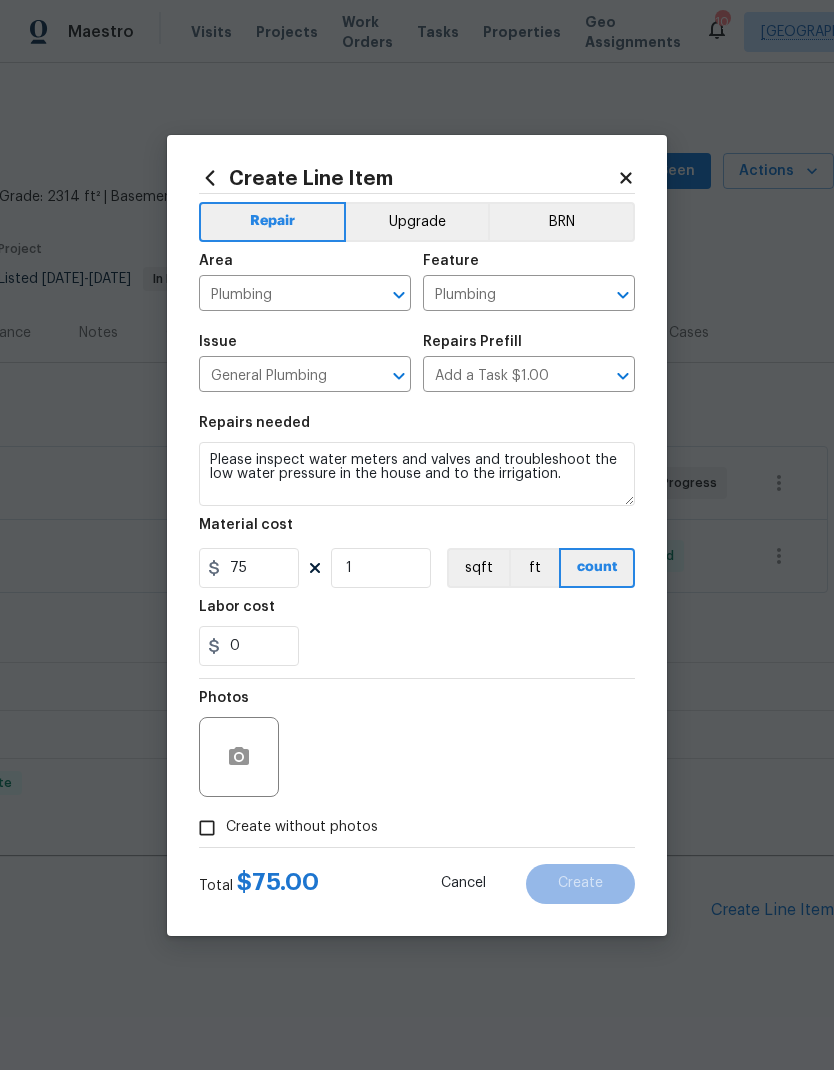 click on "Create without photos" at bounding box center [207, 828] 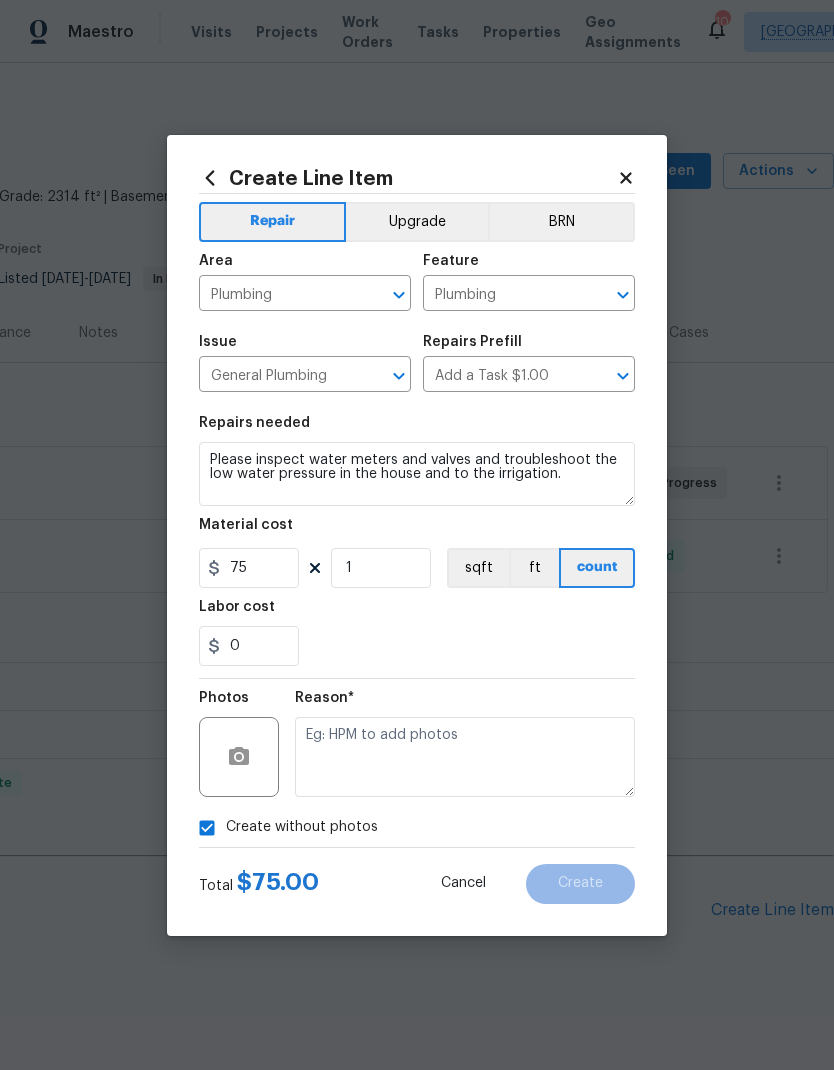 click at bounding box center [465, 757] 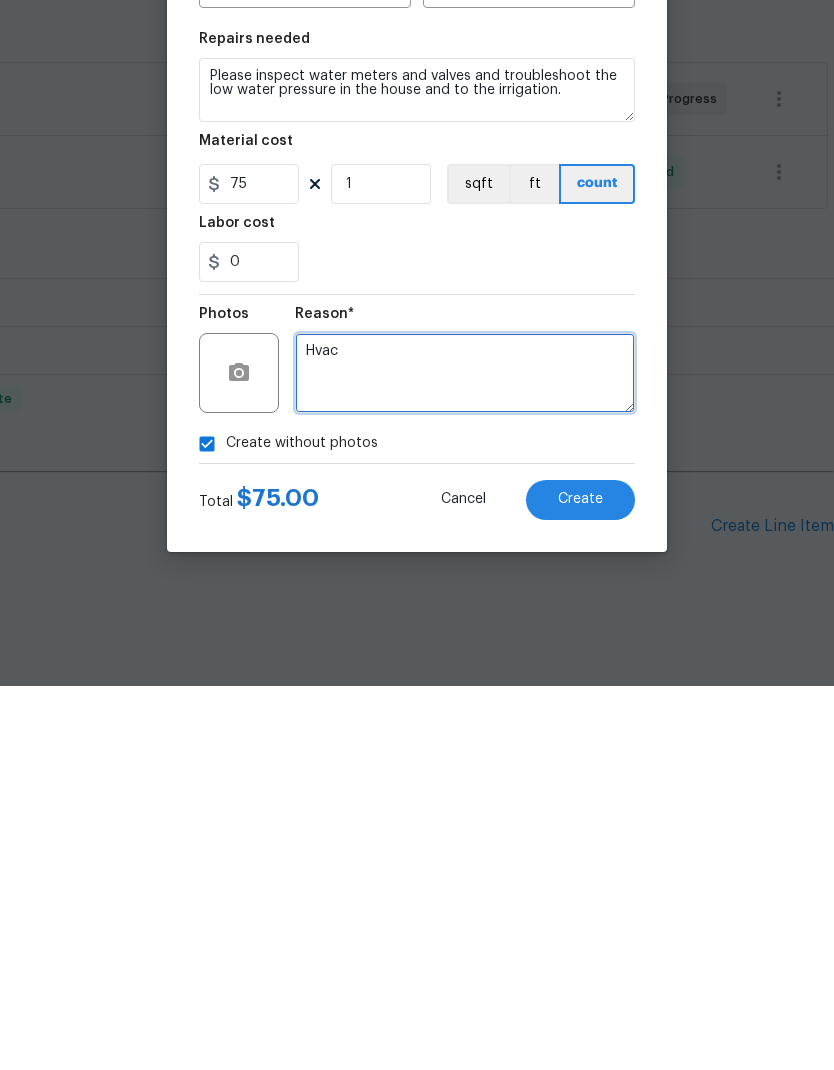 type on "Hvac" 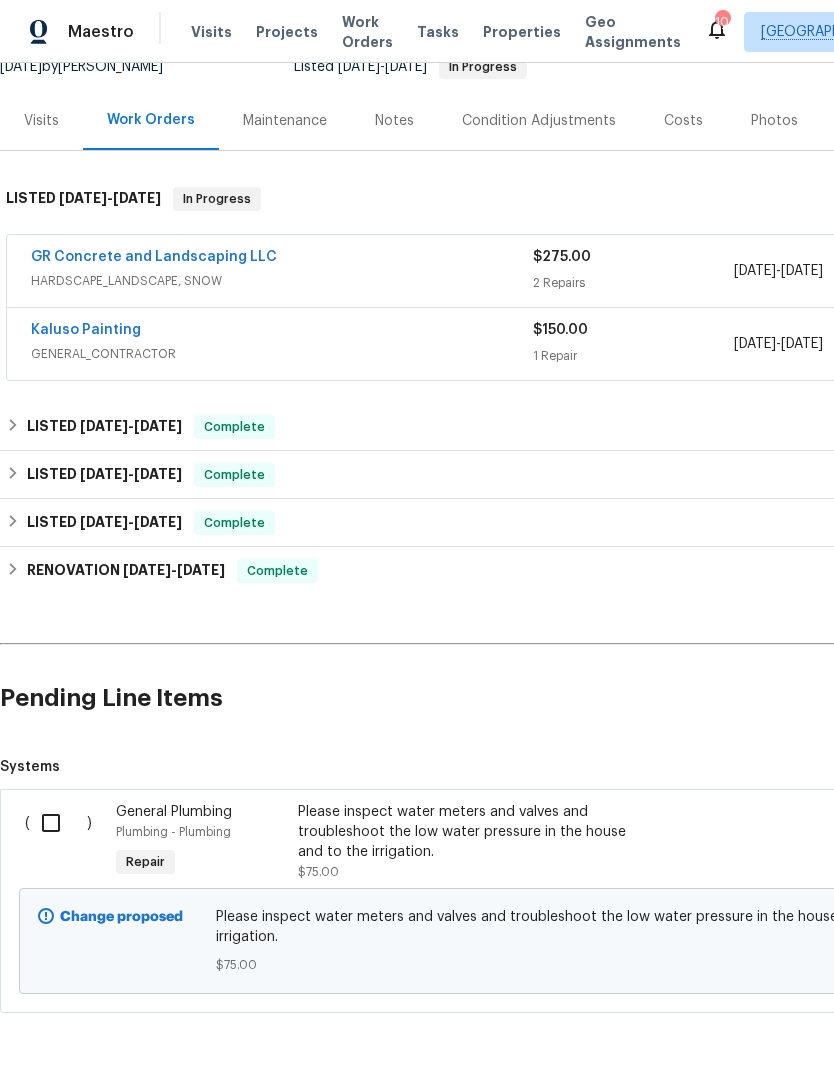 scroll, scrollTop: 211, scrollLeft: 0, axis: vertical 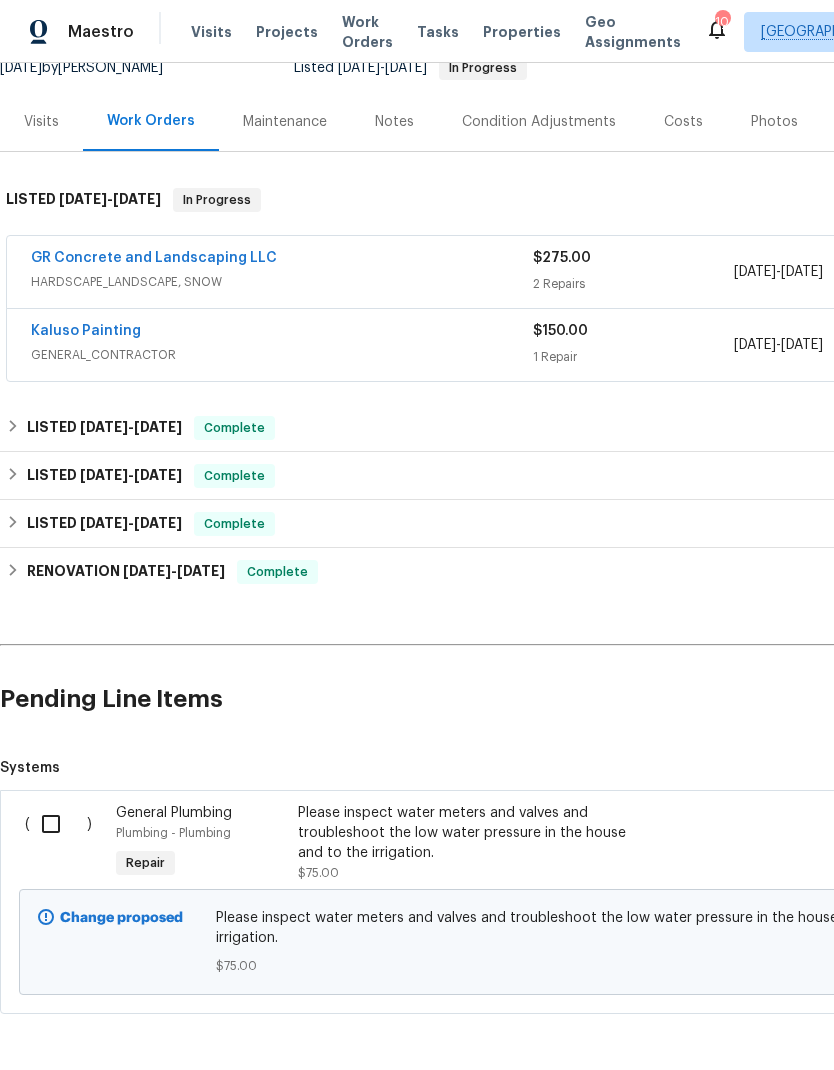 click at bounding box center (58, 824) 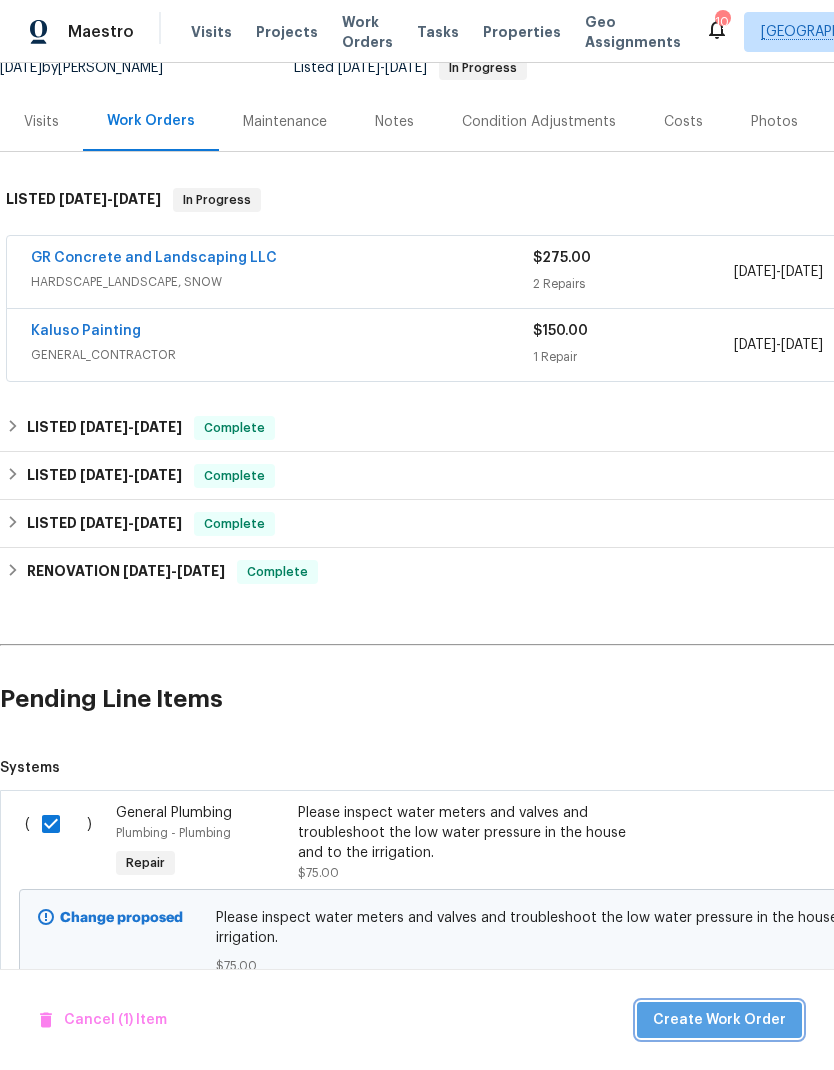 click on "Create Work Order" at bounding box center [719, 1020] 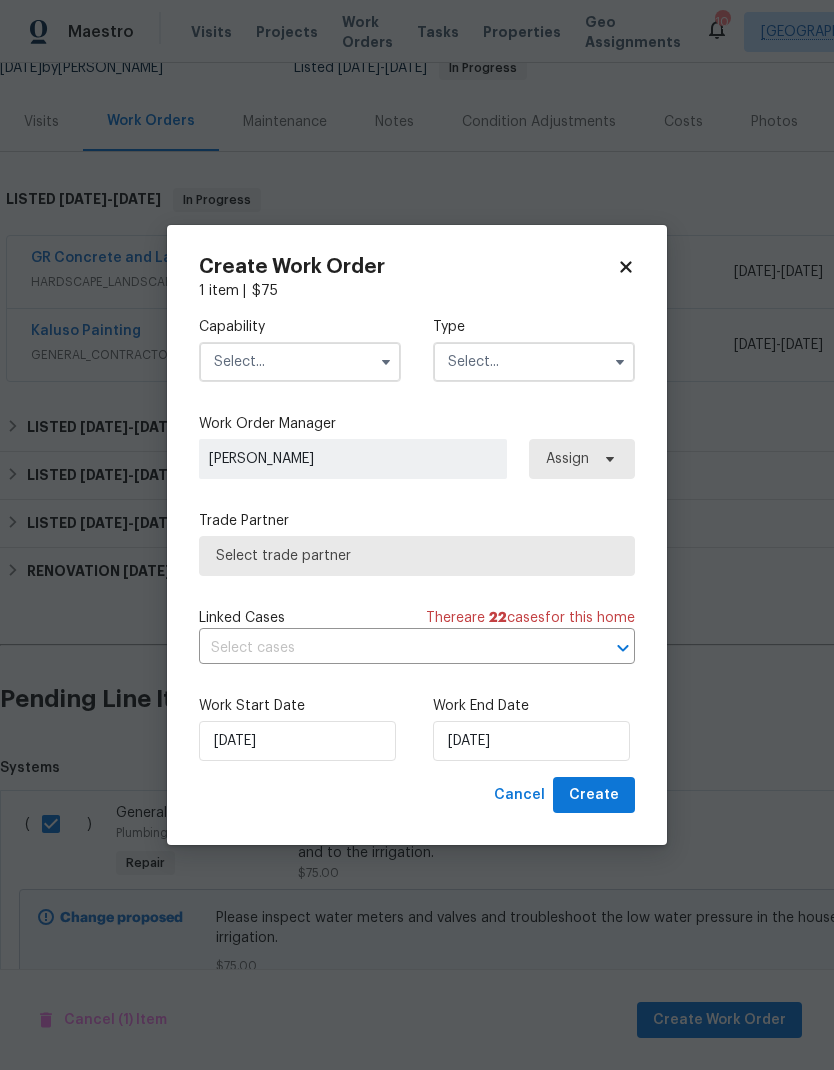 click at bounding box center [300, 362] 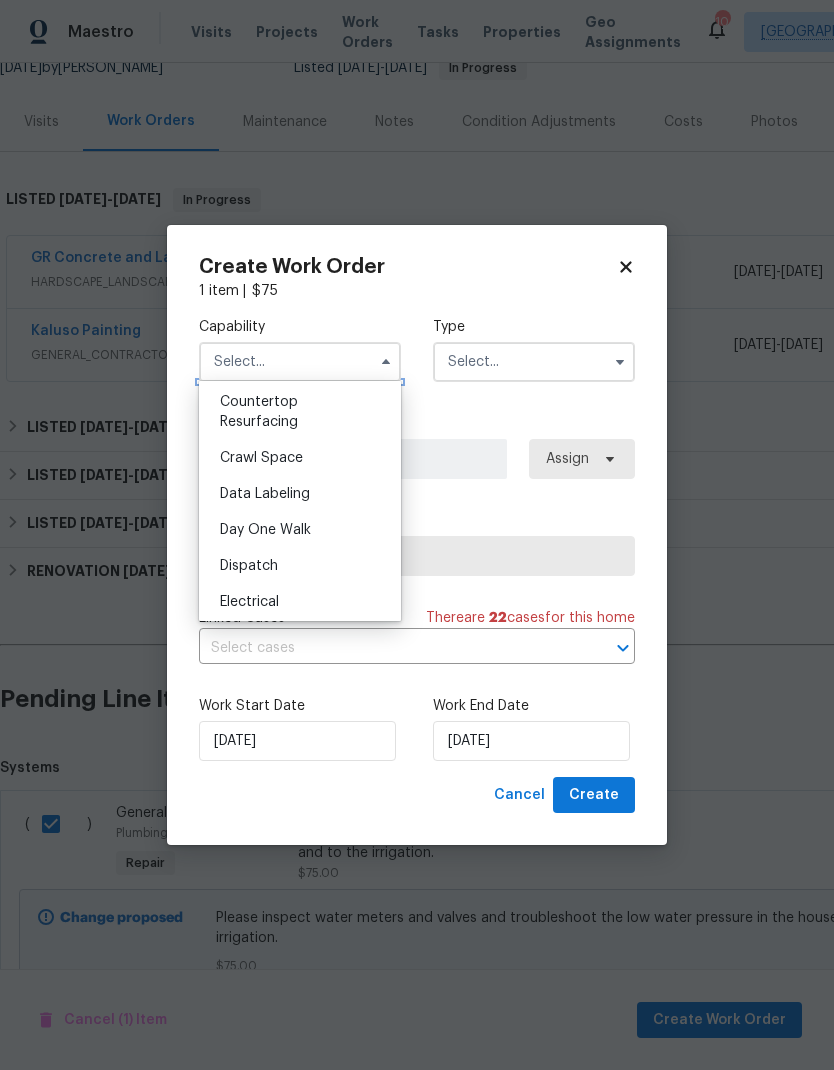 scroll, scrollTop: 467, scrollLeft: 0, axis: vertical 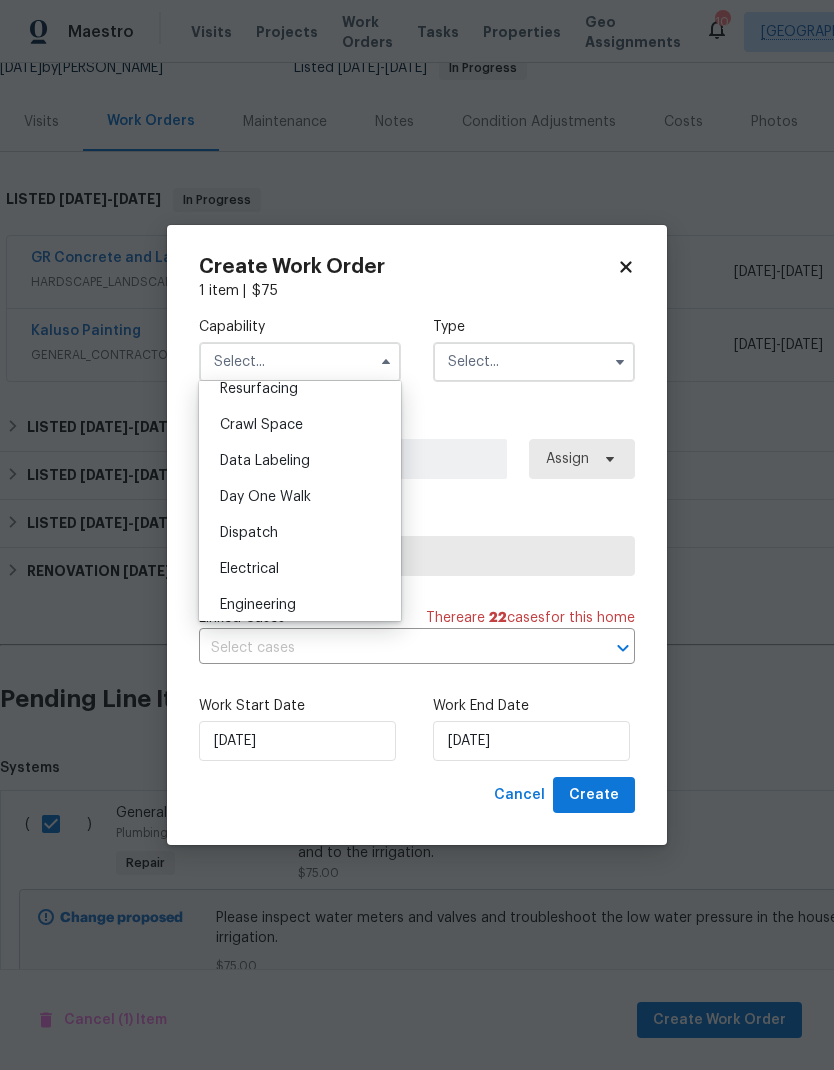 click at bounding box center (300, 362) 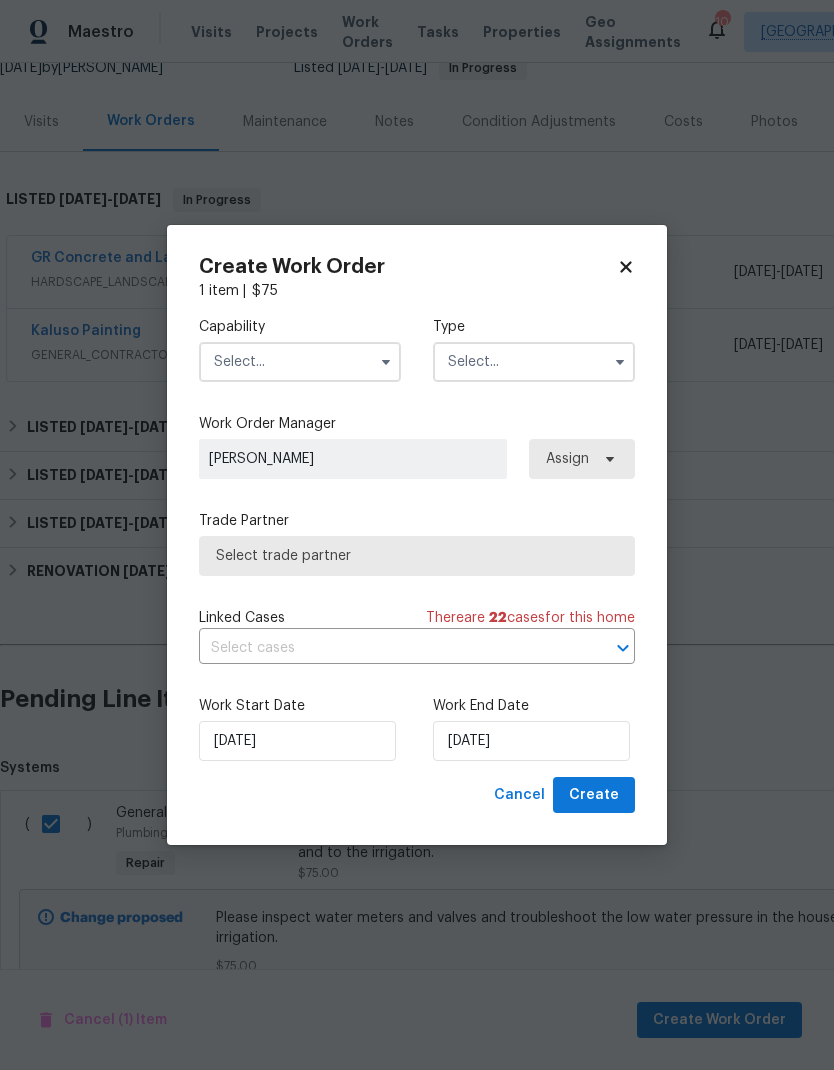 click at bounding box center [300, 362] 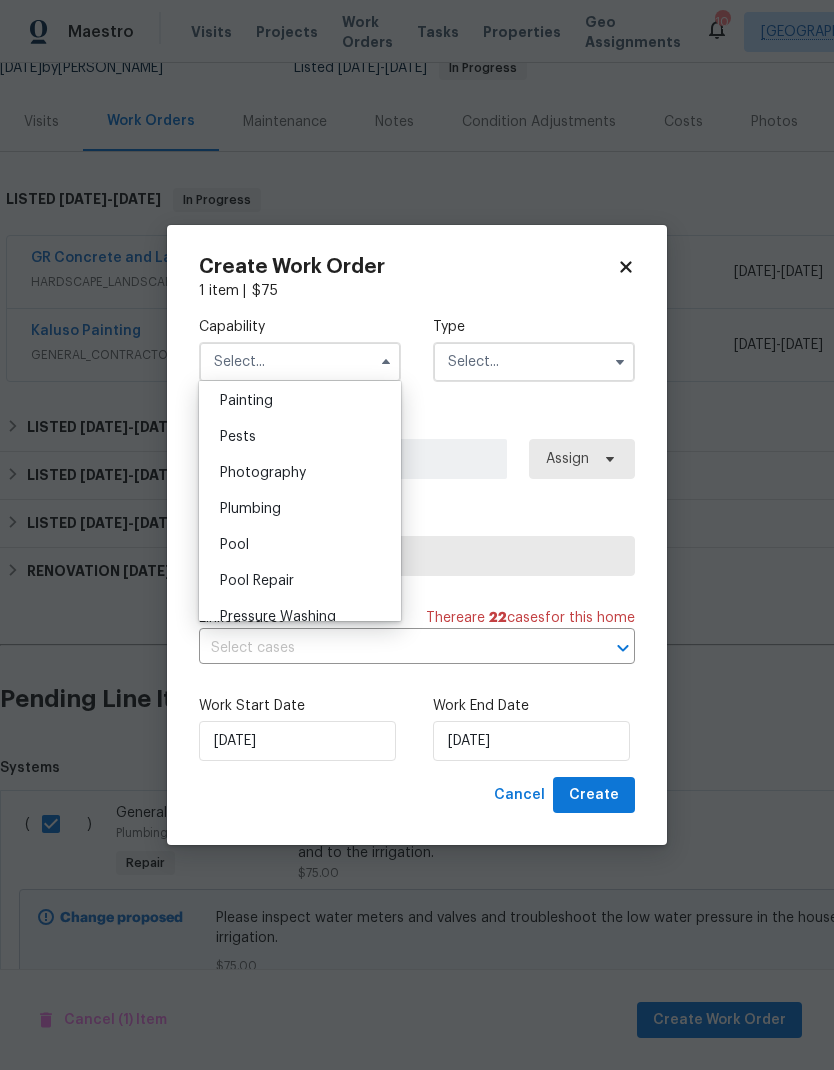 scroll, scrollTop: 1690, scrollLeft: 0, axis: vertical 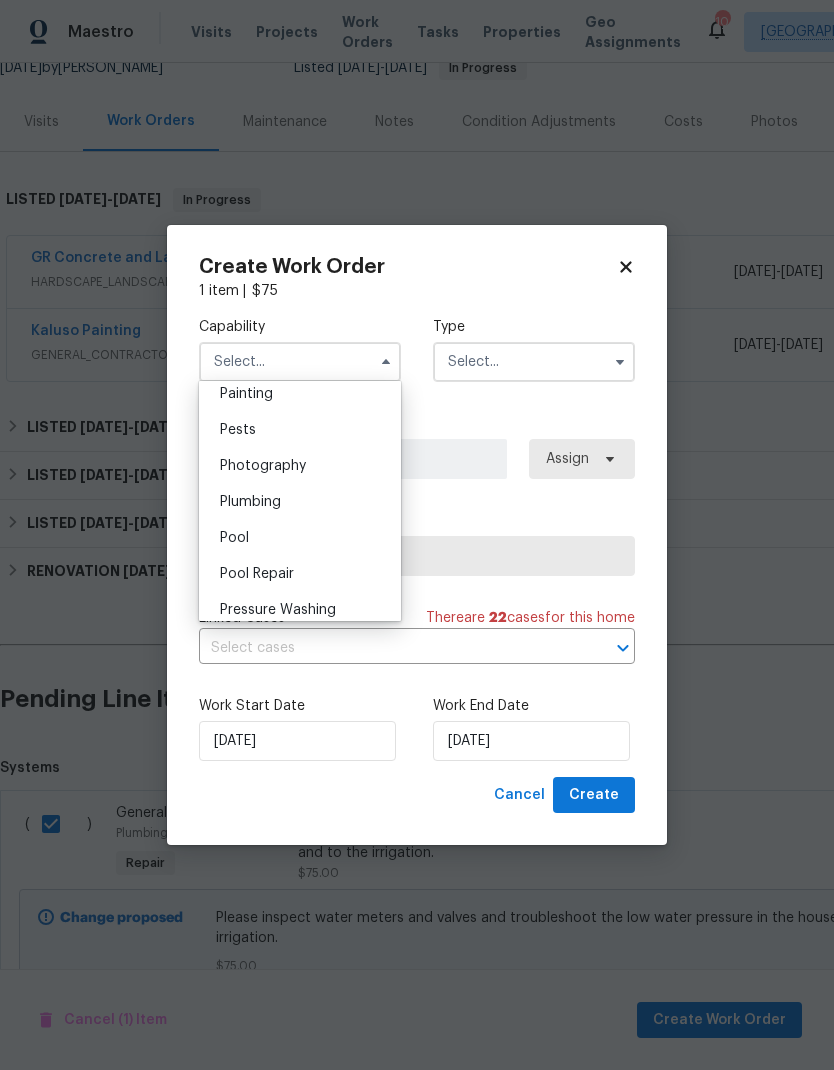 click on "Plumbing" at bounding box center [300, 502] 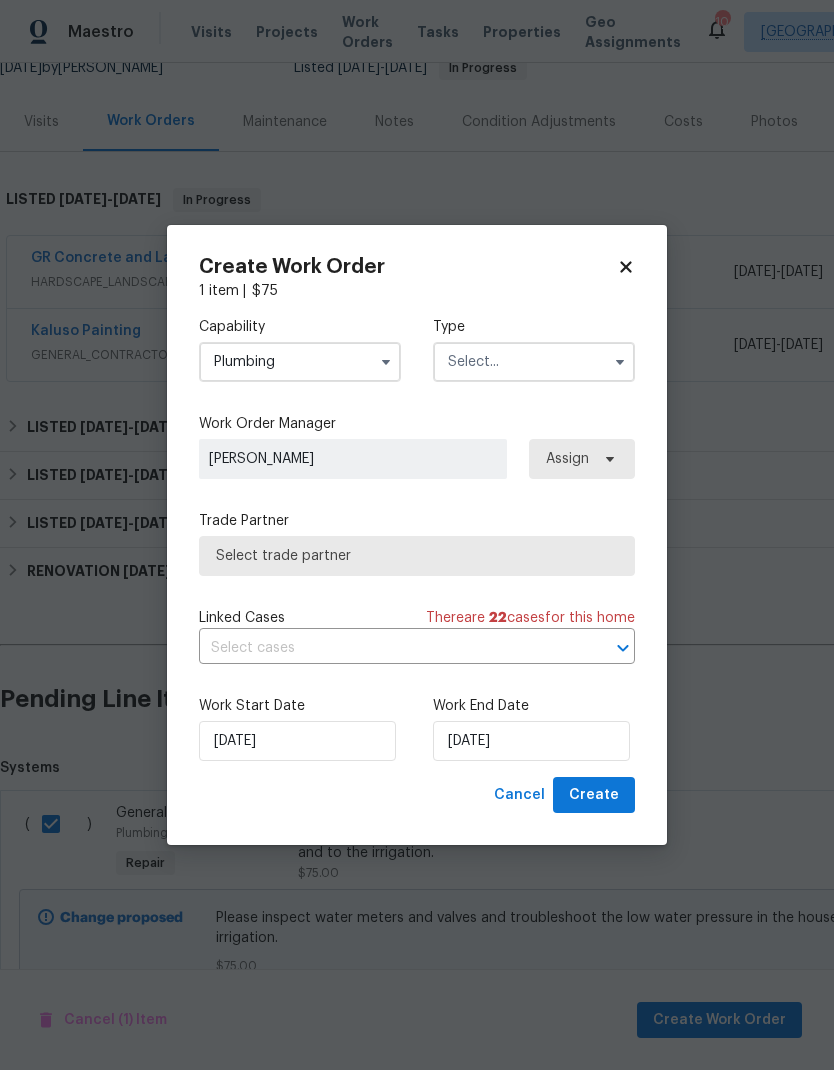 click at bounding box center (534, 362) 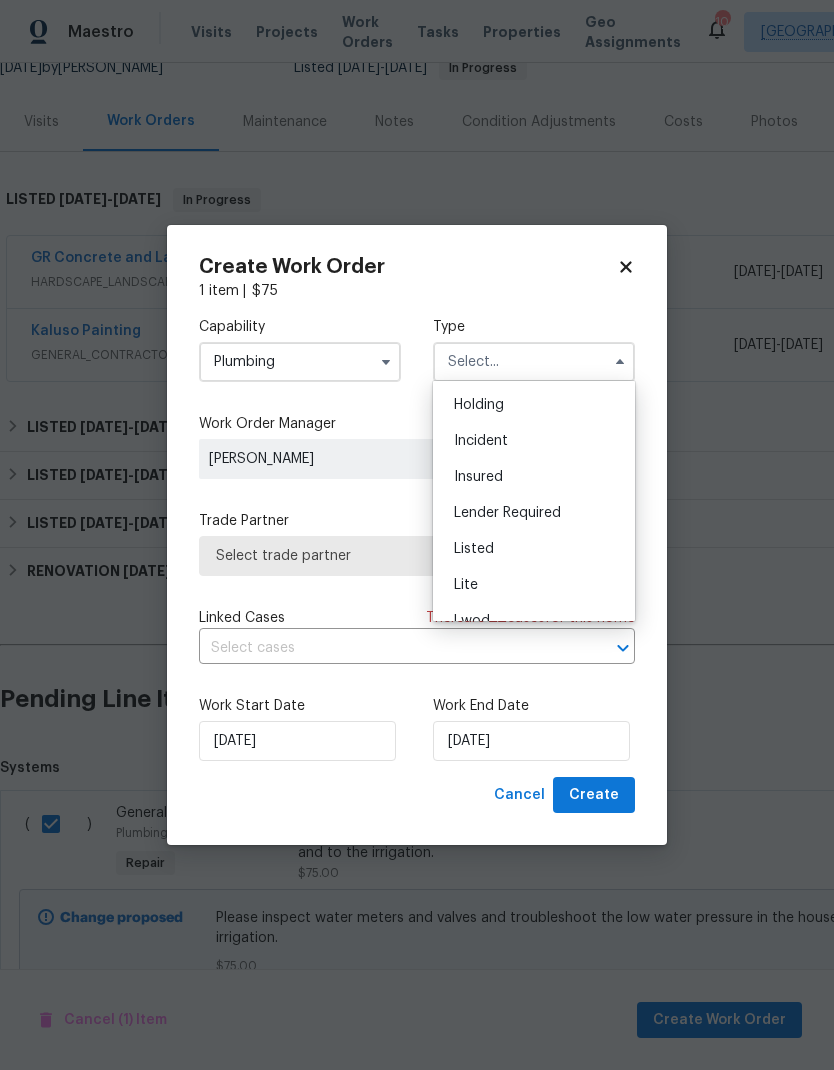 scroll, scrollTop: 87, scrollLeft: 0, axis: vertical 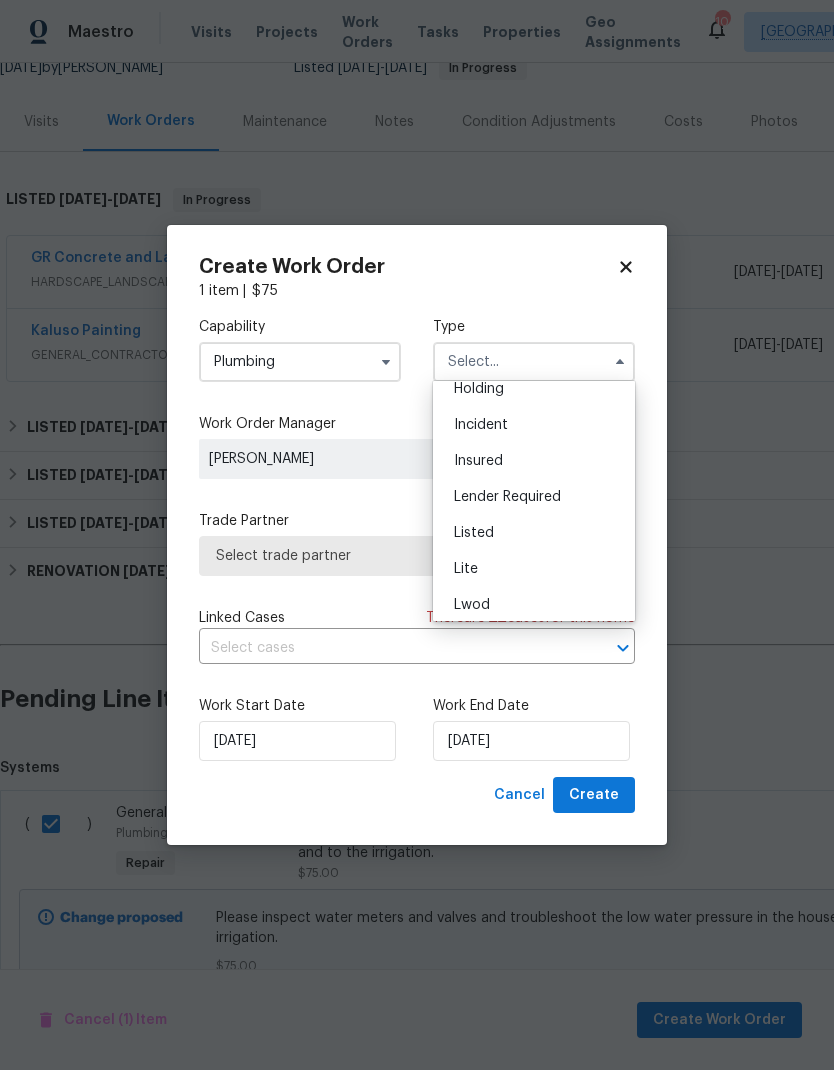click on "Listed" at bounding box center [534, 533] 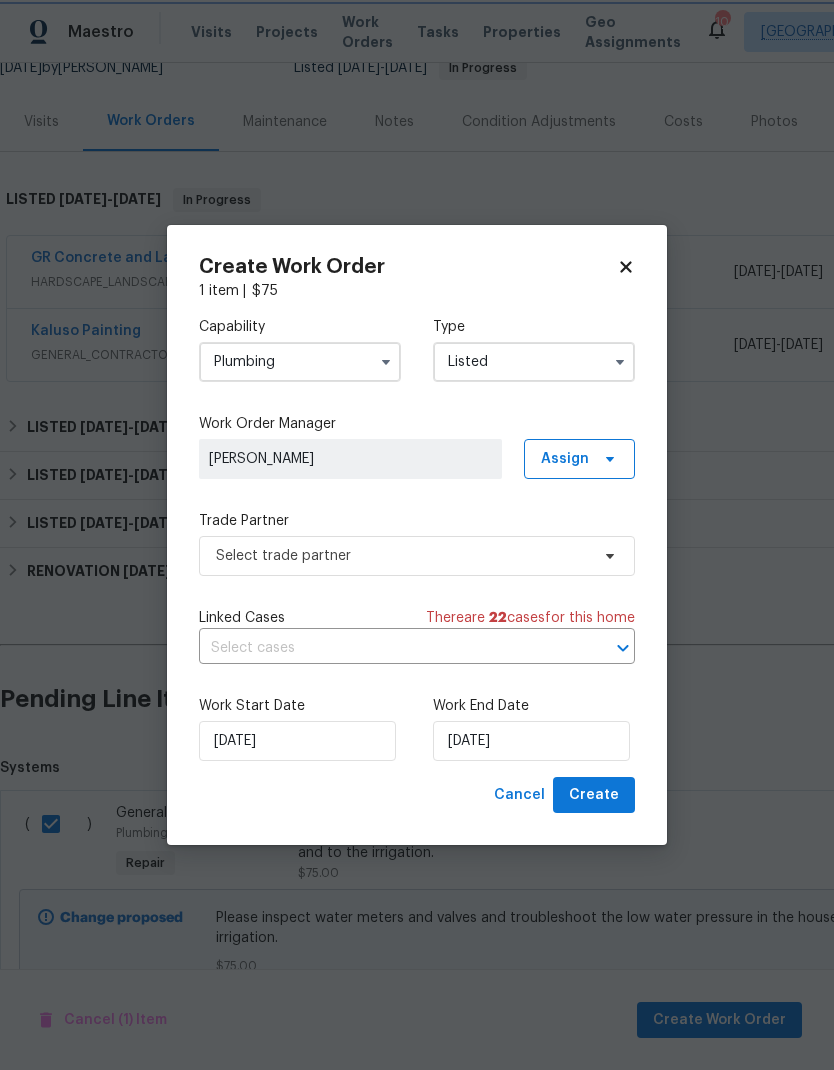 type on "Listed" 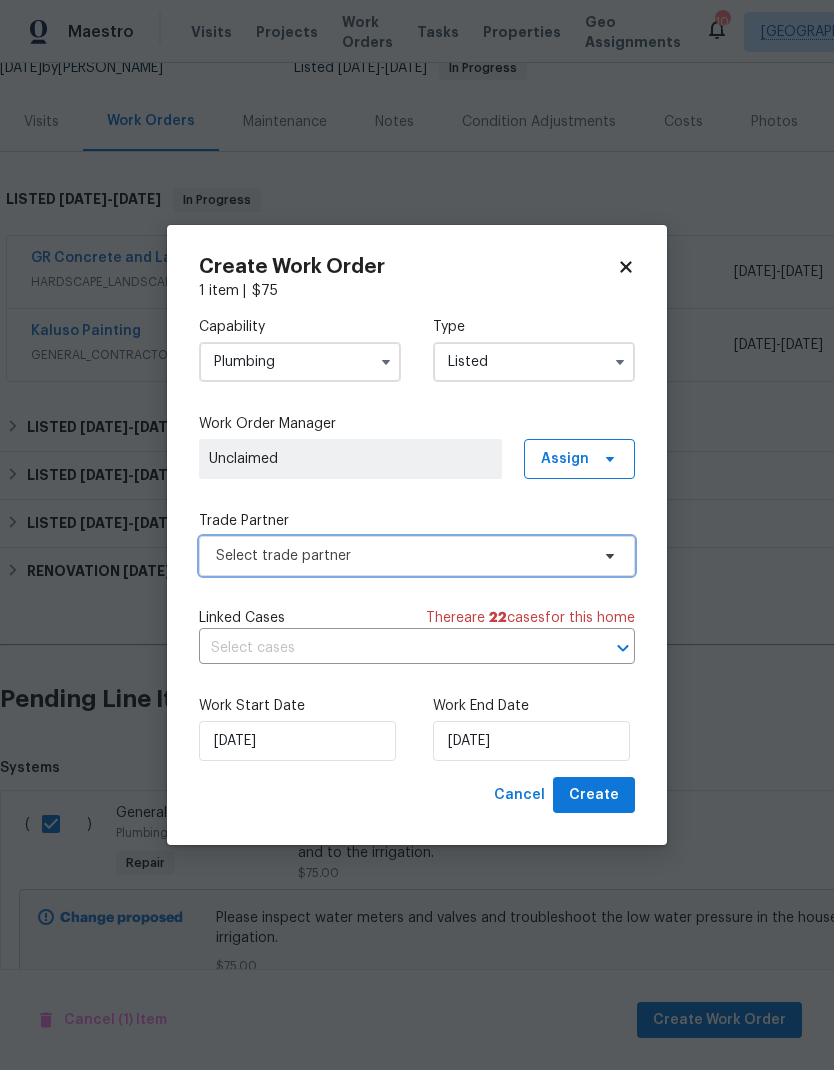 click on "Select trade partner" at bounding box center [402, 556] 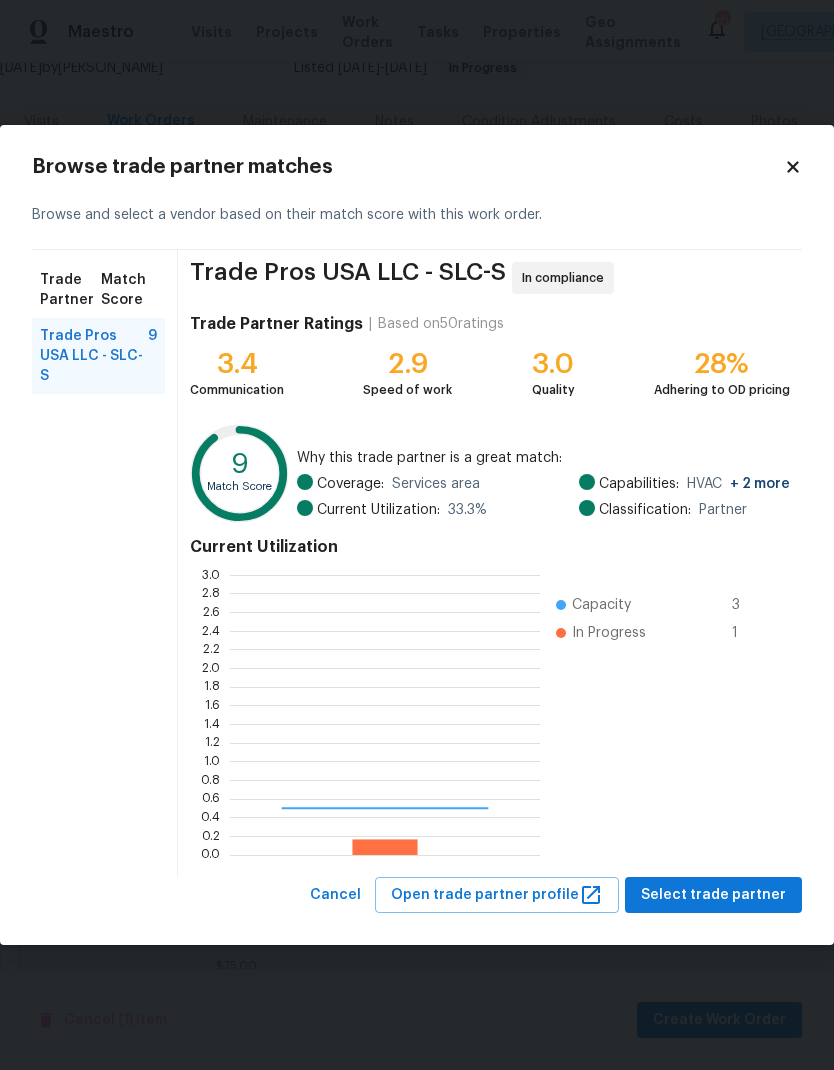 scroll, scrollTop: 2, scrollLeft: 2, axis: both 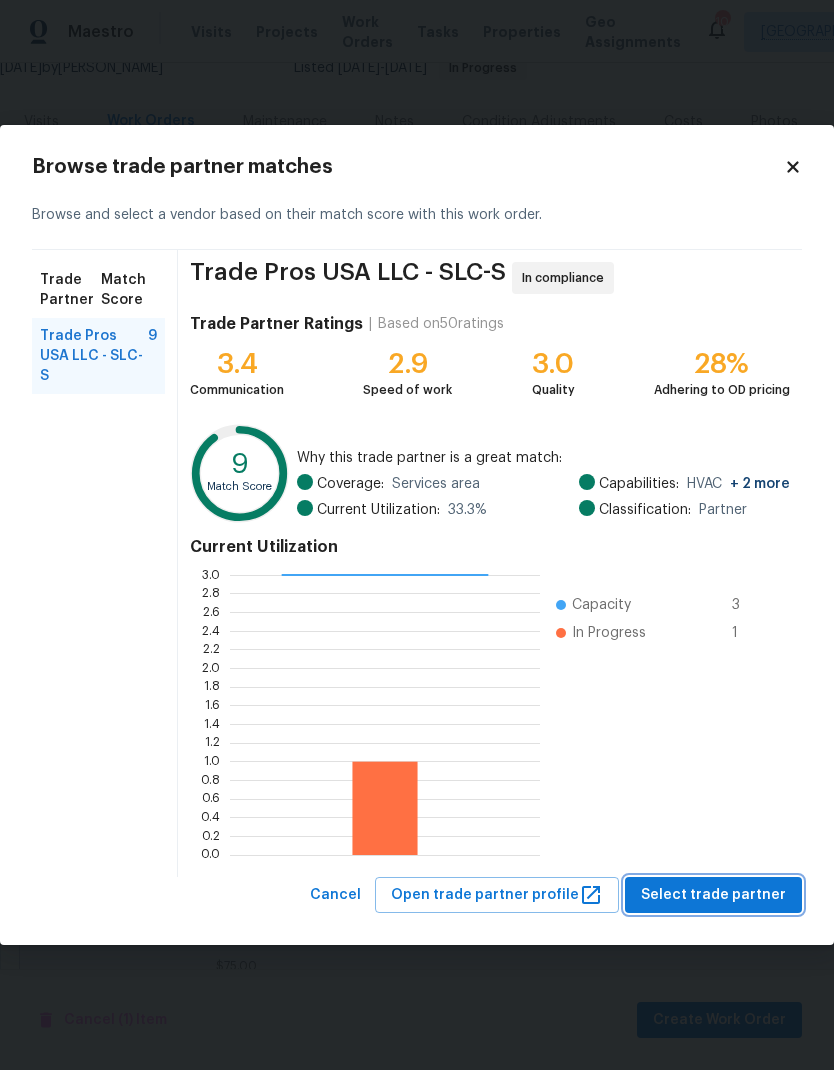 click on "Select trade partner" at bounding box center [713, 895] 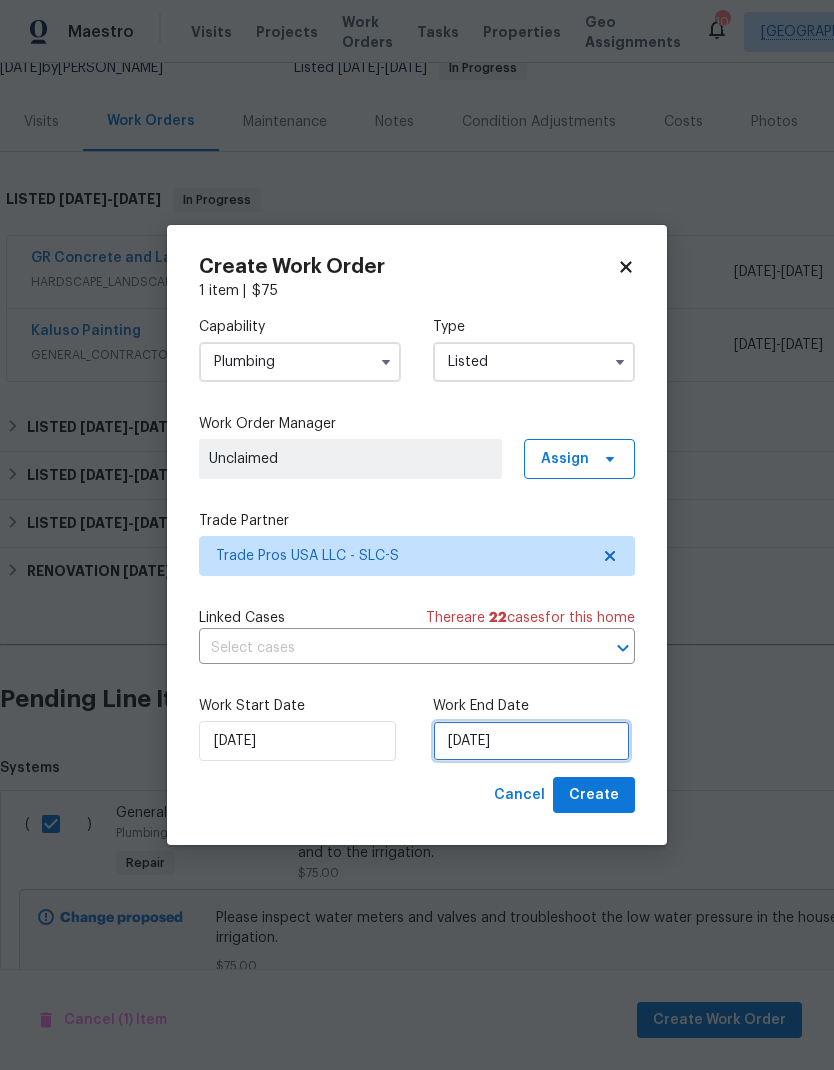 click on "7/21/2025" at bounding box center [531, 741] 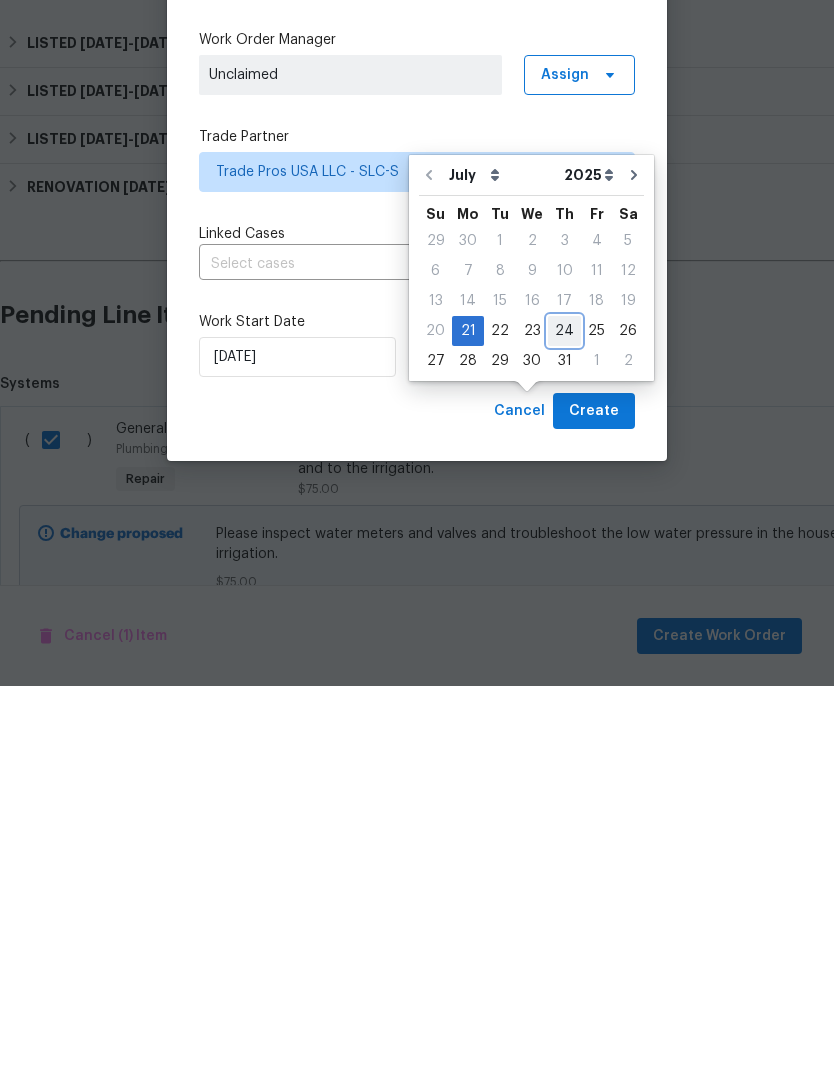 click on "24" at bounding box center (564, 715) 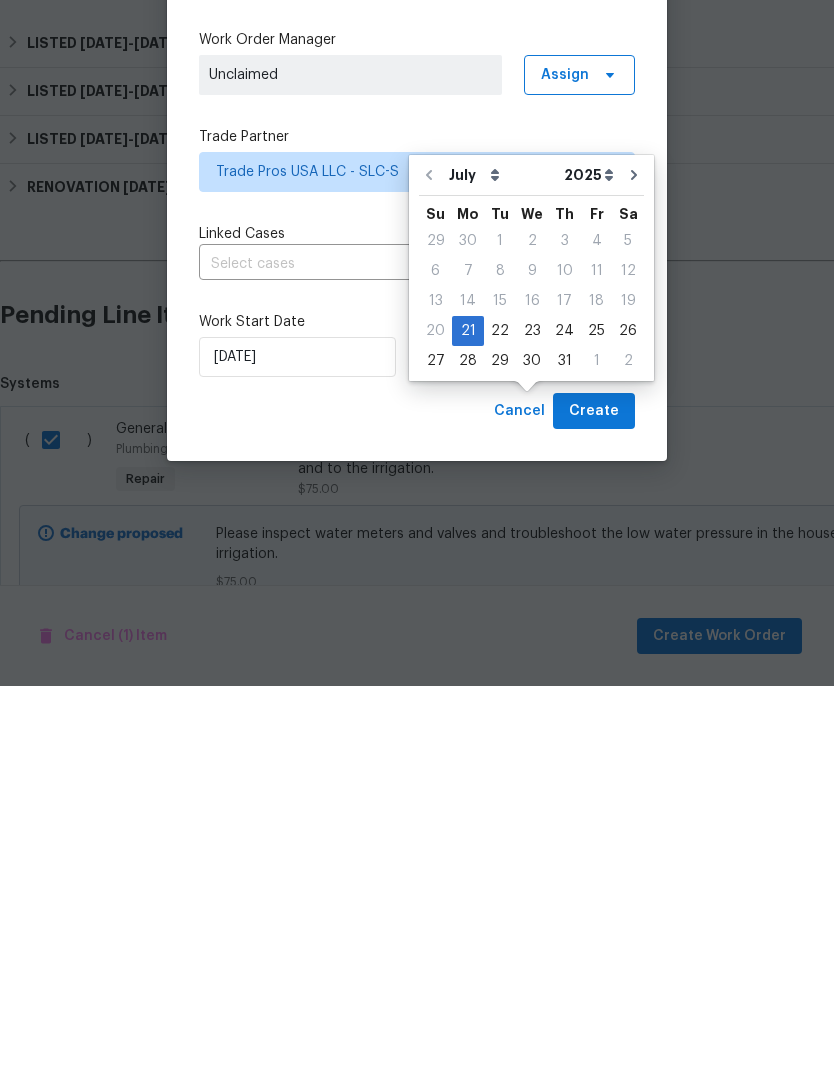 scroll, scrollTop: 80, scrollLeft: 0, axis: vertical 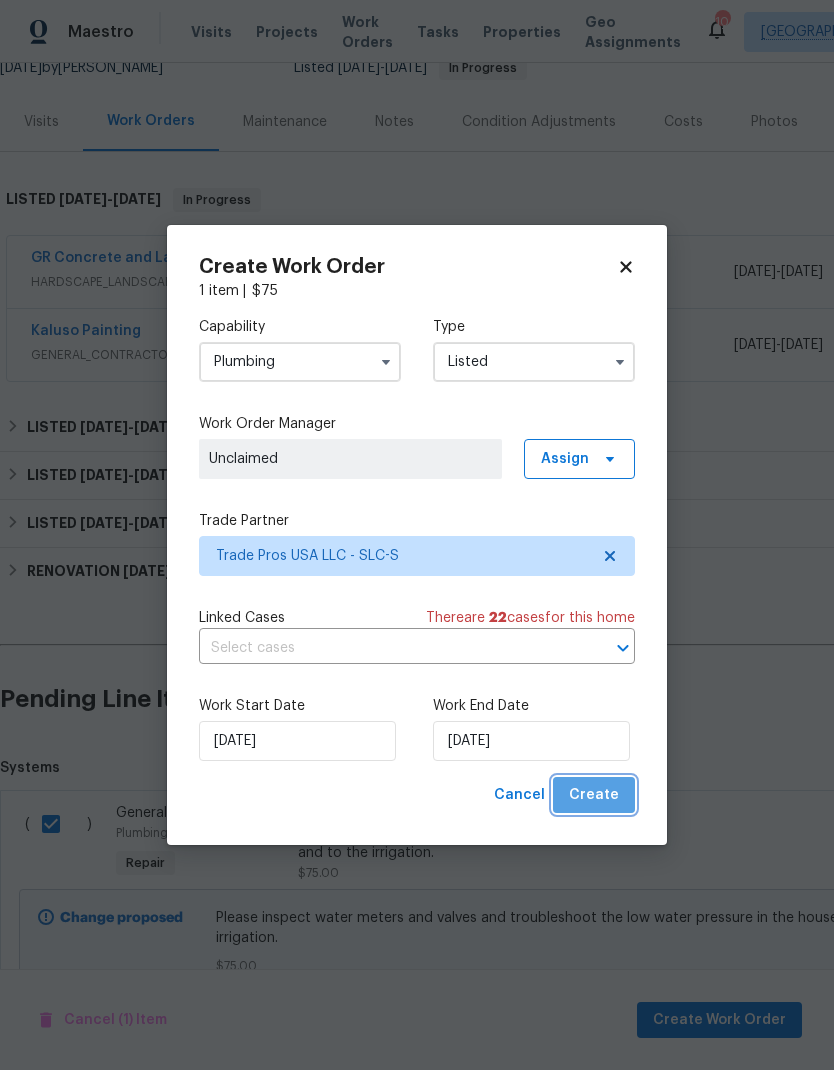 click on "Create" at bounding box center (594, 795) 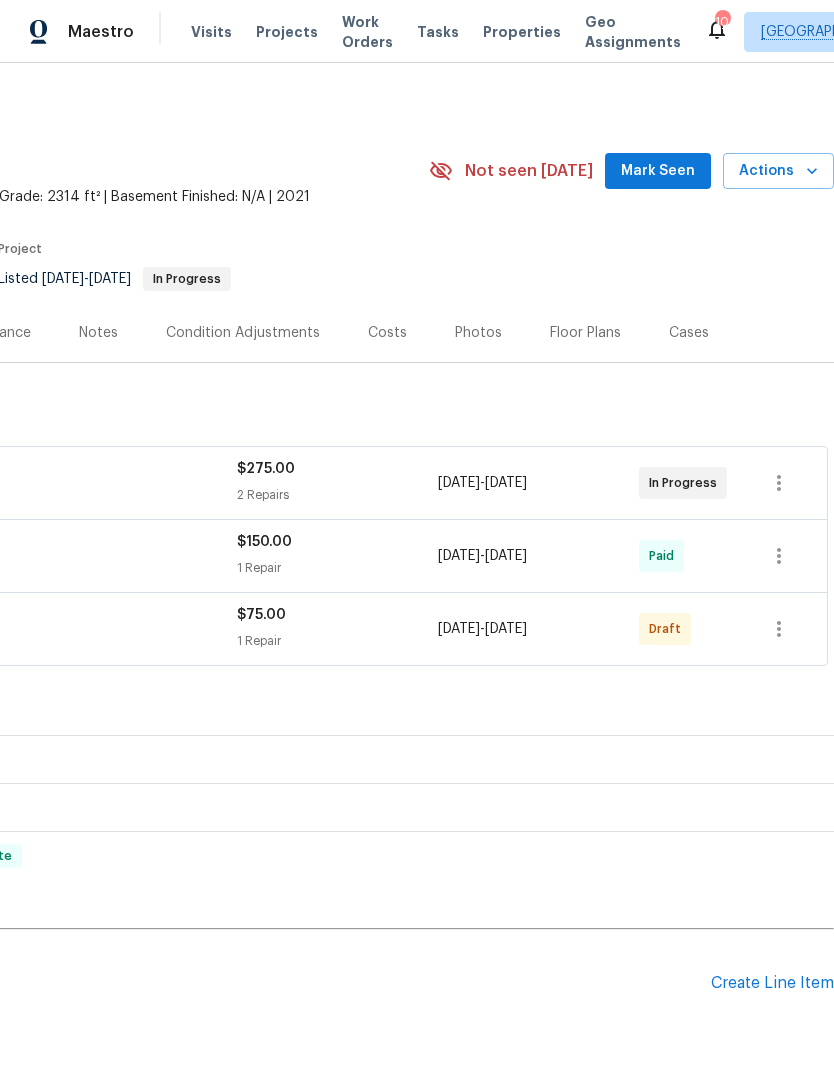 scroll, scrollTop: 0, scrollLeft: 296, axis: horizontal 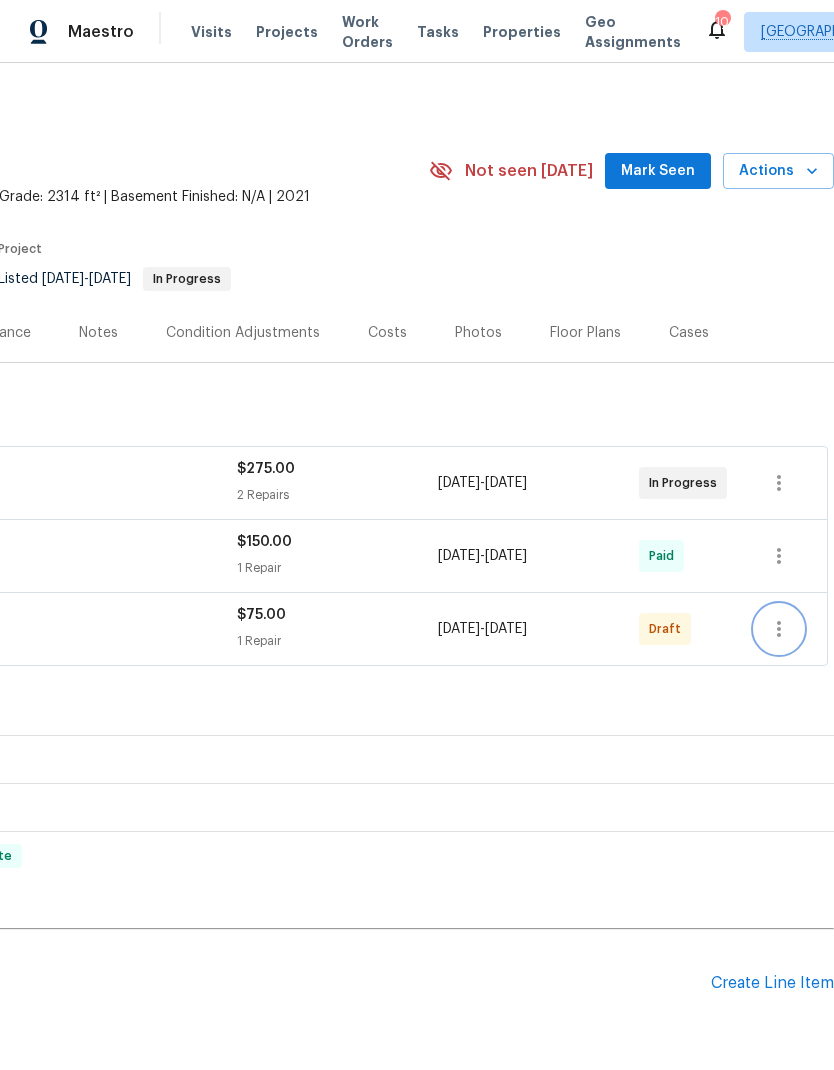 click 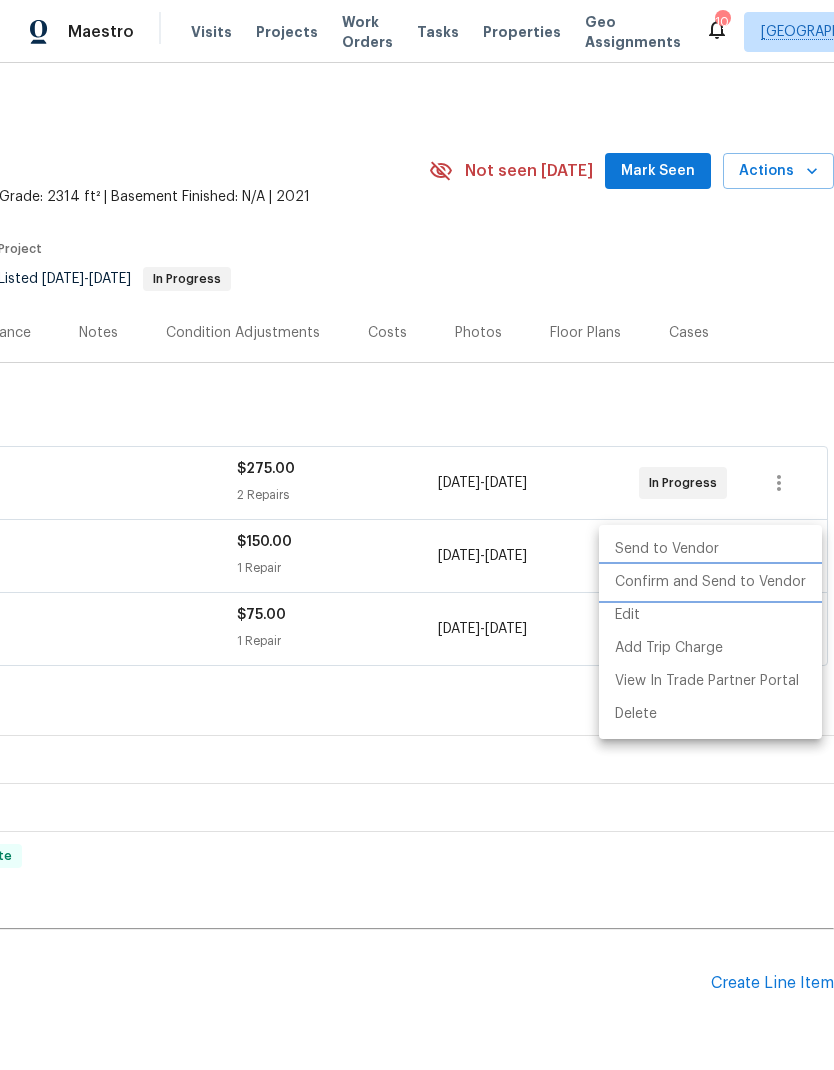 click on "Confirm and Send to Vendor" at bounding box center [710, 582] 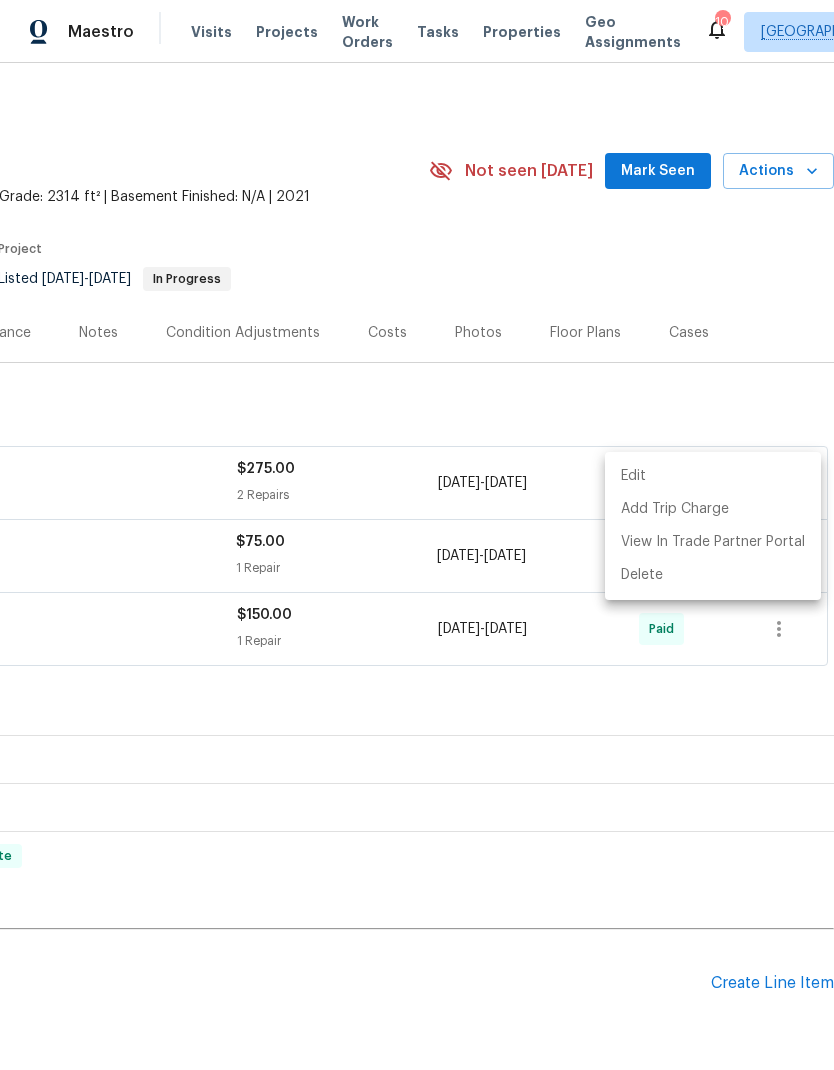 click at bounding box center [417, 535] 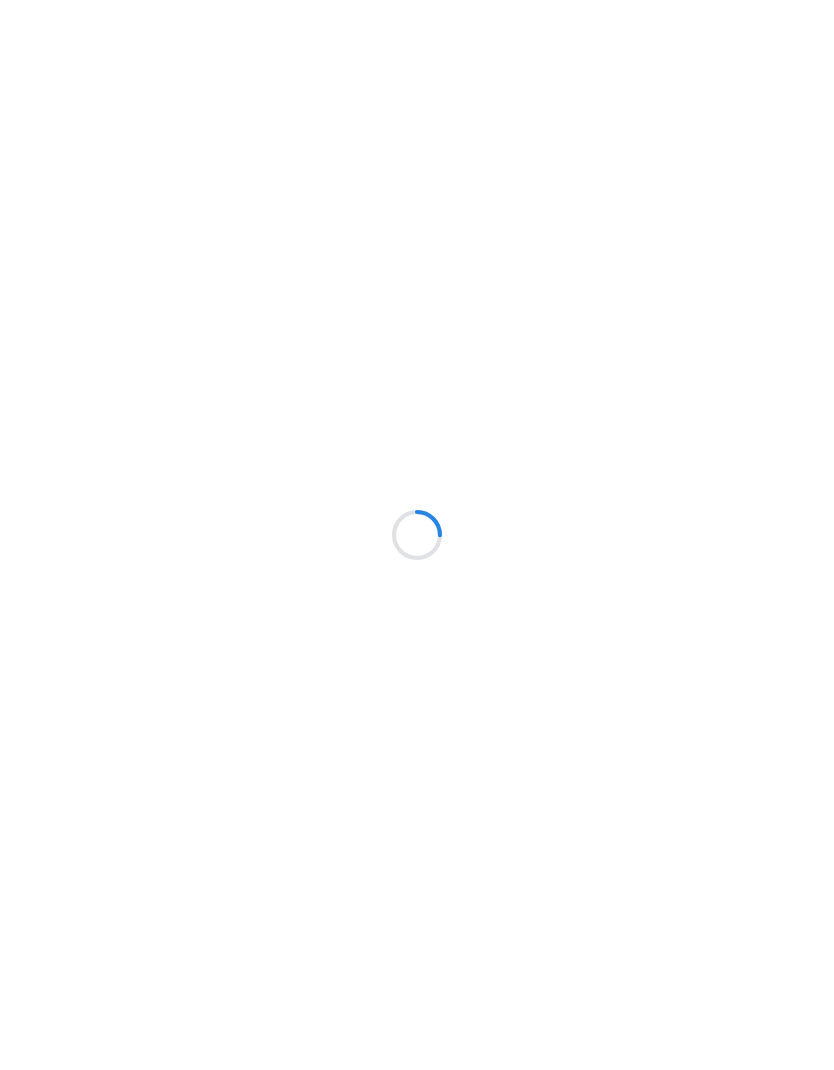 scroll, scrollTop: 0, scrollLeft: 0, axis: both 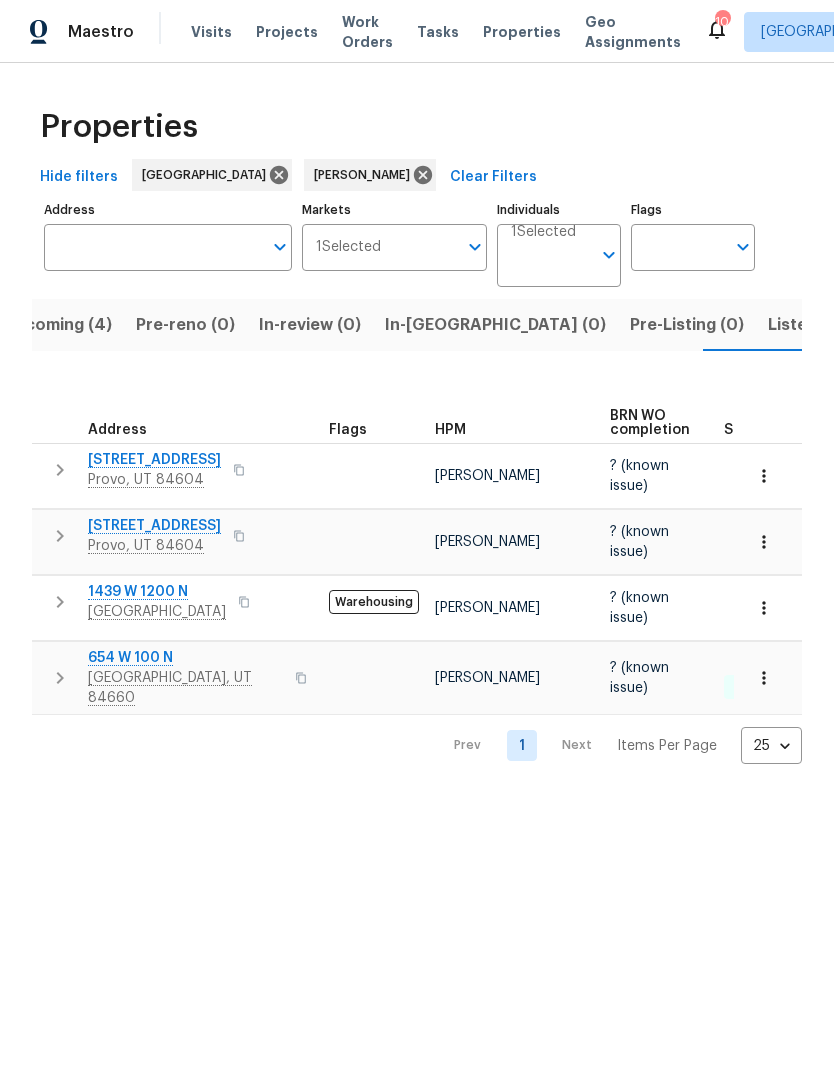 click on "Listed (10)" at bounding box center (810, 325) 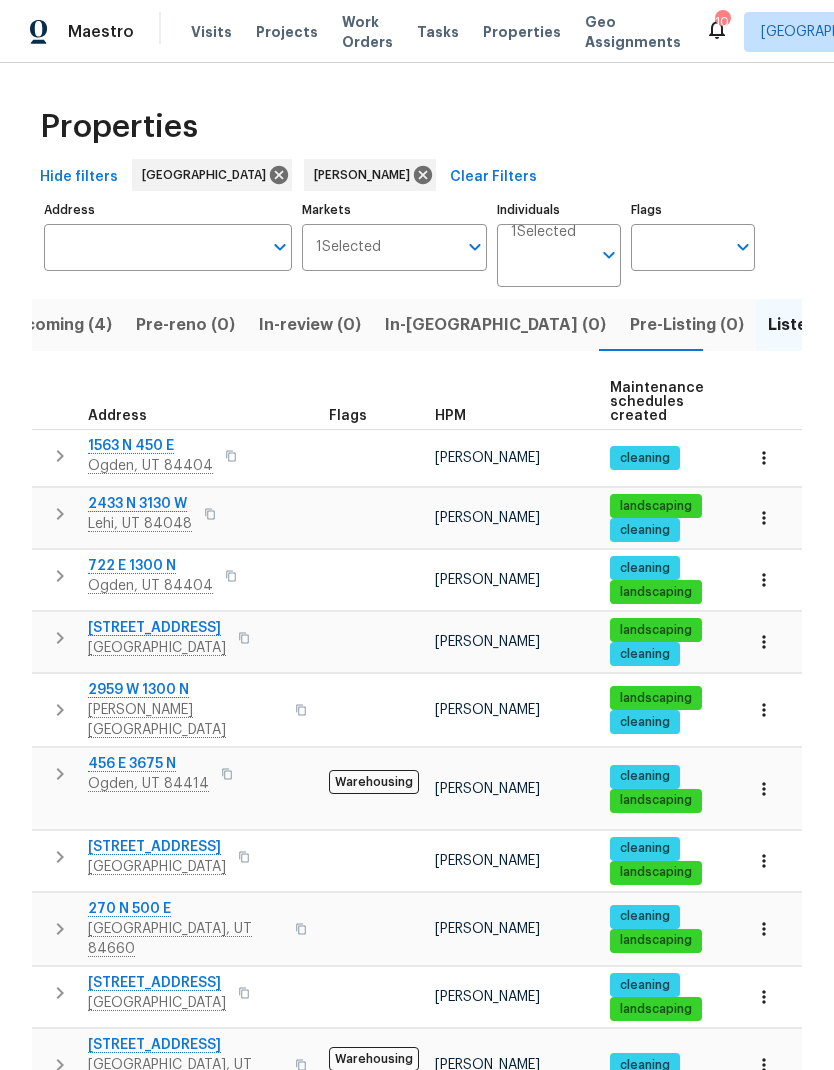 click on "Saratoga Springs, UT 84045" at bounding box center (157, 648) 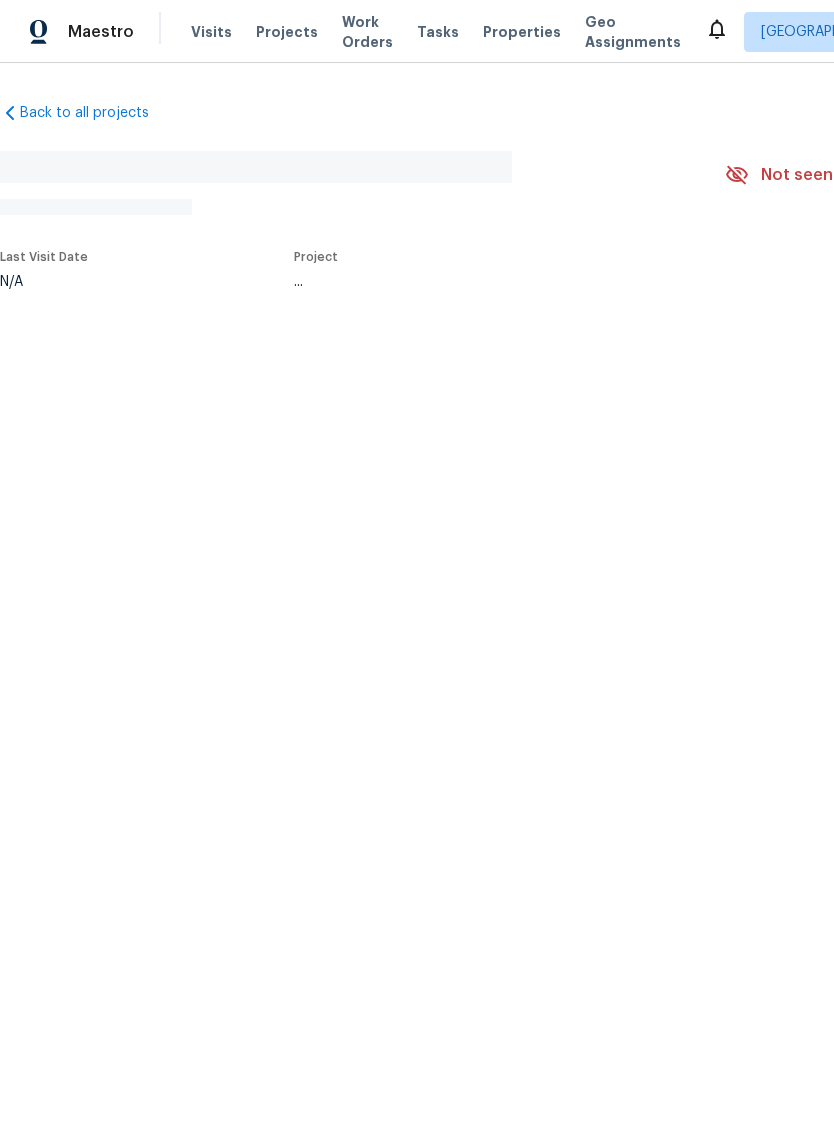scroll, scrollTop: 0, scrollLeft: 0, axis: both 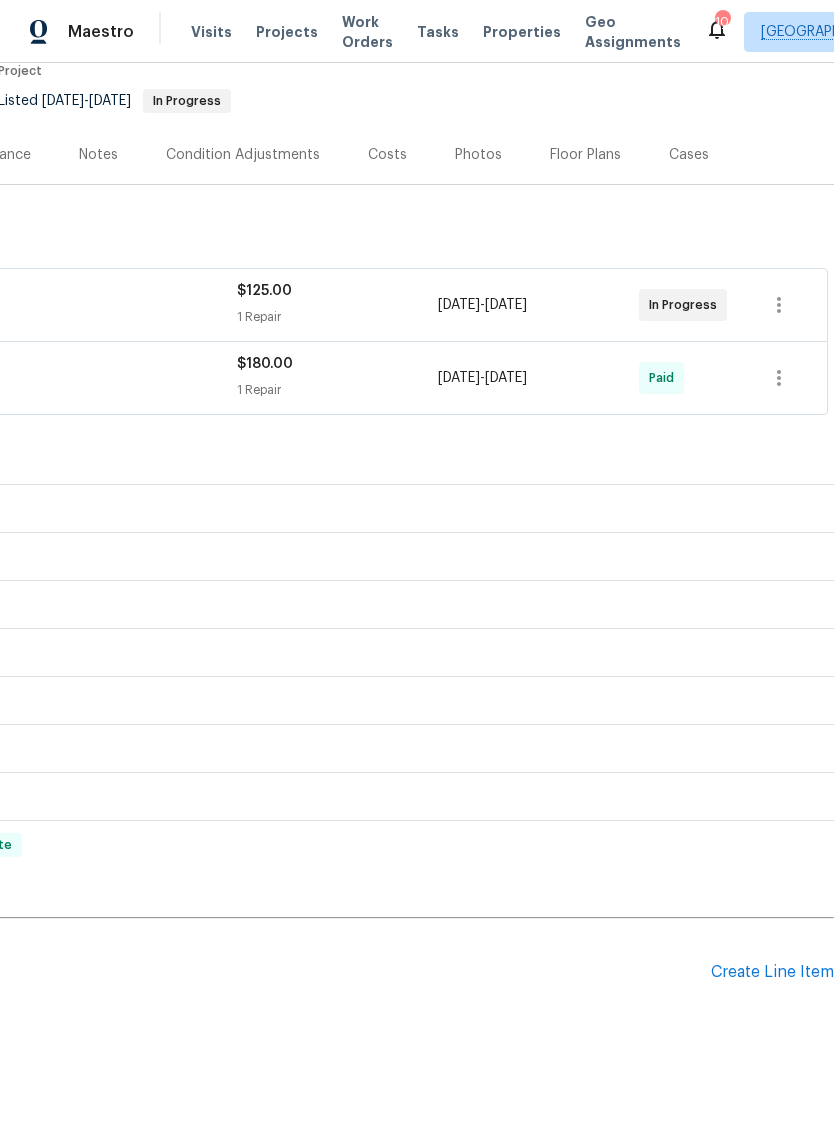 click on "Create Line Item" at bounding box center [772, 972] 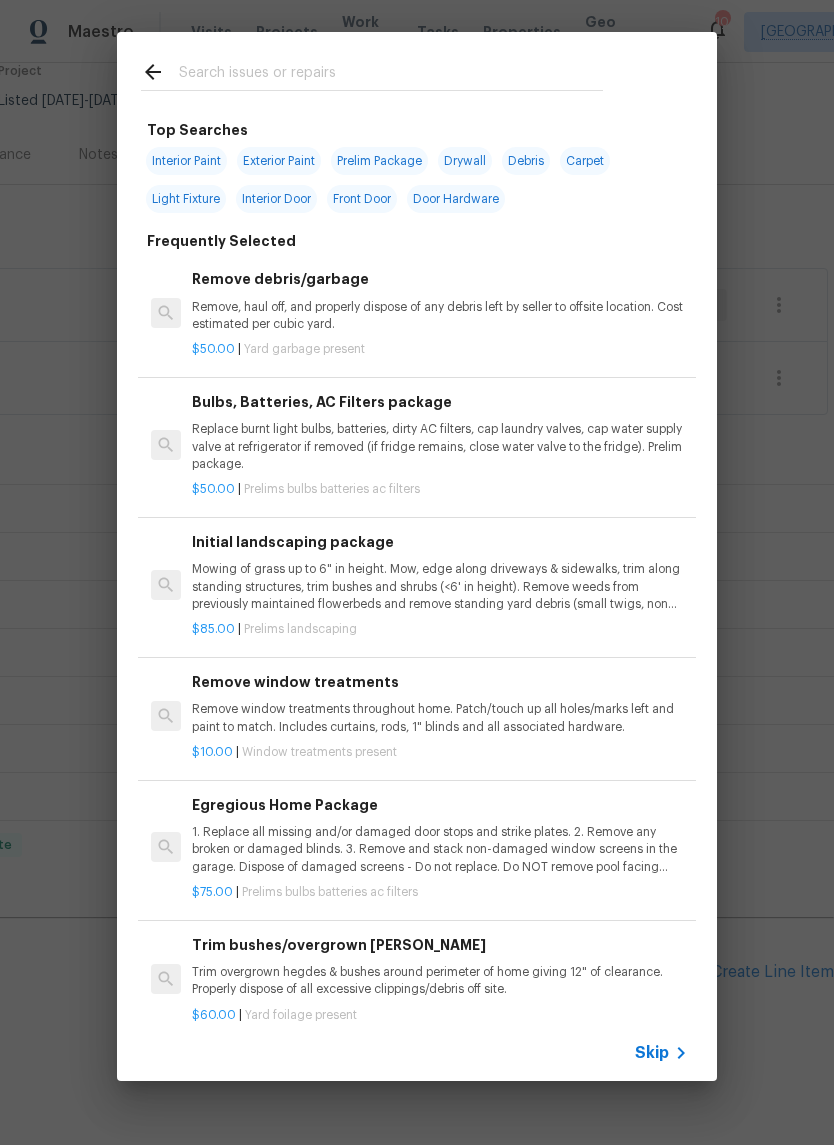 click at bounding box center (391, 75) 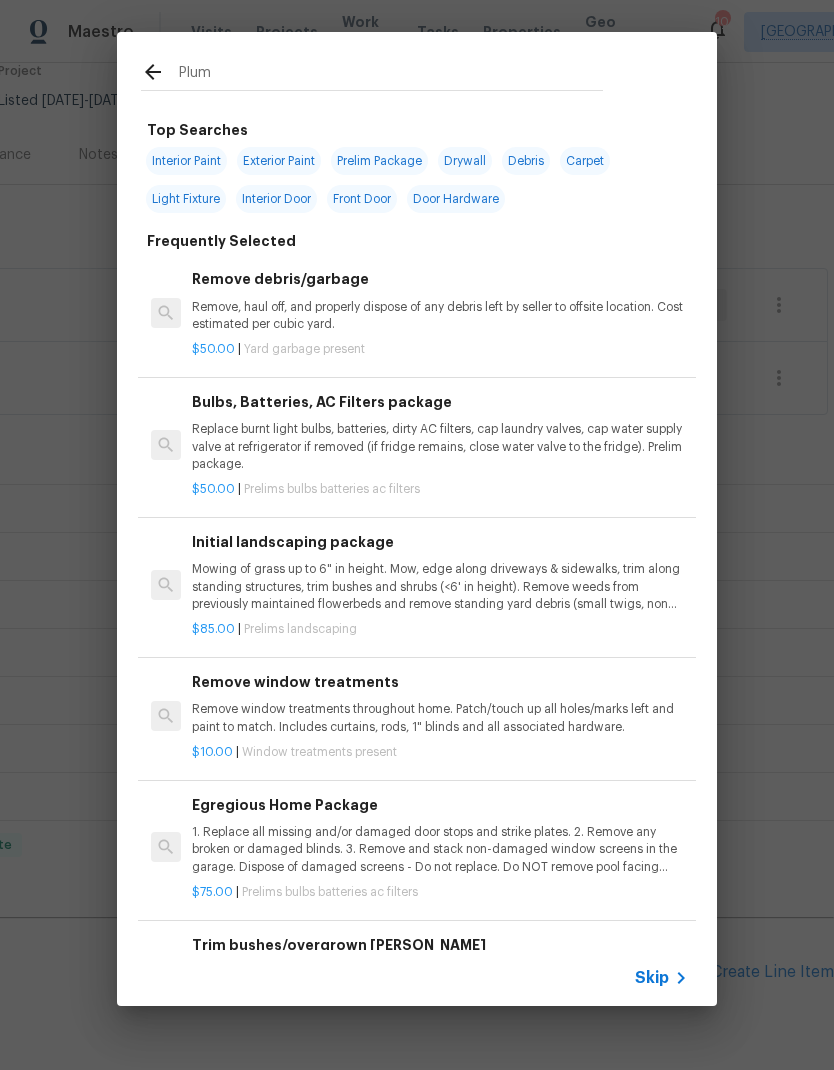 type on "Plumb" 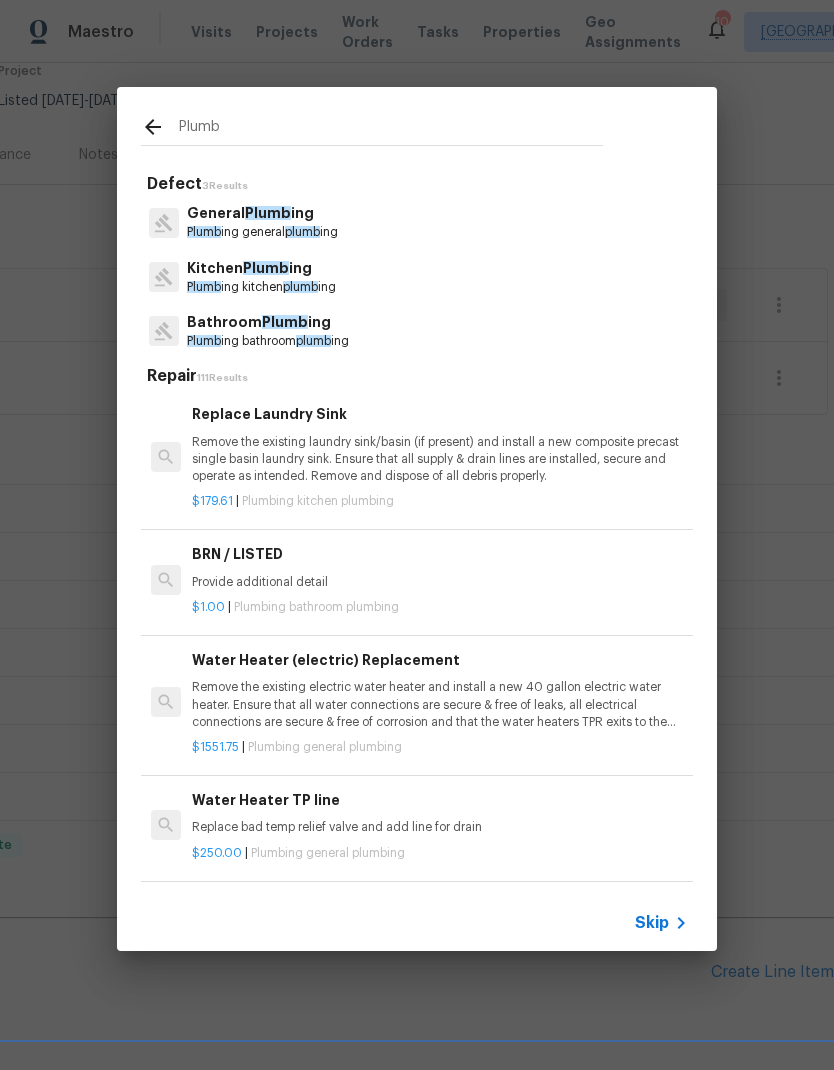 click on "General  Plumb ing" at bounding box center (262, 213) 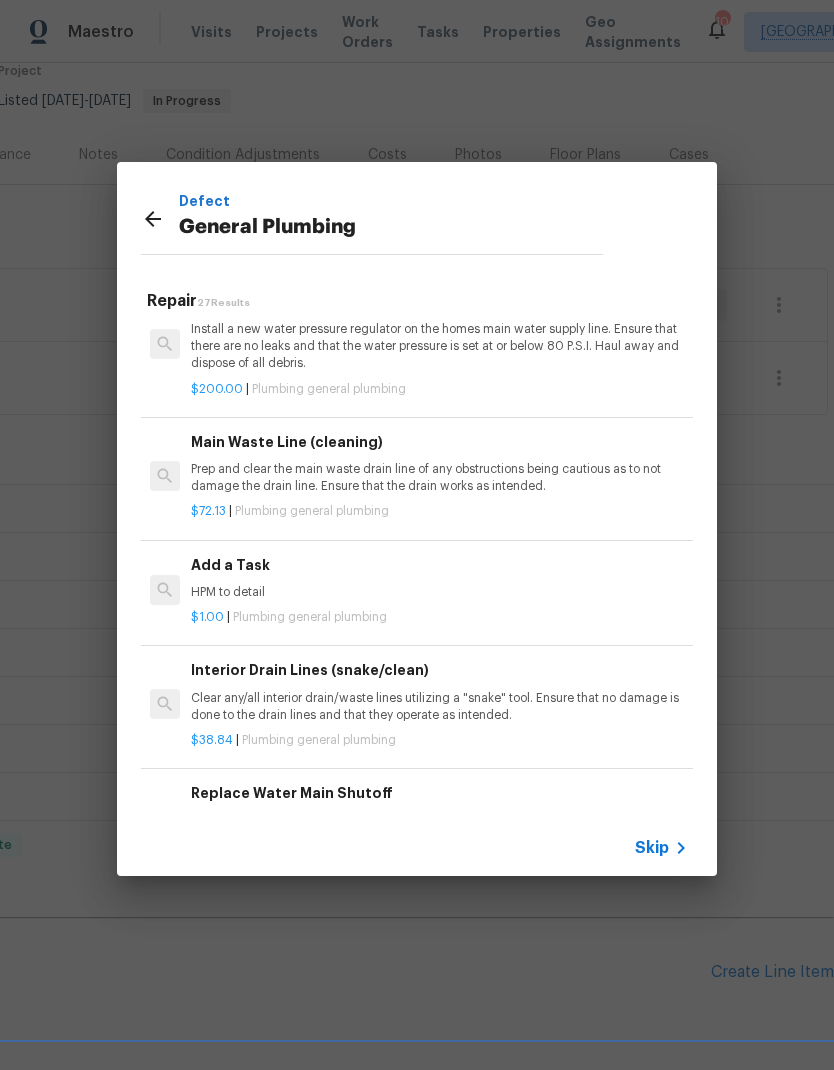 scroll, scrollTop: 2040, scrollLeft: 1, axis: both 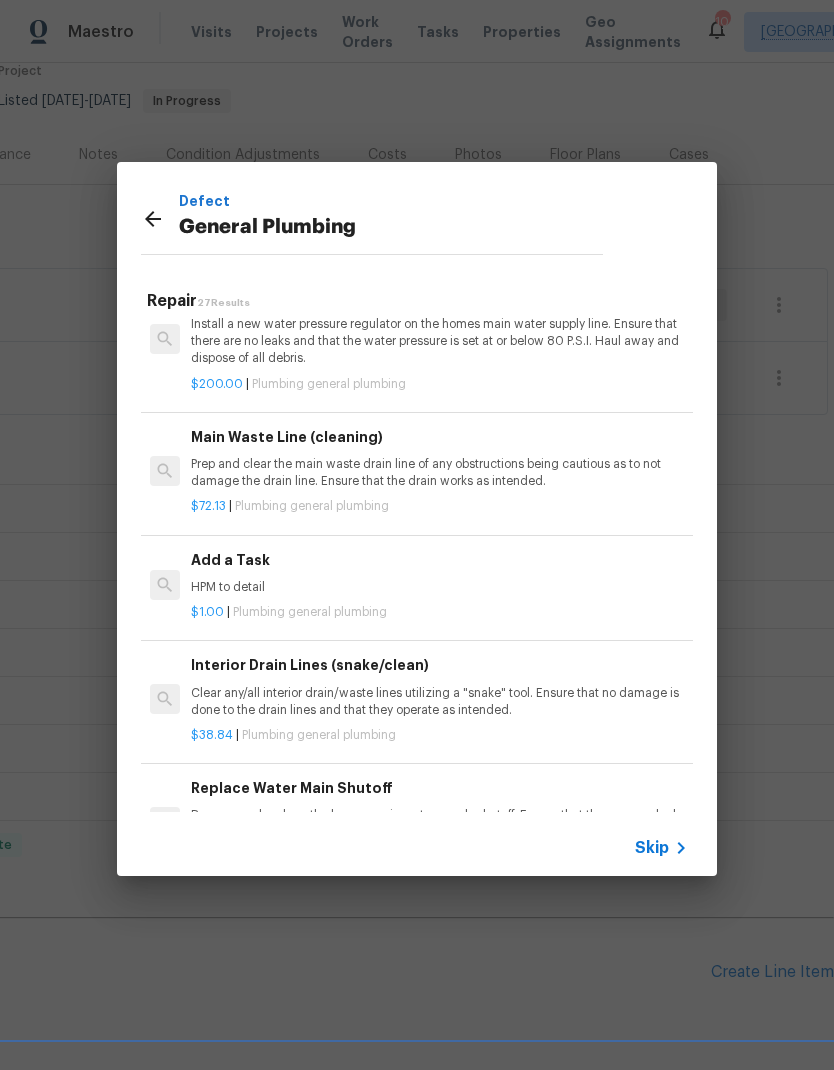 click on "Add a Task HPM to detail" at bounding box center (439, 573) 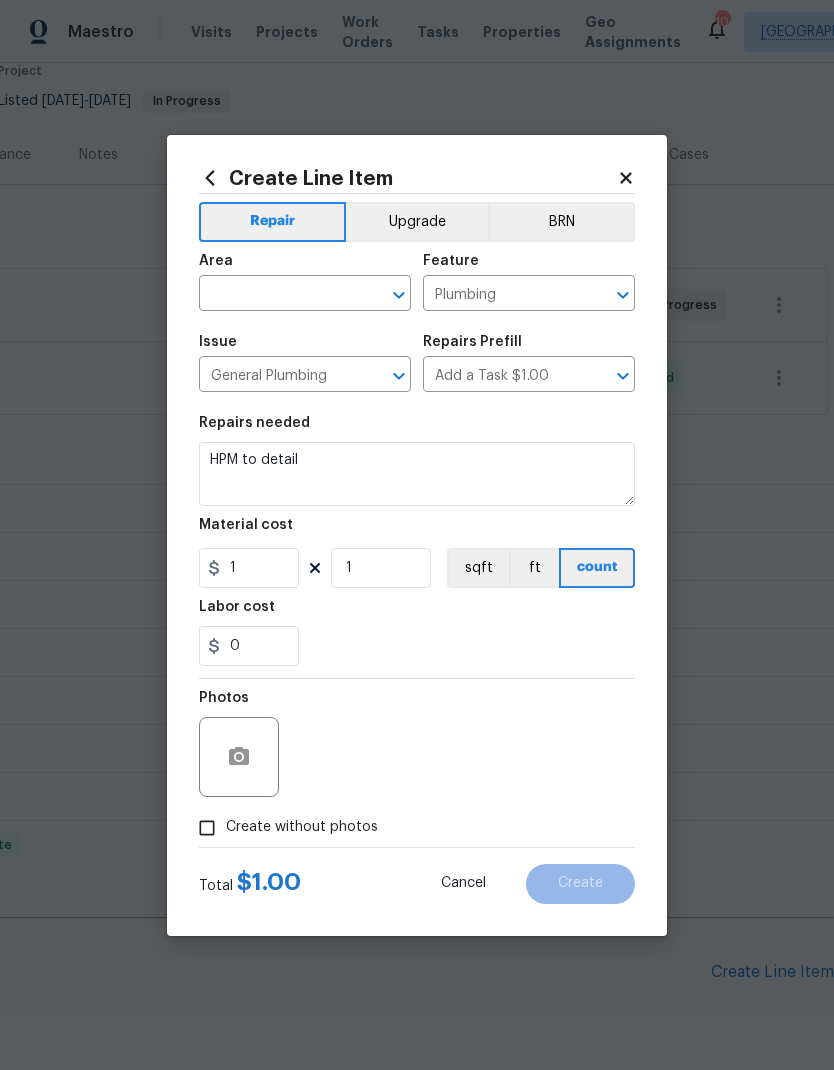 click at bounding box center [277, 295] 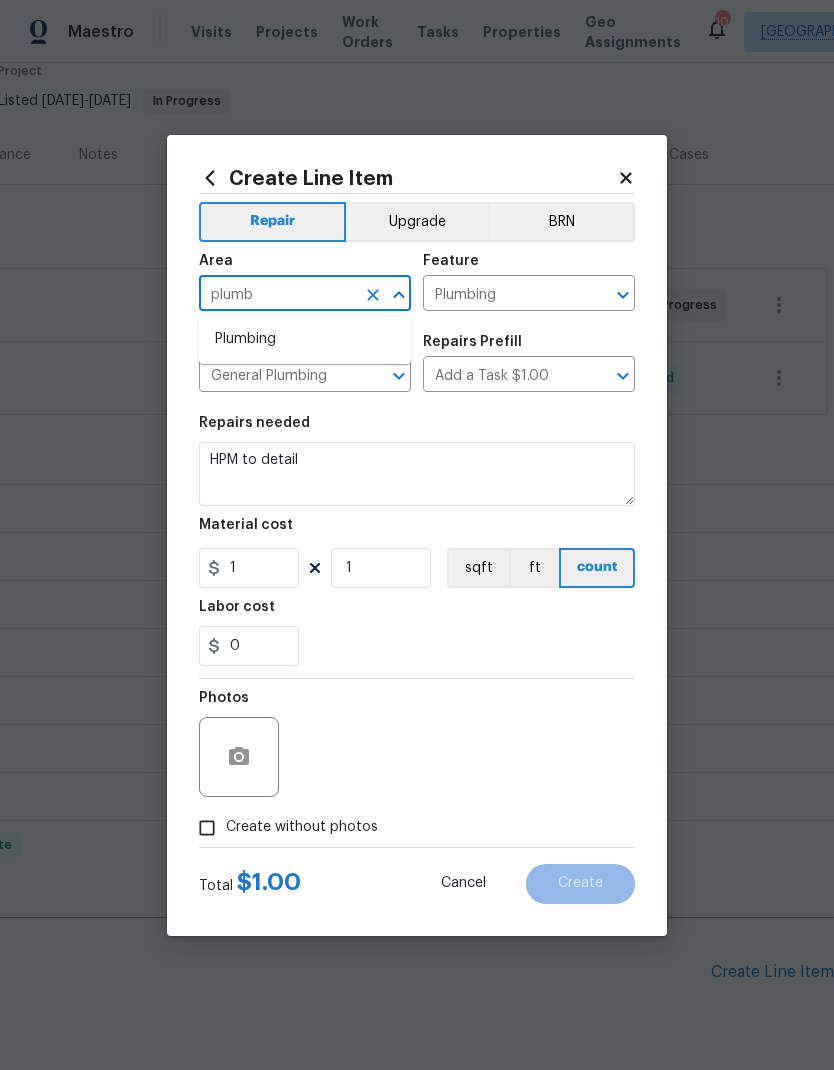click on "Plumbing" at bounding box center (305, 339) 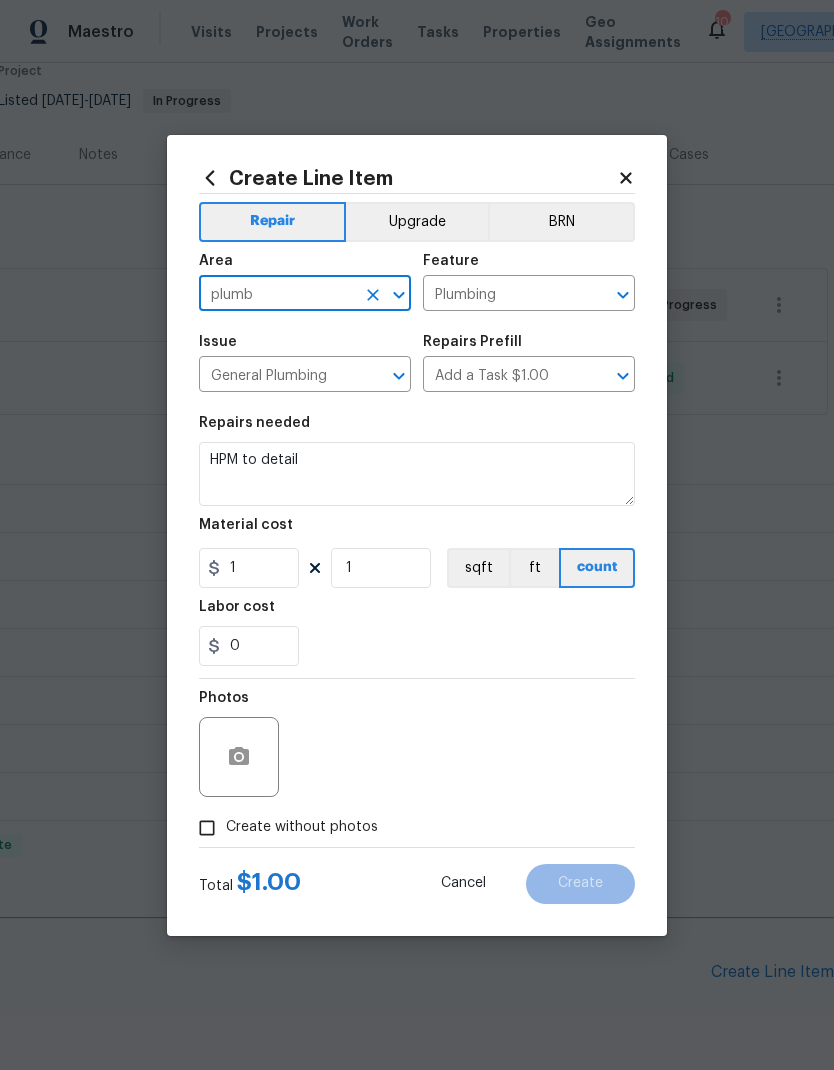 type on "Plumbing" 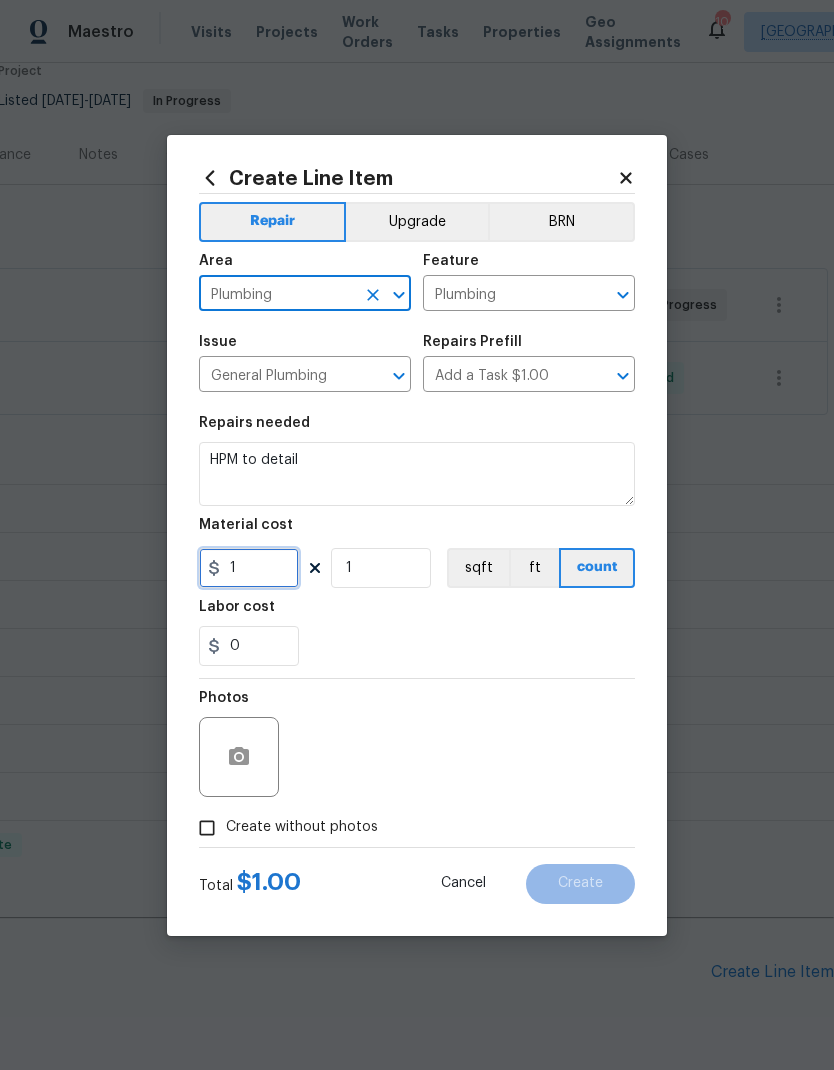 click on "1" at bounding box center [249, 568] 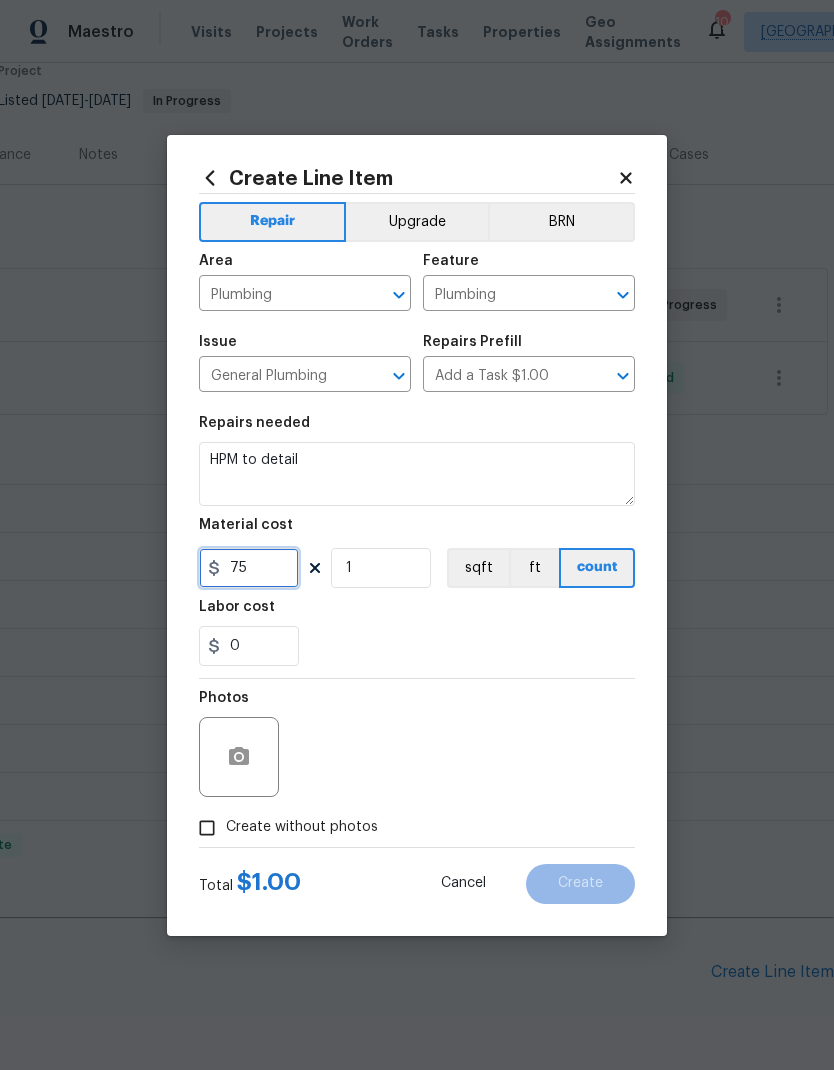 type on "75" 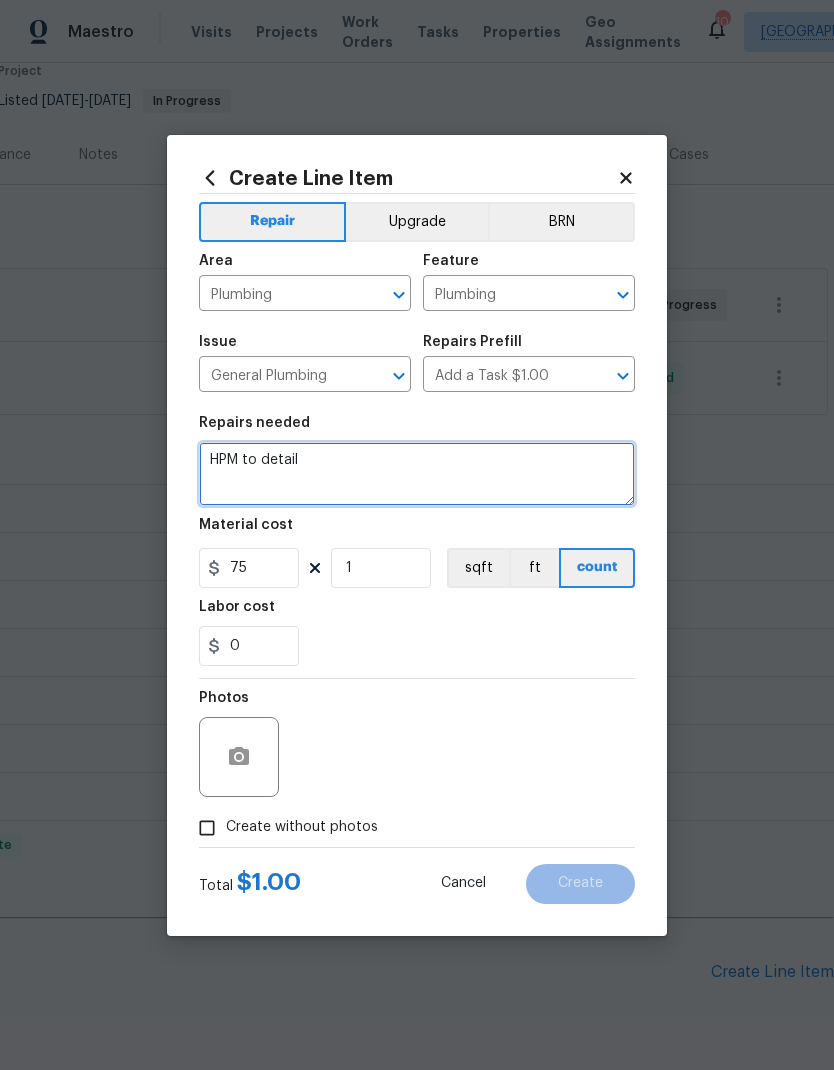 click on "HPM to detail" at bounding box center [417, 474] 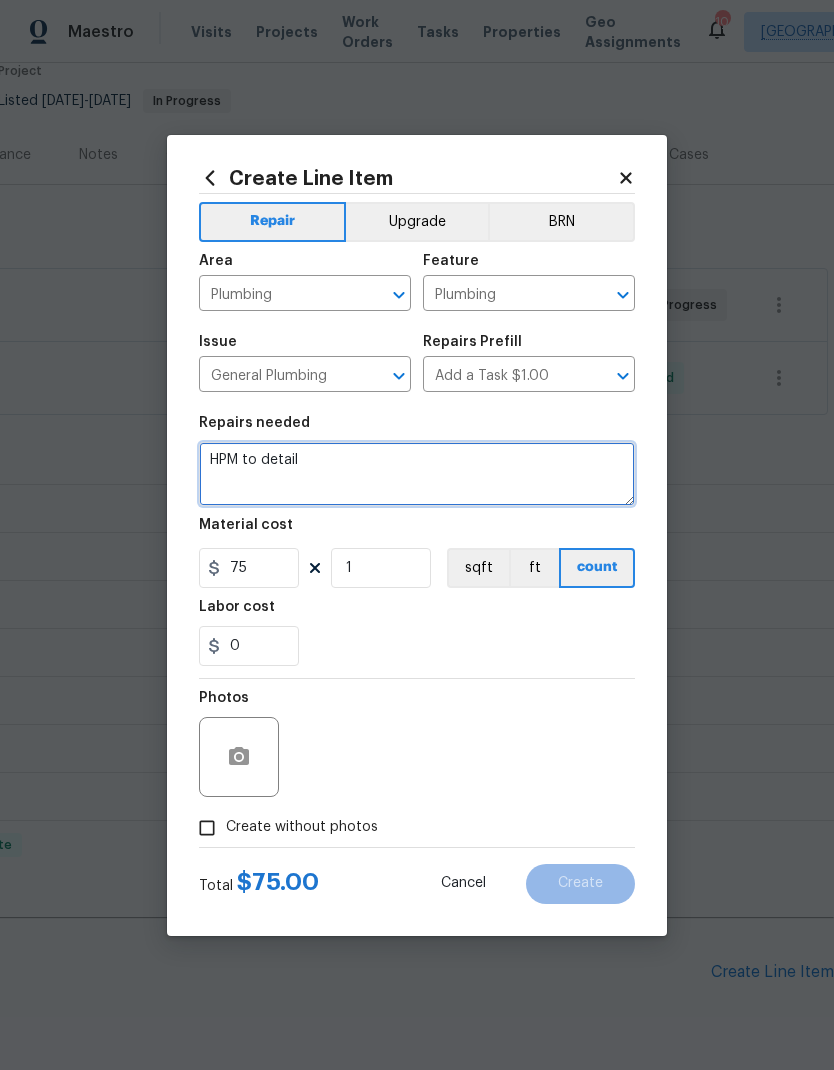click on "HPM to detail" at bounding box center [417, 474] 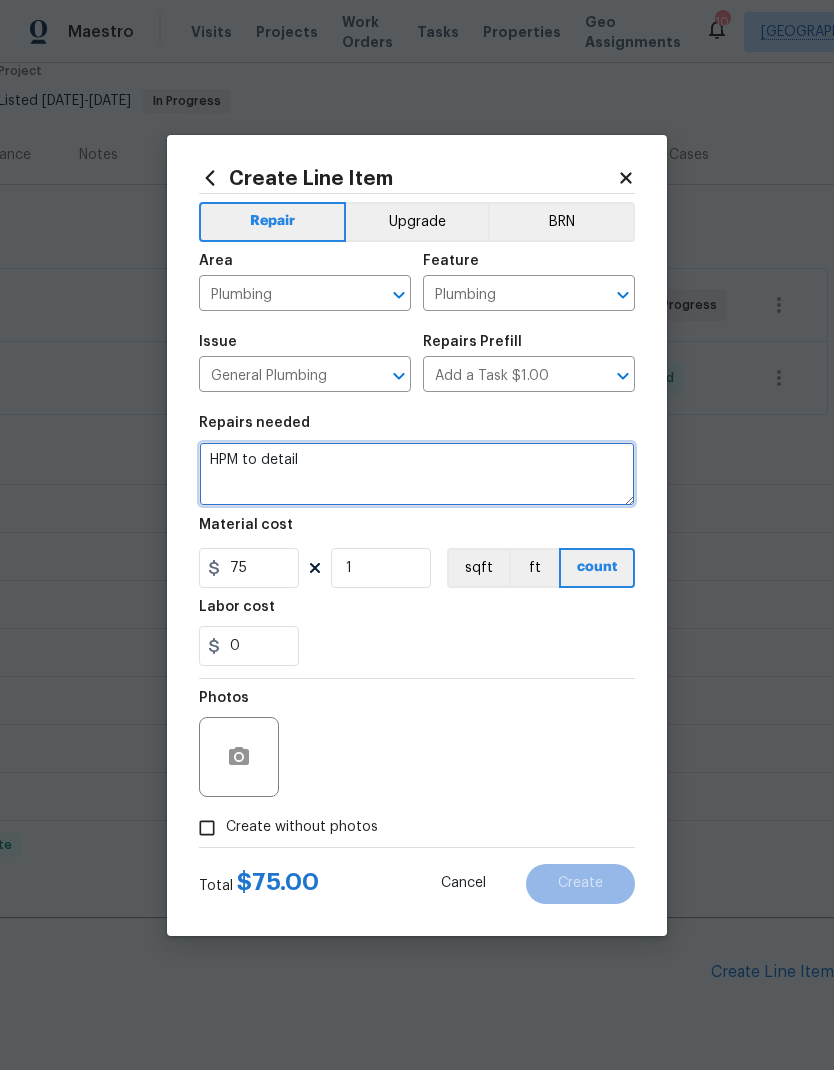 click on "HPM to detail" at bounding box center [417, 474] 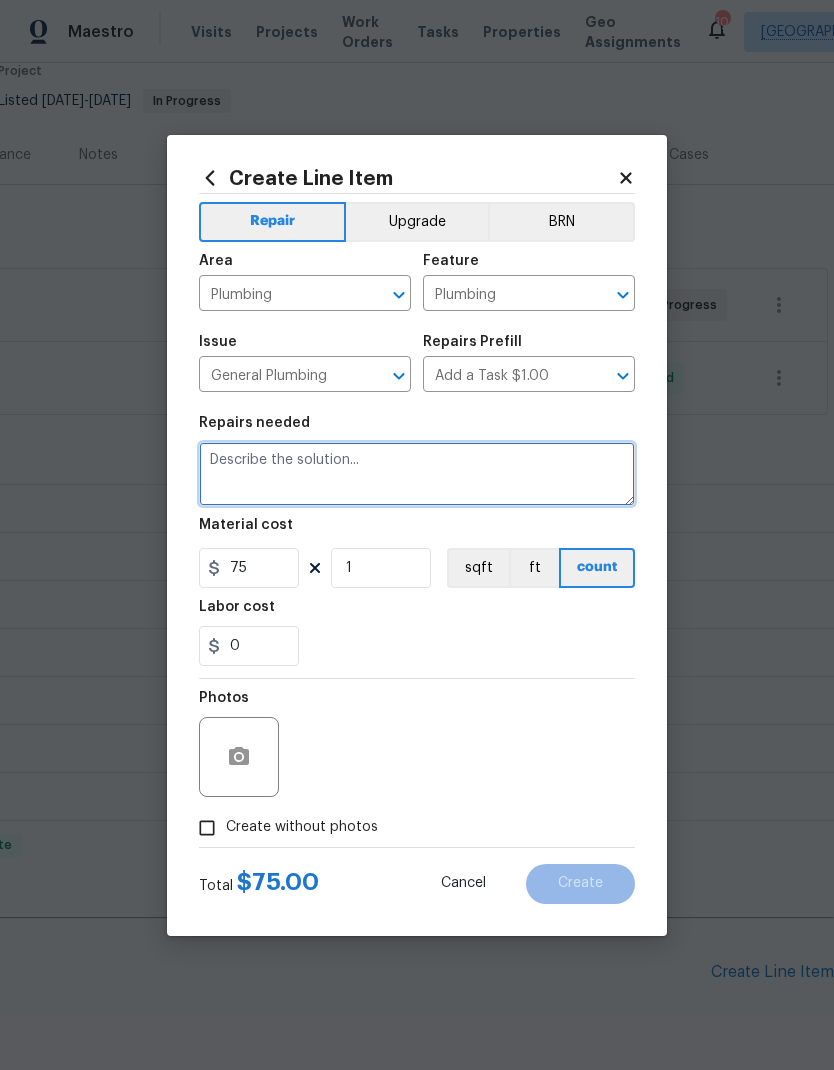 click at bounding box center [417, 474] 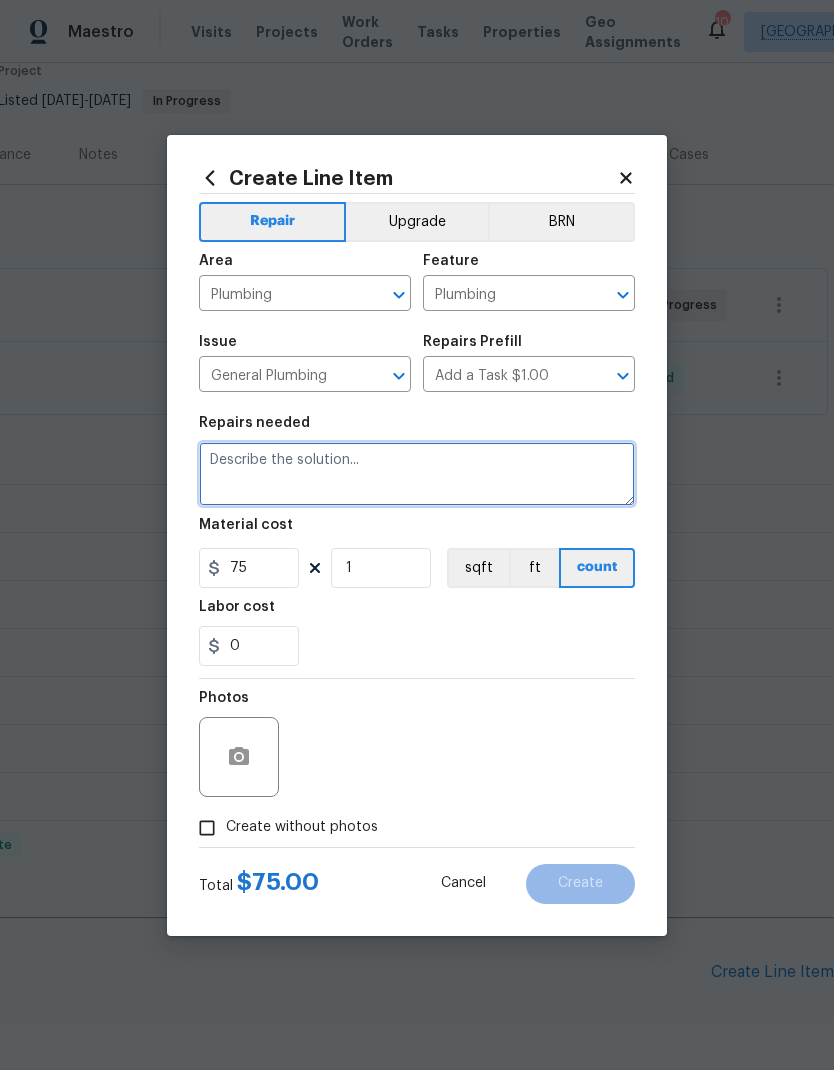 click at bounding box center [417, 474] 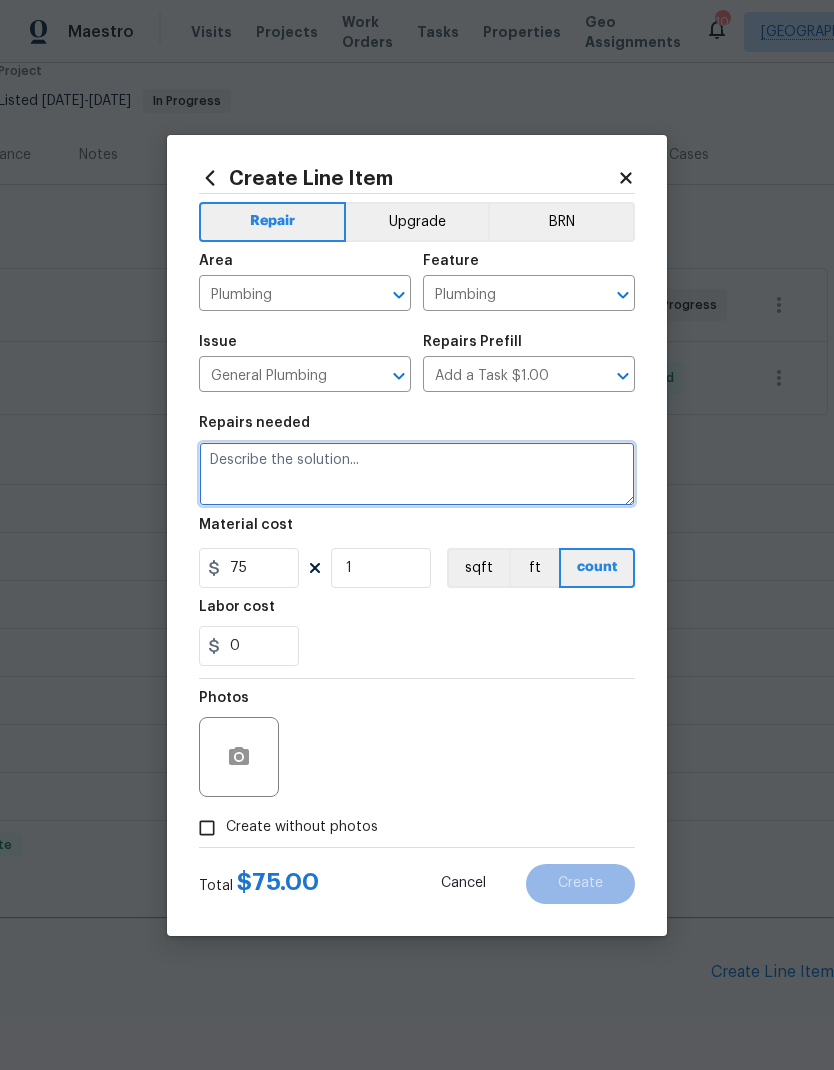 paste on "Please inspect water meters and valves and troubleshoot the low water pressure in the house and to the irrigation." 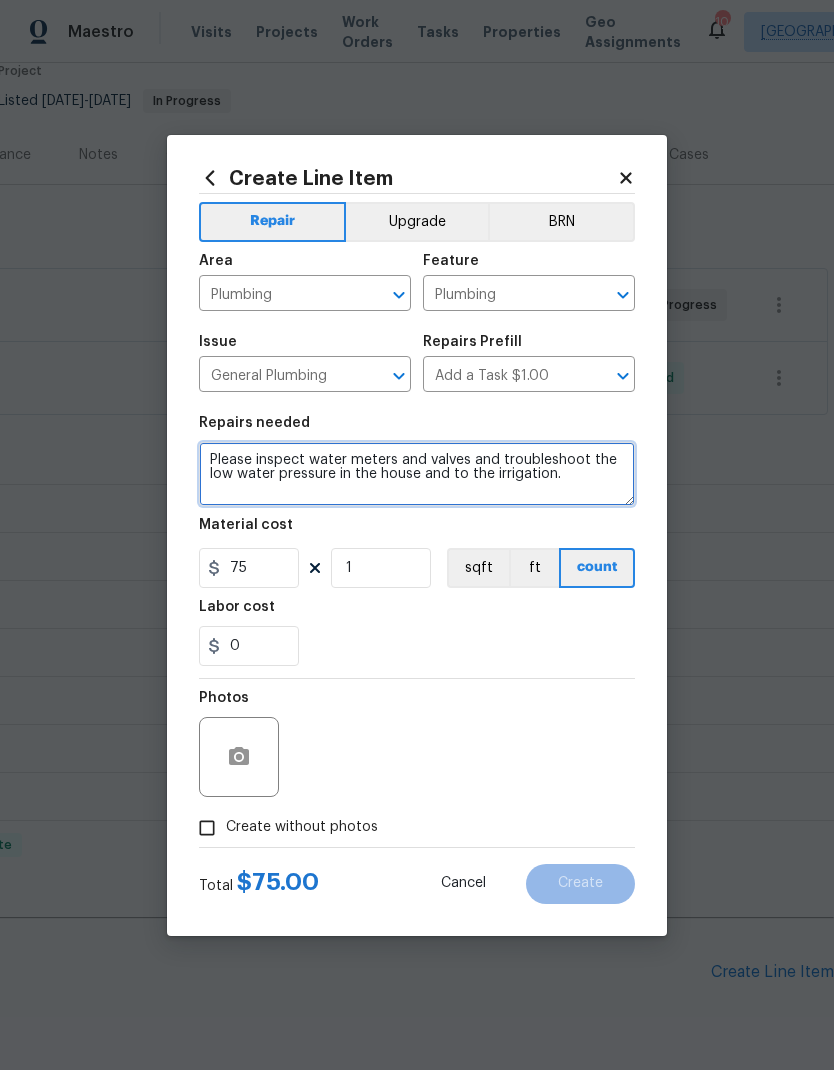 type on "Please inspect water meters and valves and troubleshoot the low water pressure in the house and to the irrigation." 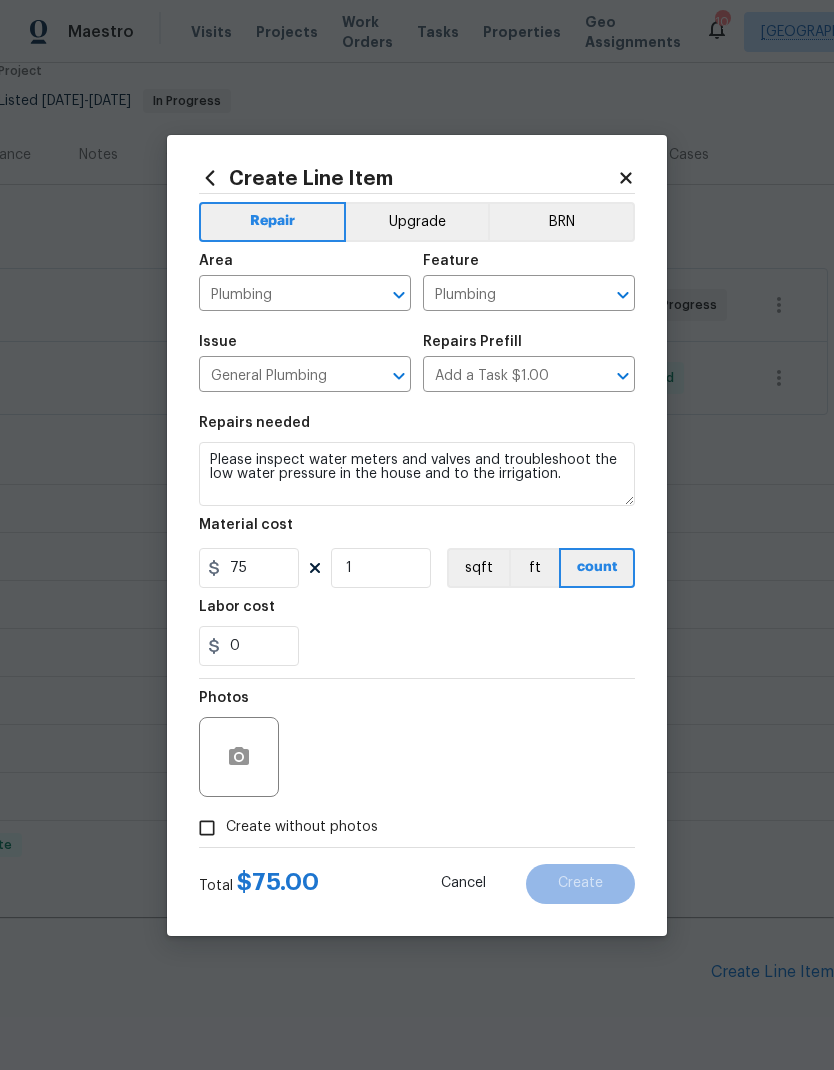 click on "0" at bounding box center (417, 646) 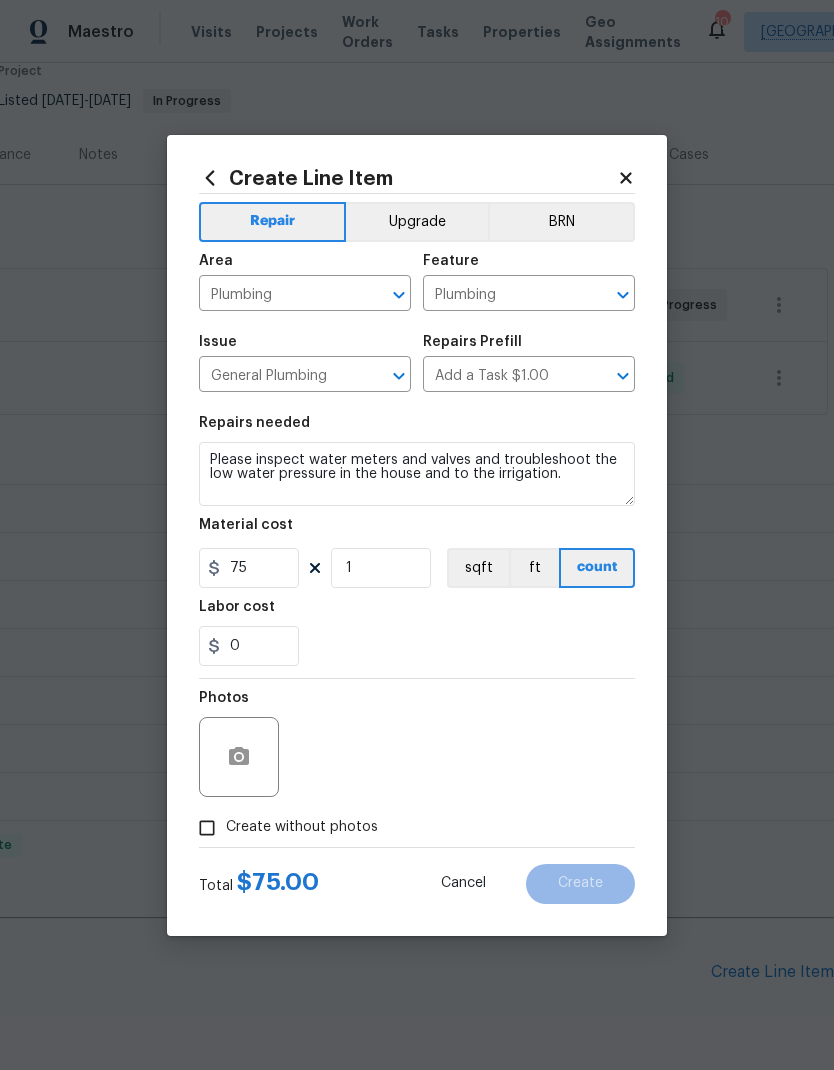 click on "Create without photos" at bounding box center (207, 828) 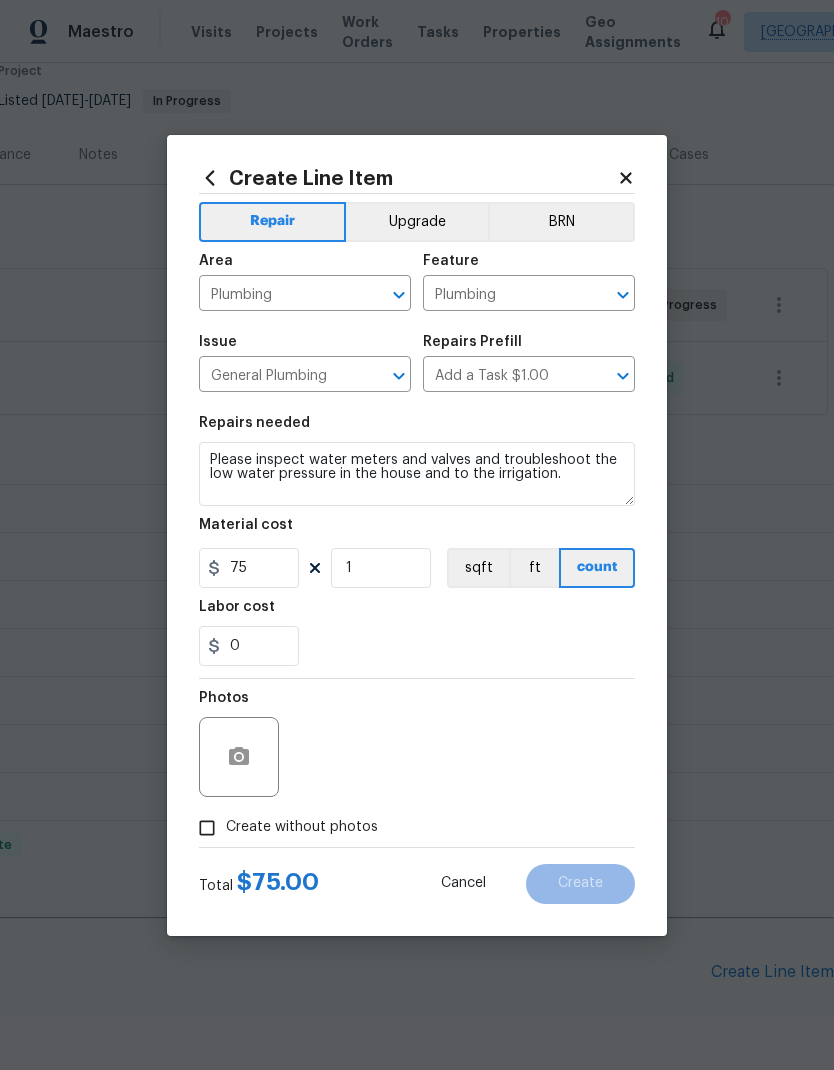 checkbox on "true" 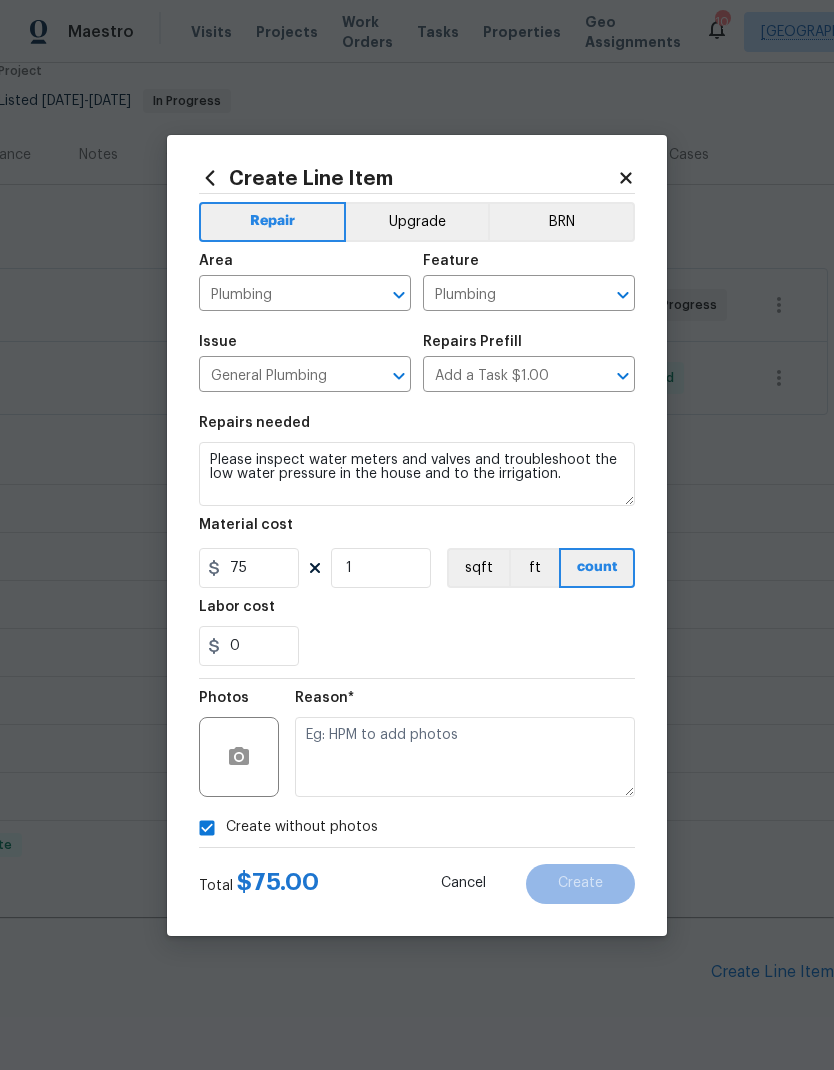 click at bounding box center (465, 757) 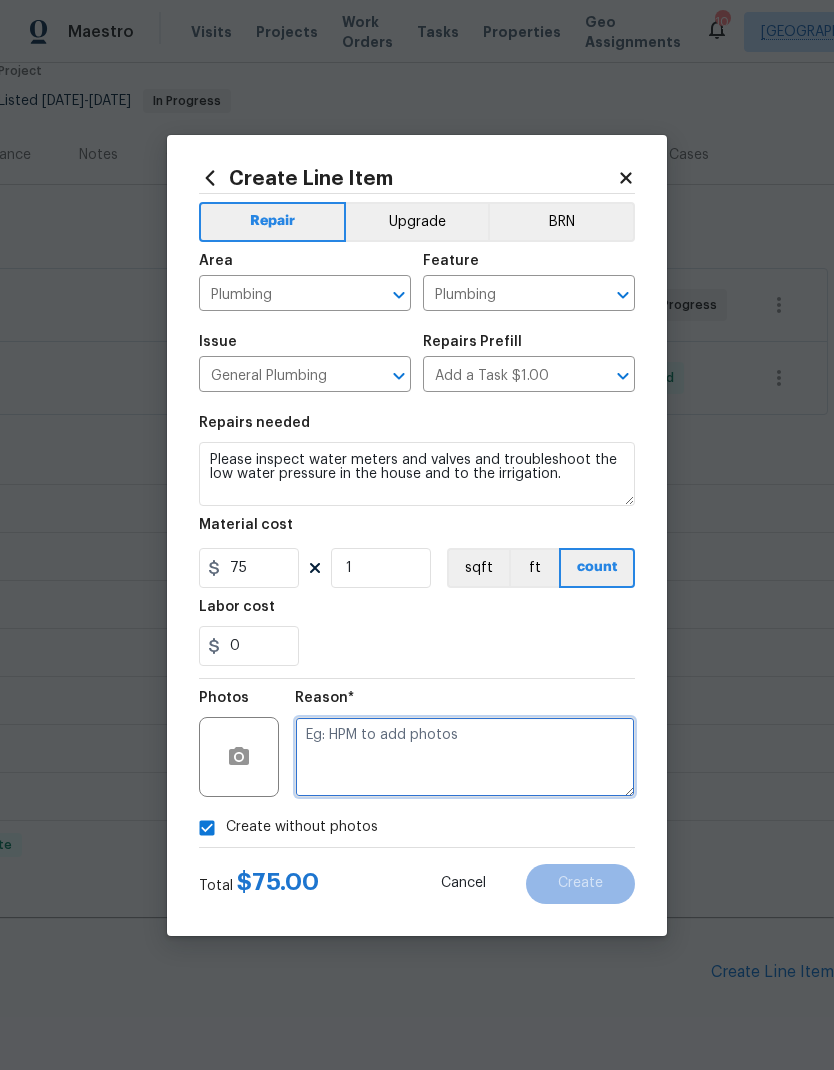 scroll, scrollTop: 31, scrollLeft: 0, axis: vertical 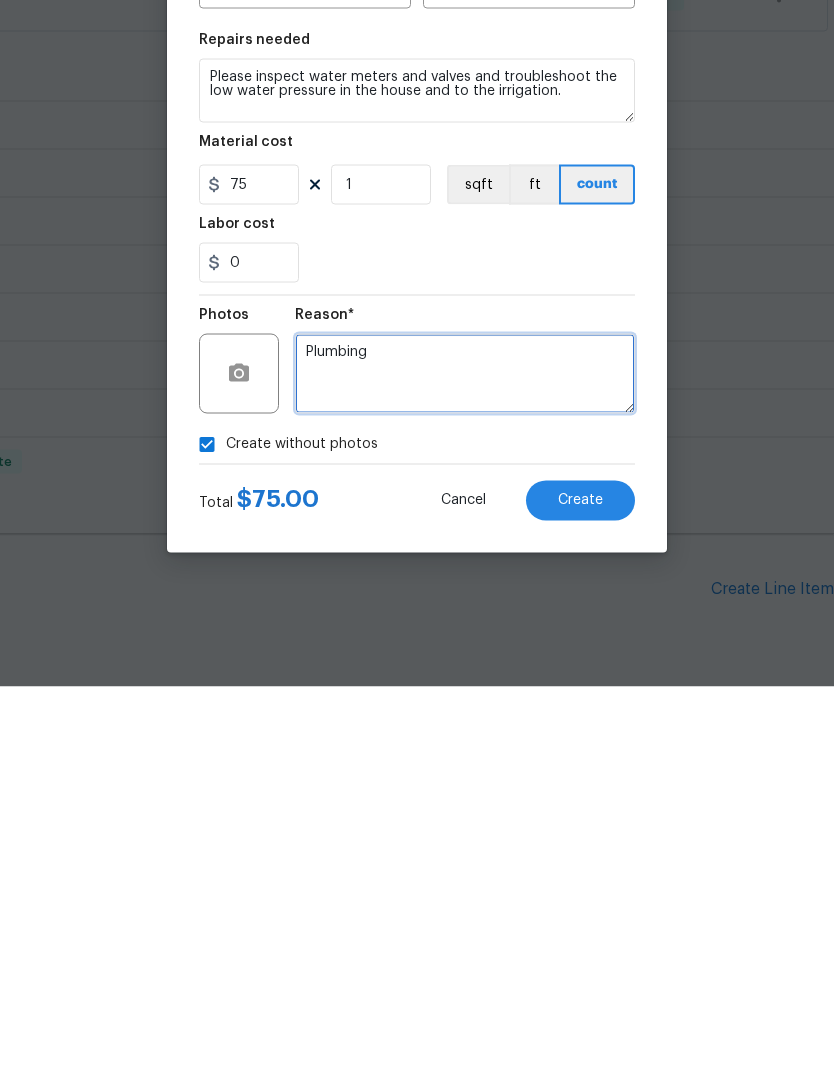 type on "Plumbing" 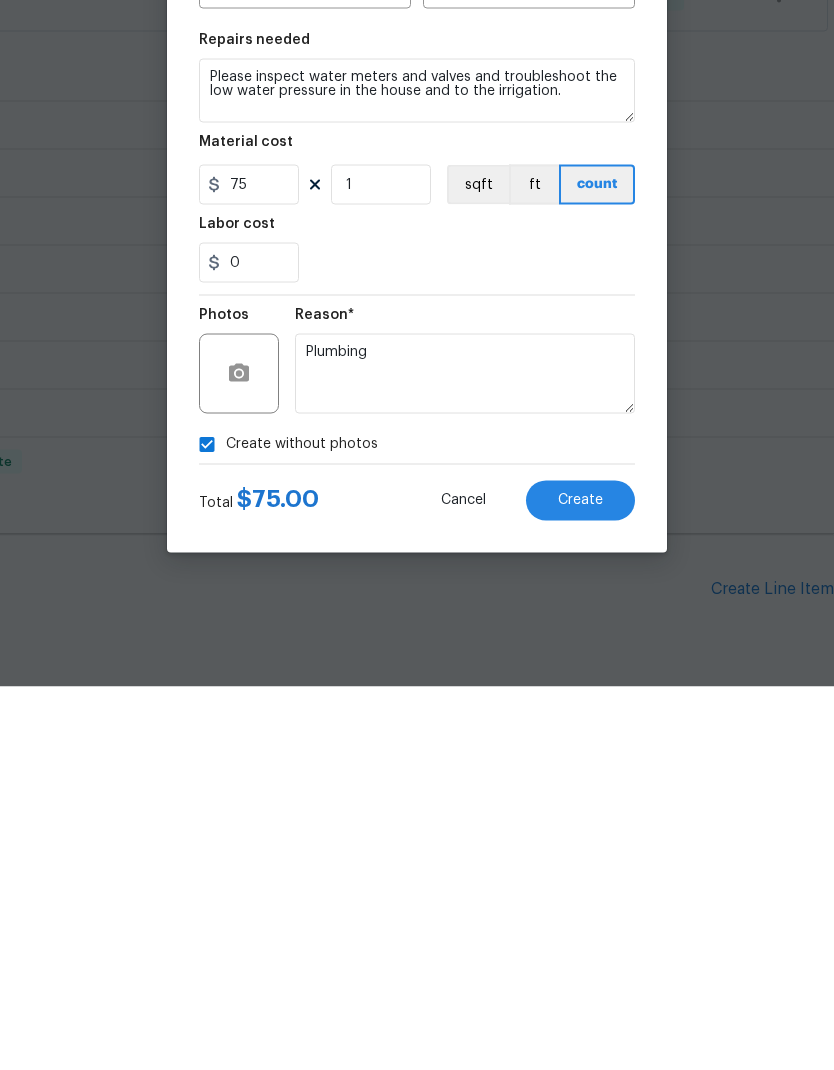 click on "Create without photos" at bounding box center [417, 828] 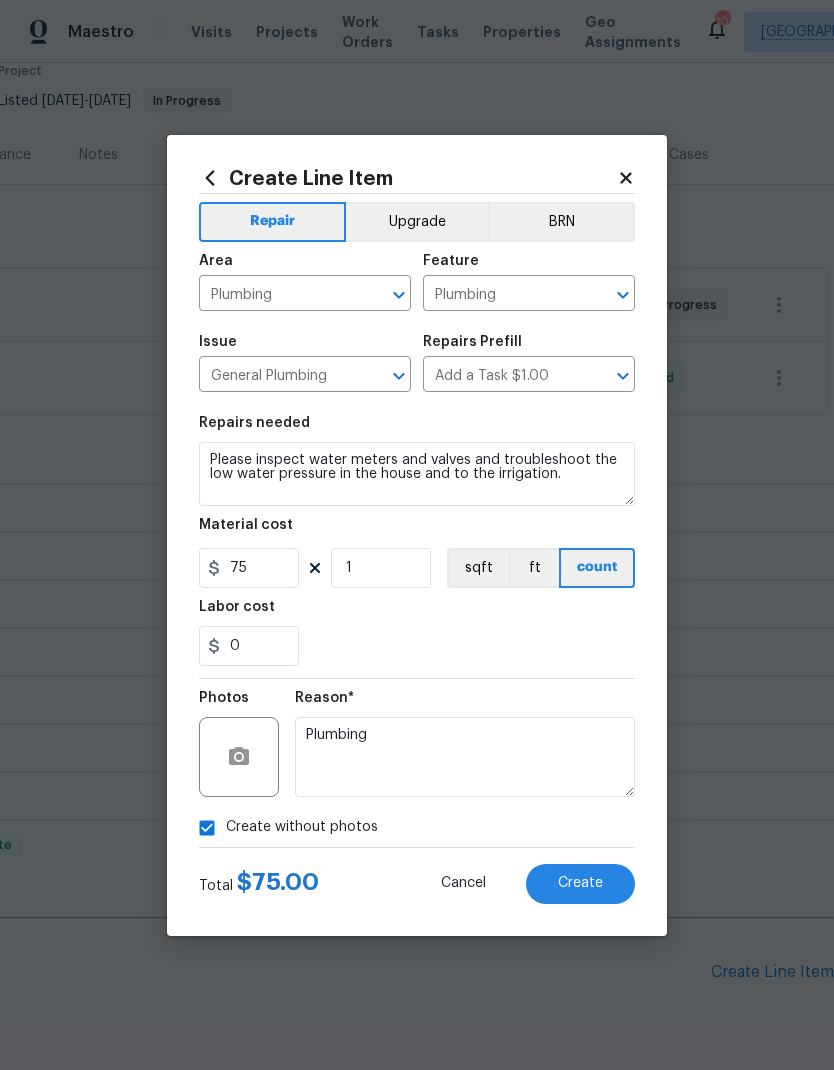 click on "Create" at bounding box center (580, 883) 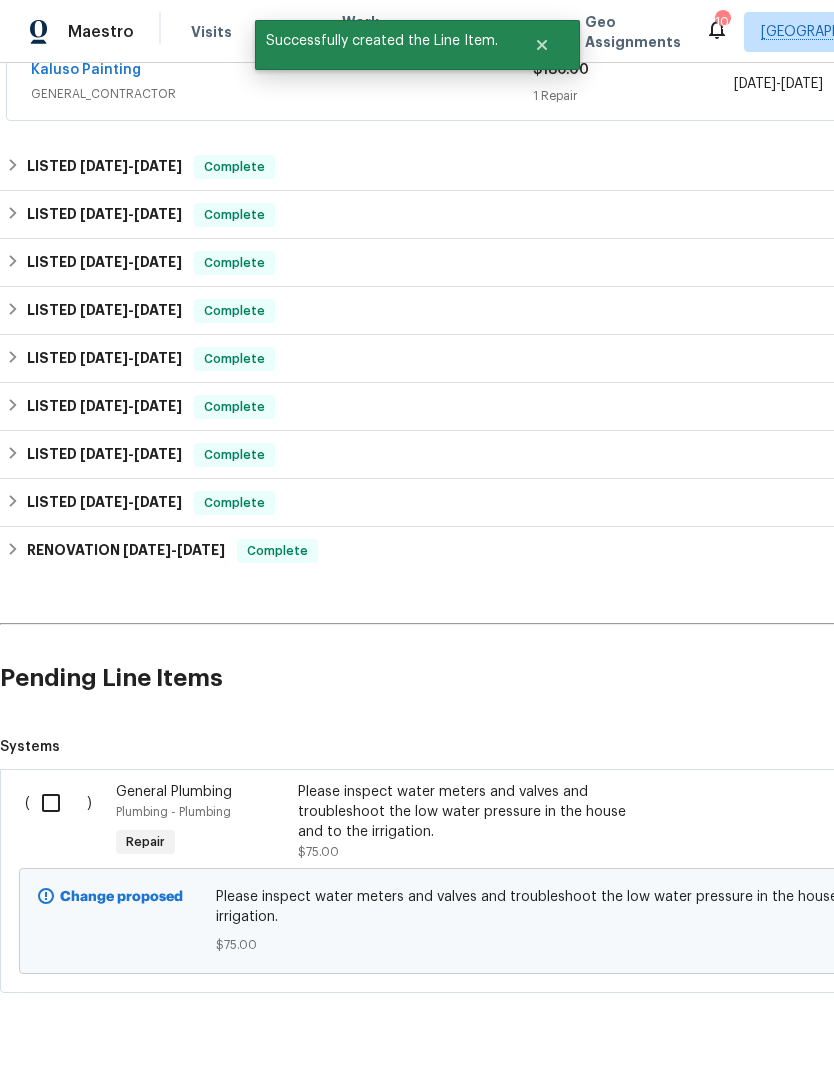 scroll, scrollTop: 471, scrollLeft: 0, axis: vertical 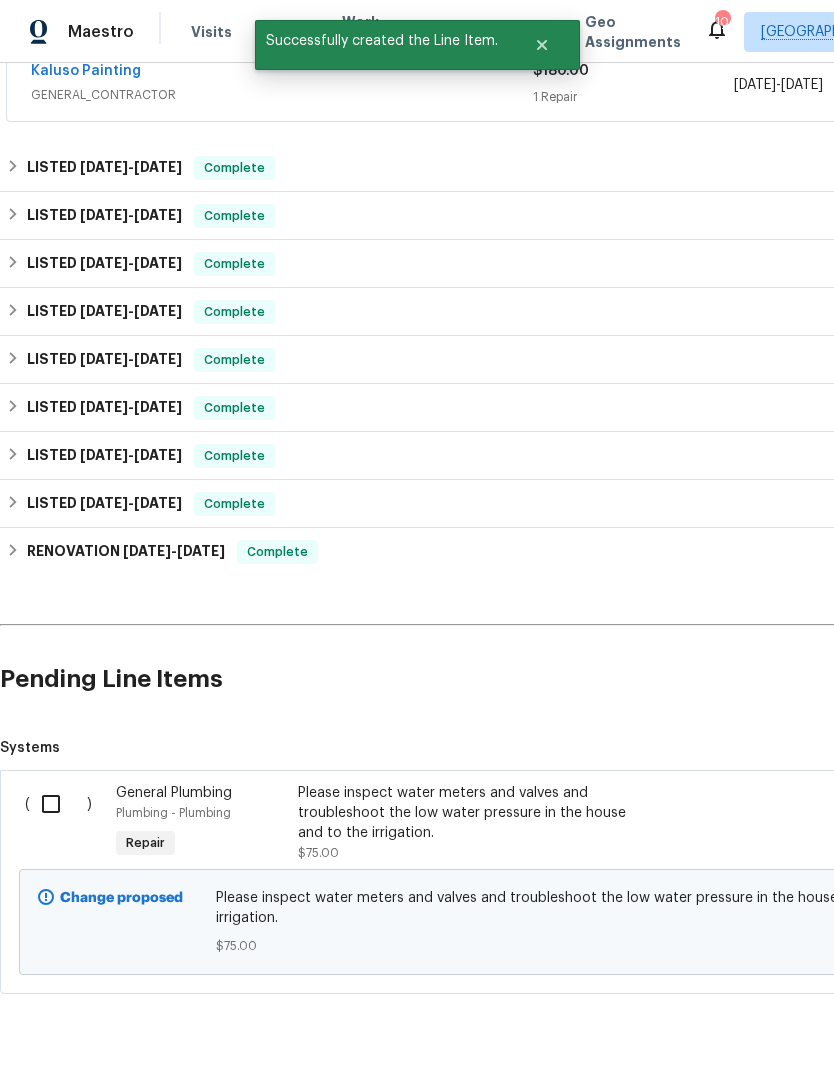 click at bounding box center [58, 804] 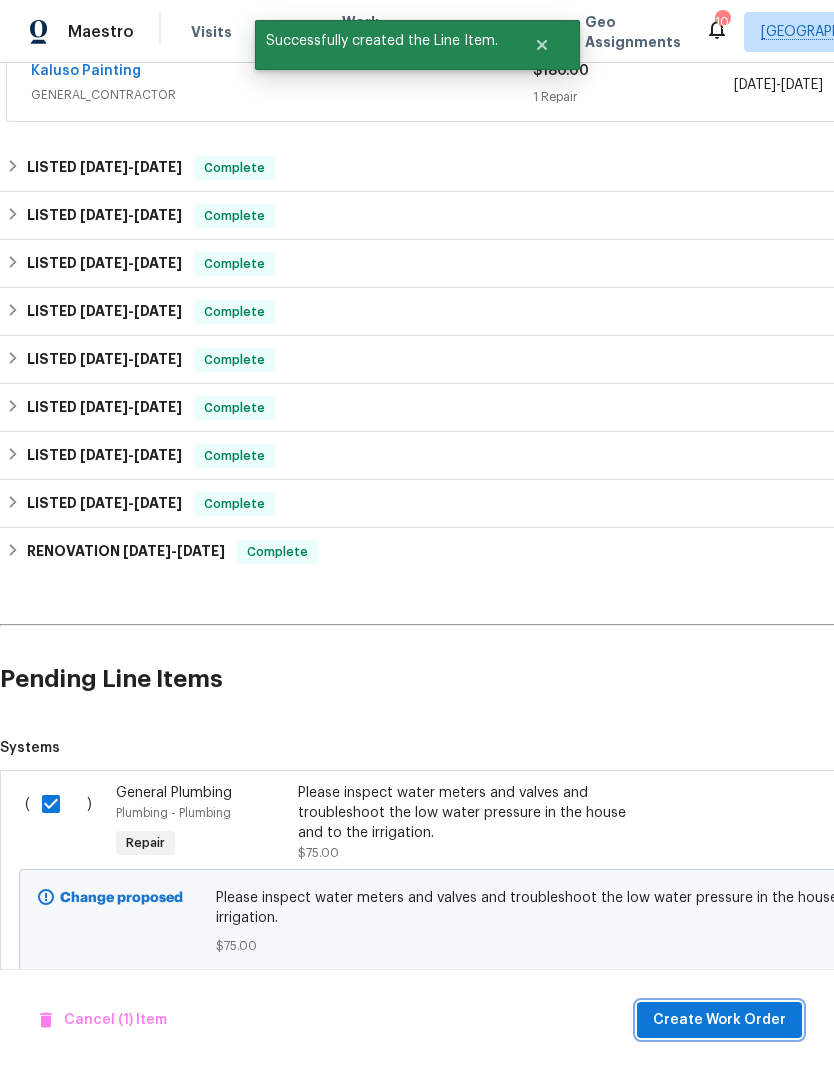 click on "Create Work Order" at bounding box center [719, 1020] 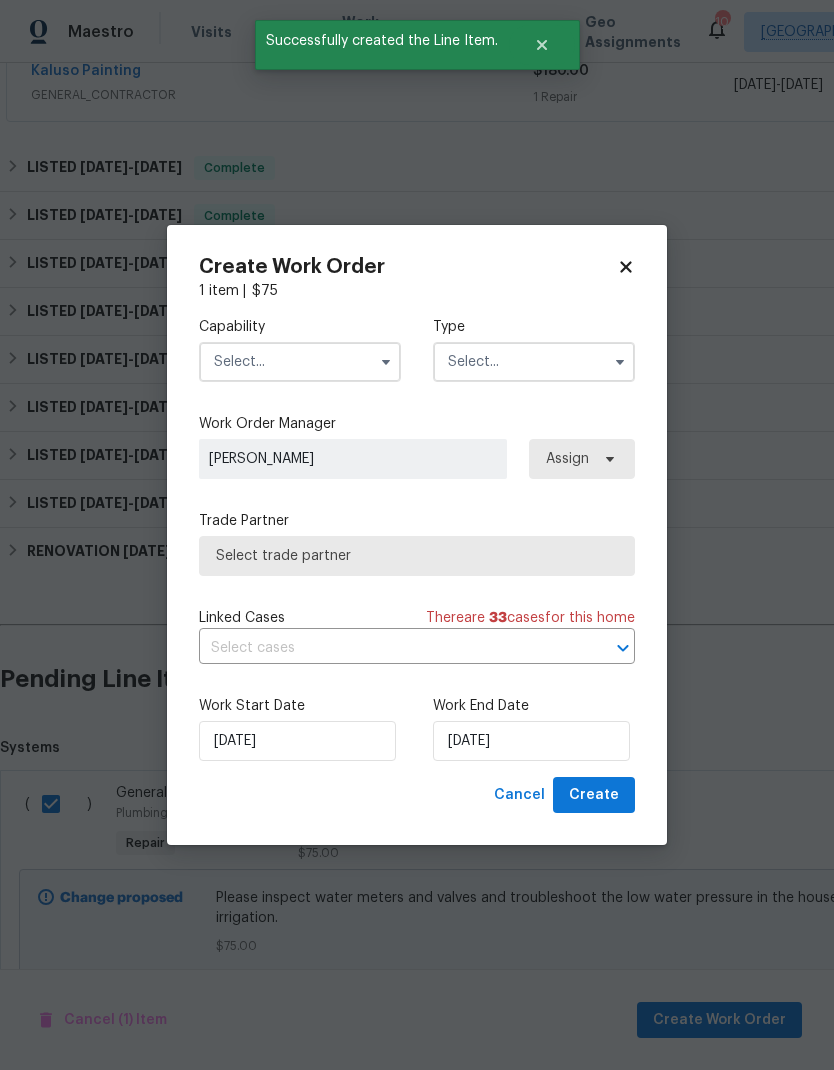 click at bounding box center [300, 362] 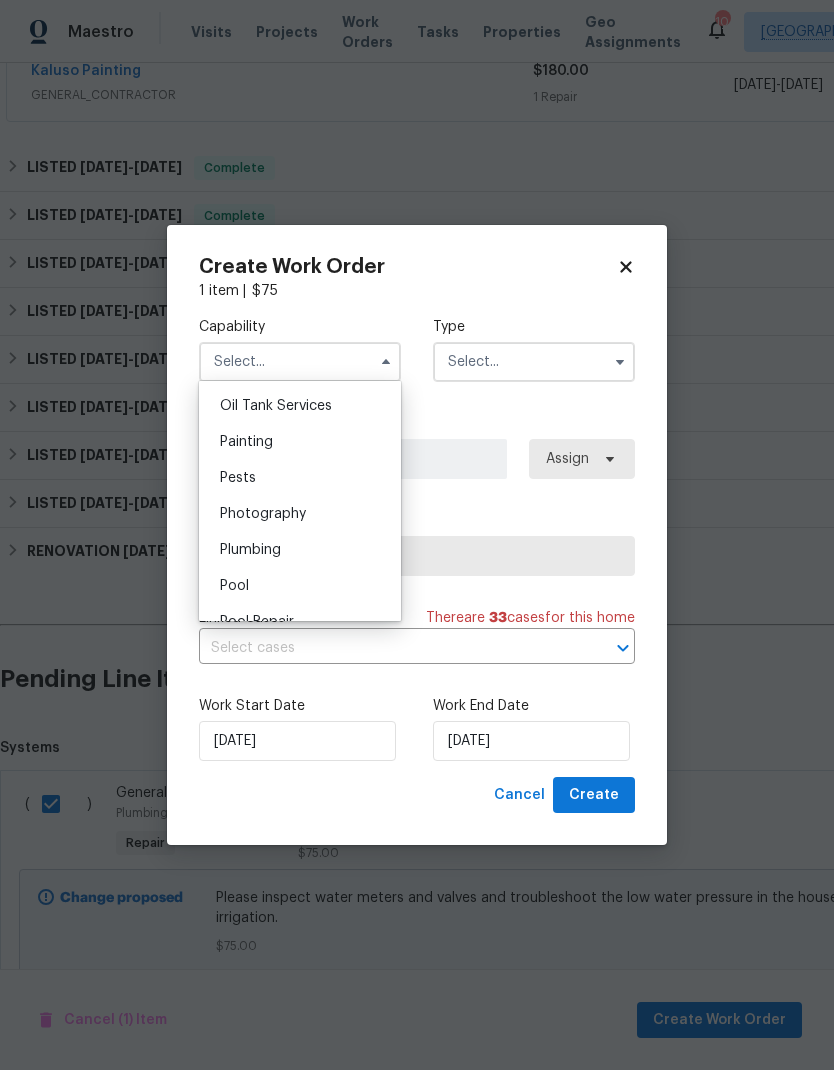 scroll, scrollTop: 1644, scrollLeft: 0, axis: vertical 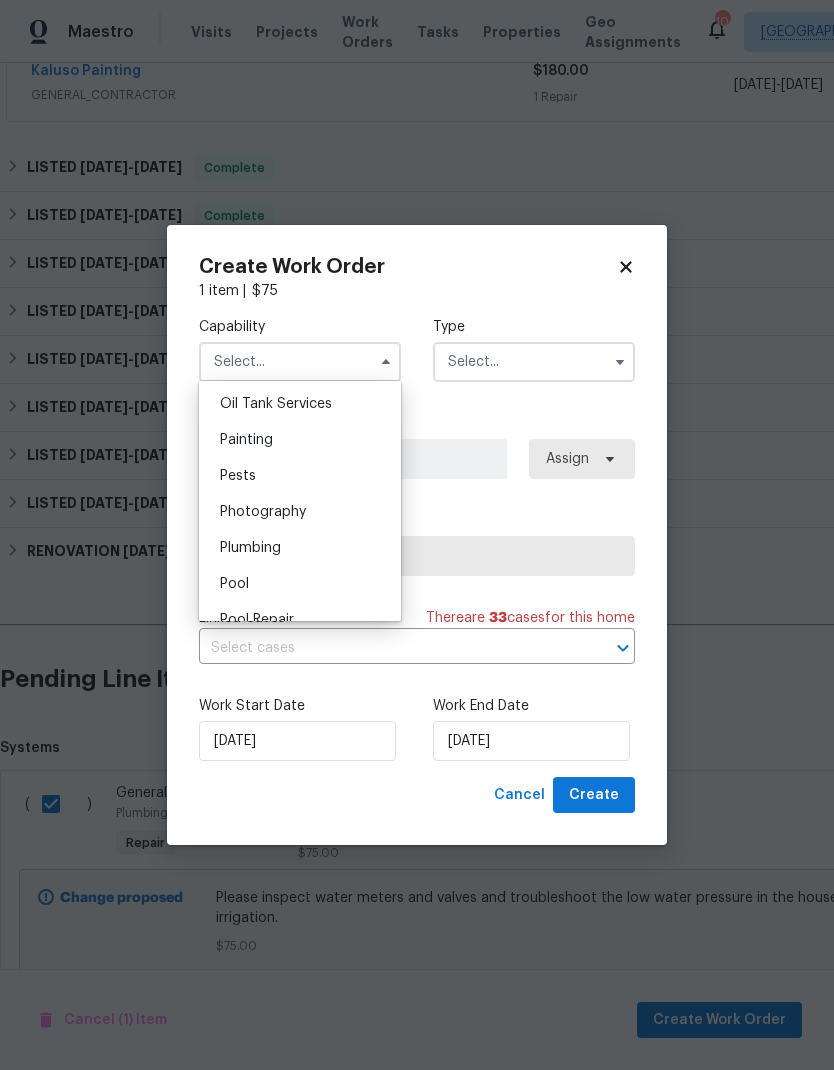 click on "Plumbing" at bounding box center [300, 548] 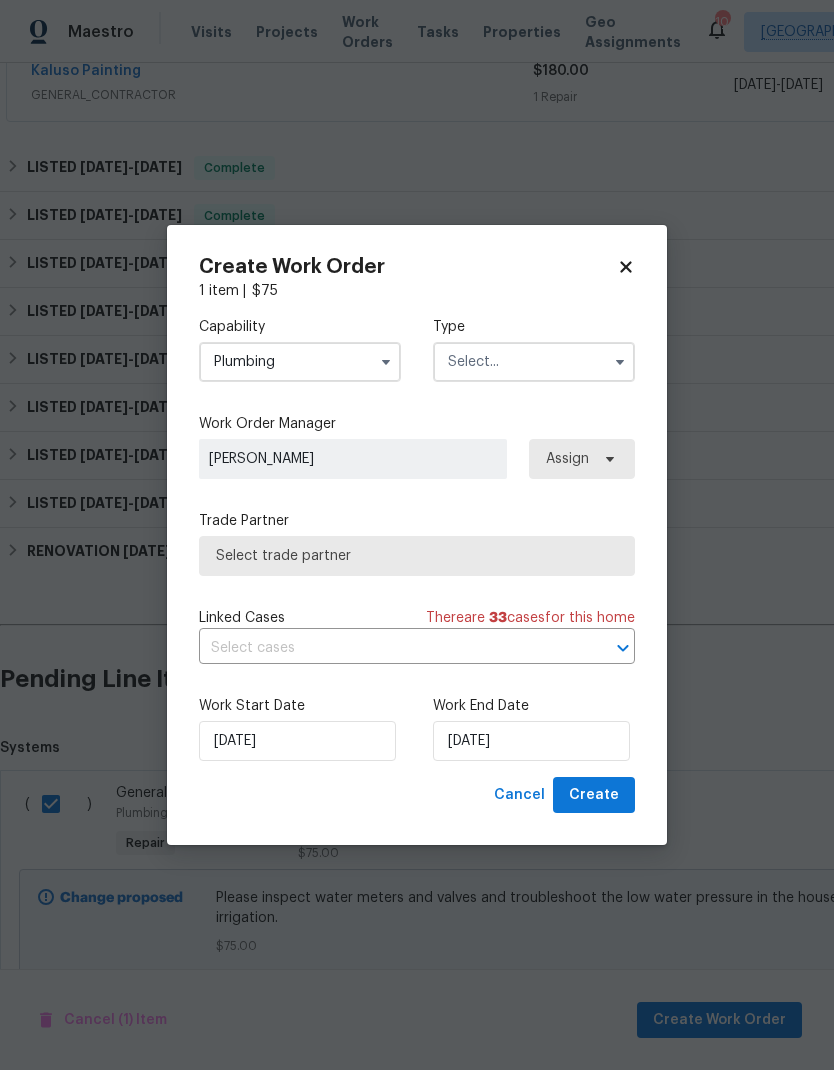 click at bounding box center [534, 362] 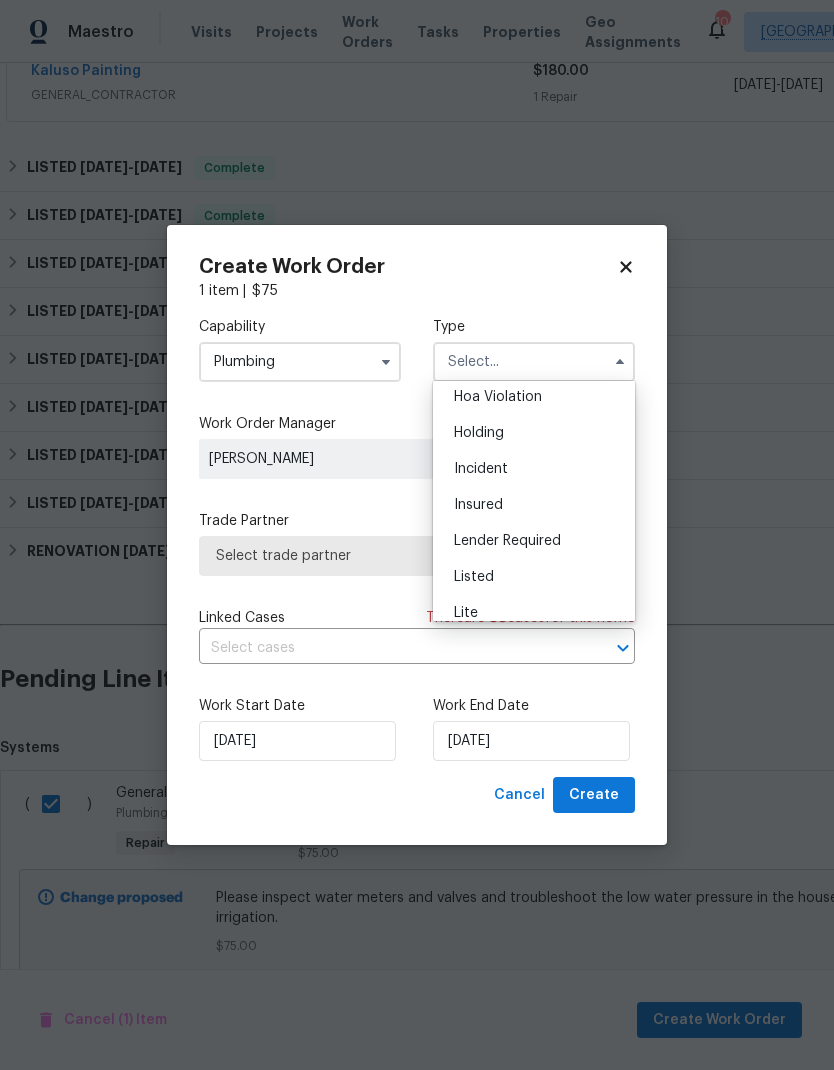 scroll, scrollTop: 48, scrollLeft: 0, axis: vertical 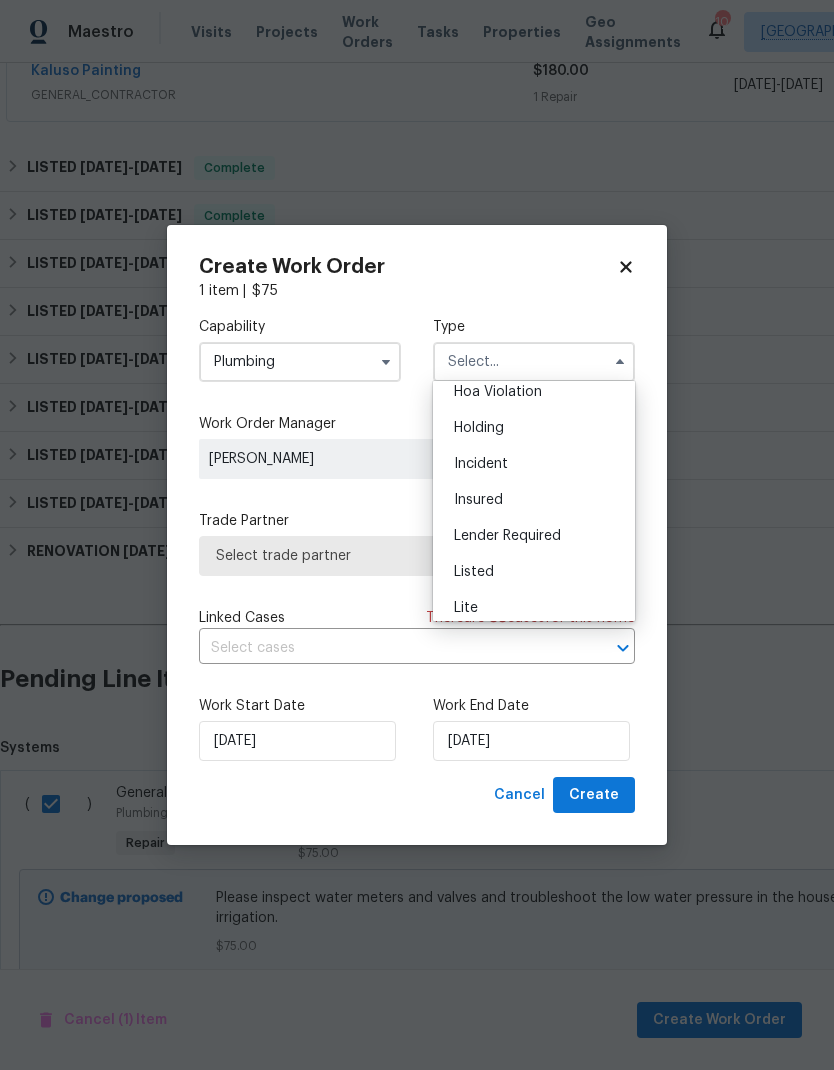 click on "Listed" at bounding box center (534, 572) 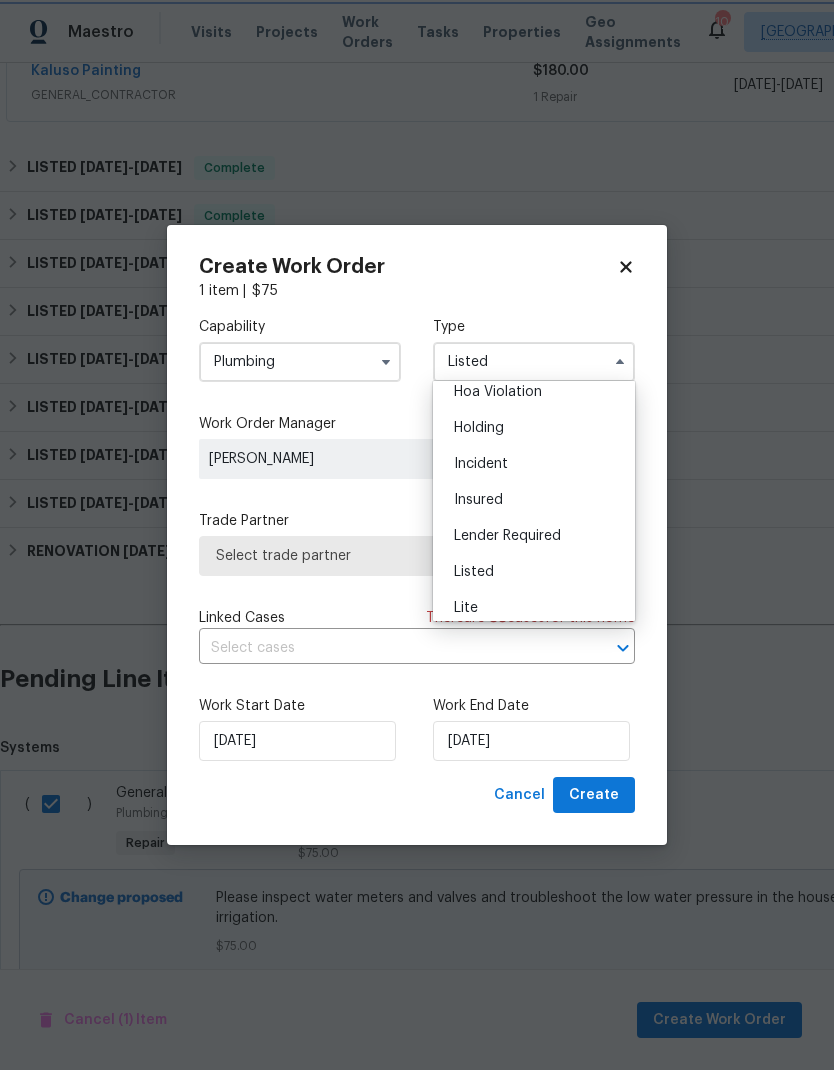 scroll, scrollTop: 0, scrollLeft: 0, axis: both 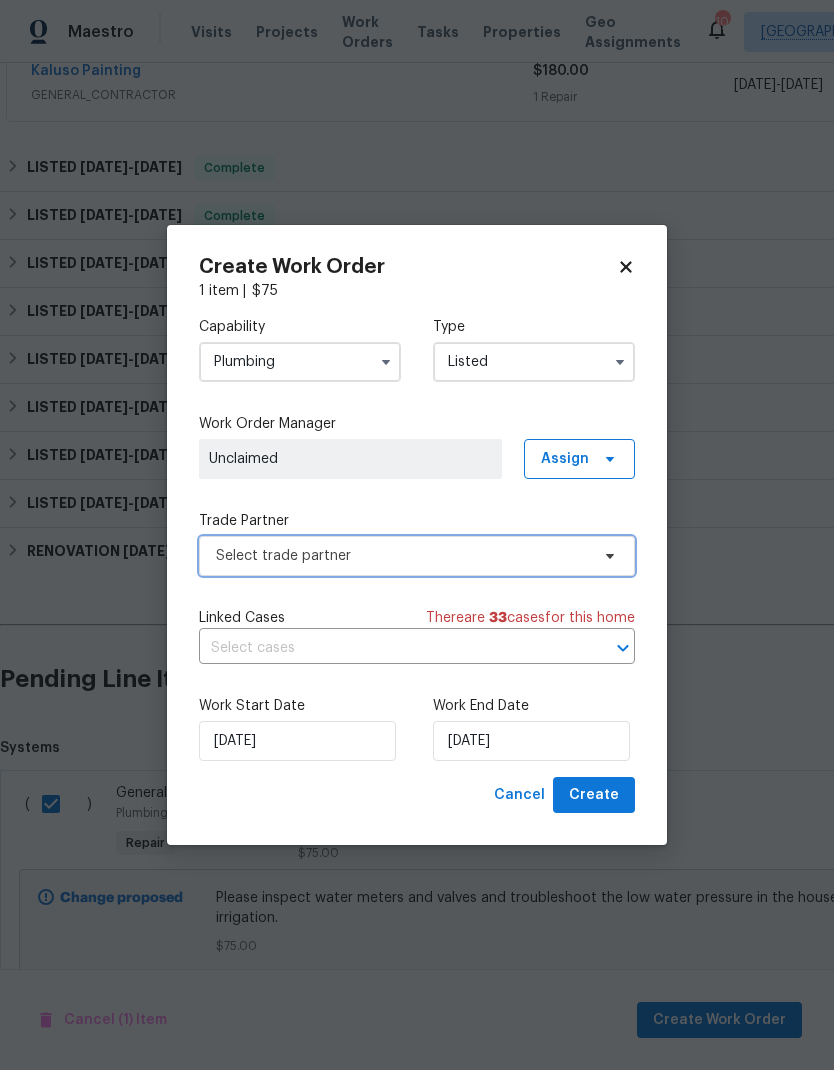 click on "Select trade partner" at bounding box center (402, 556) 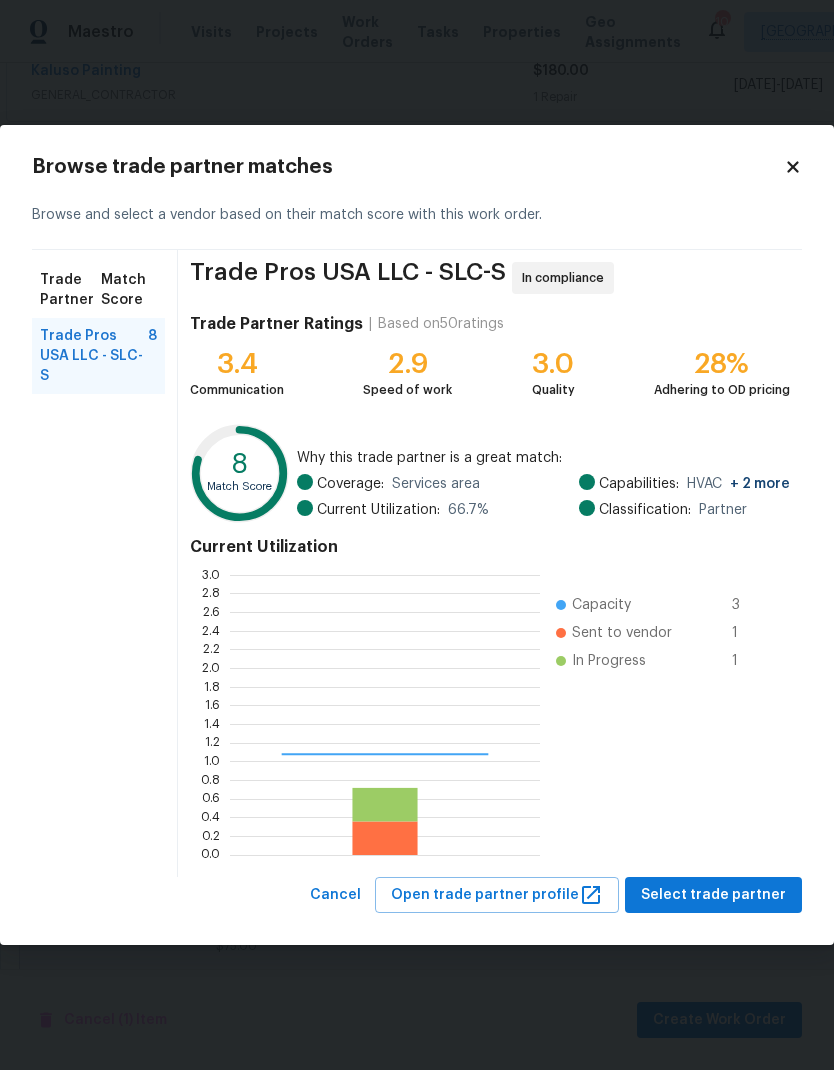scroll, scrollTop: 2, scrollLeft: 2, axis: both 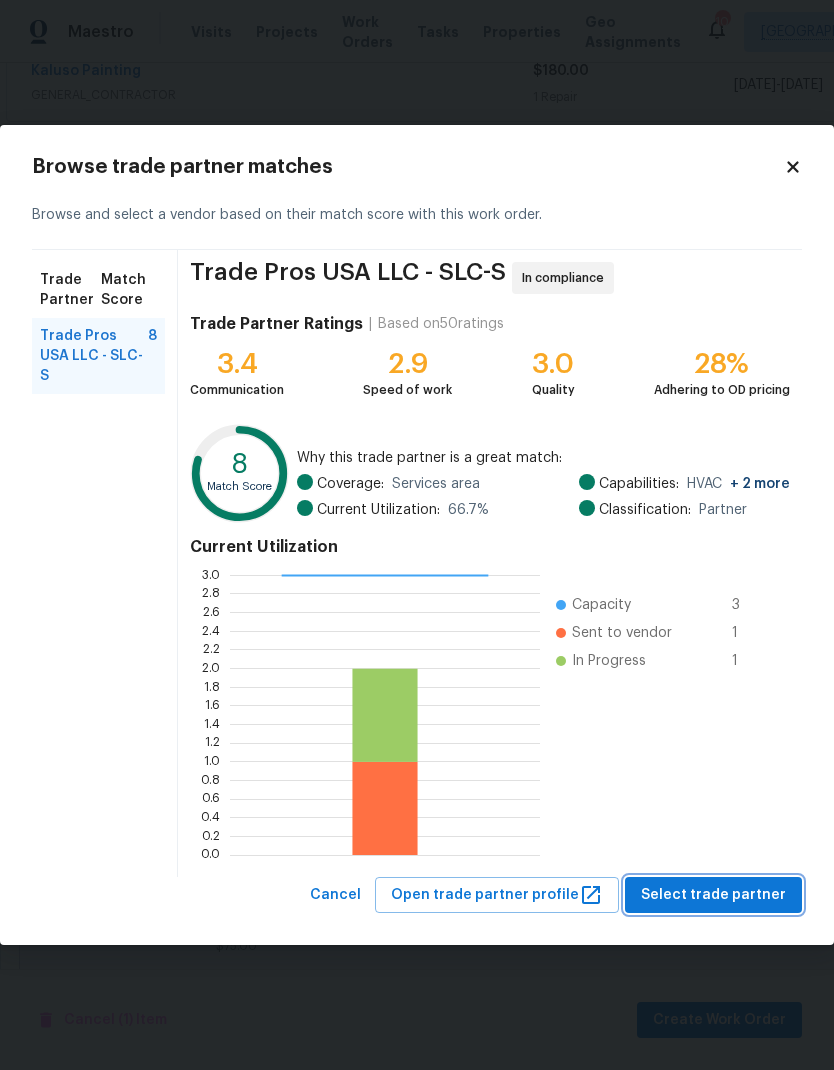 click on "Select trade partner" at bounding box center (713, 895) 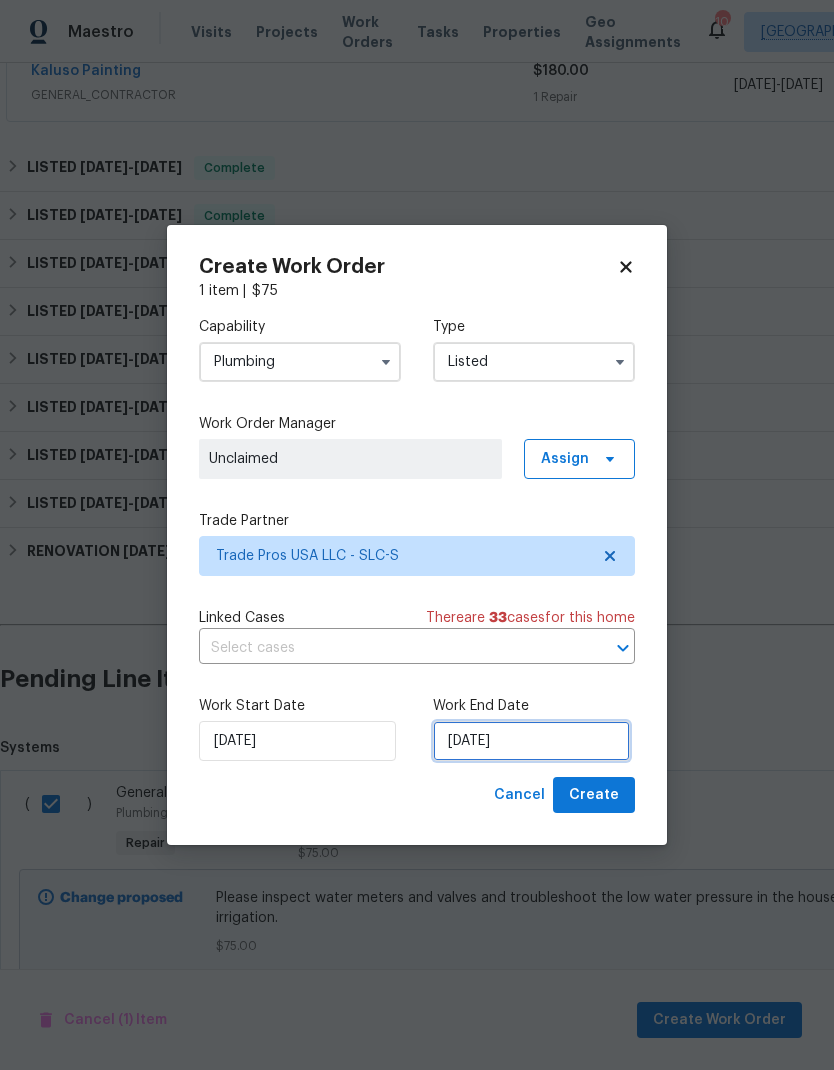 click on "7/21/2025" at bounding box center [531, 741] 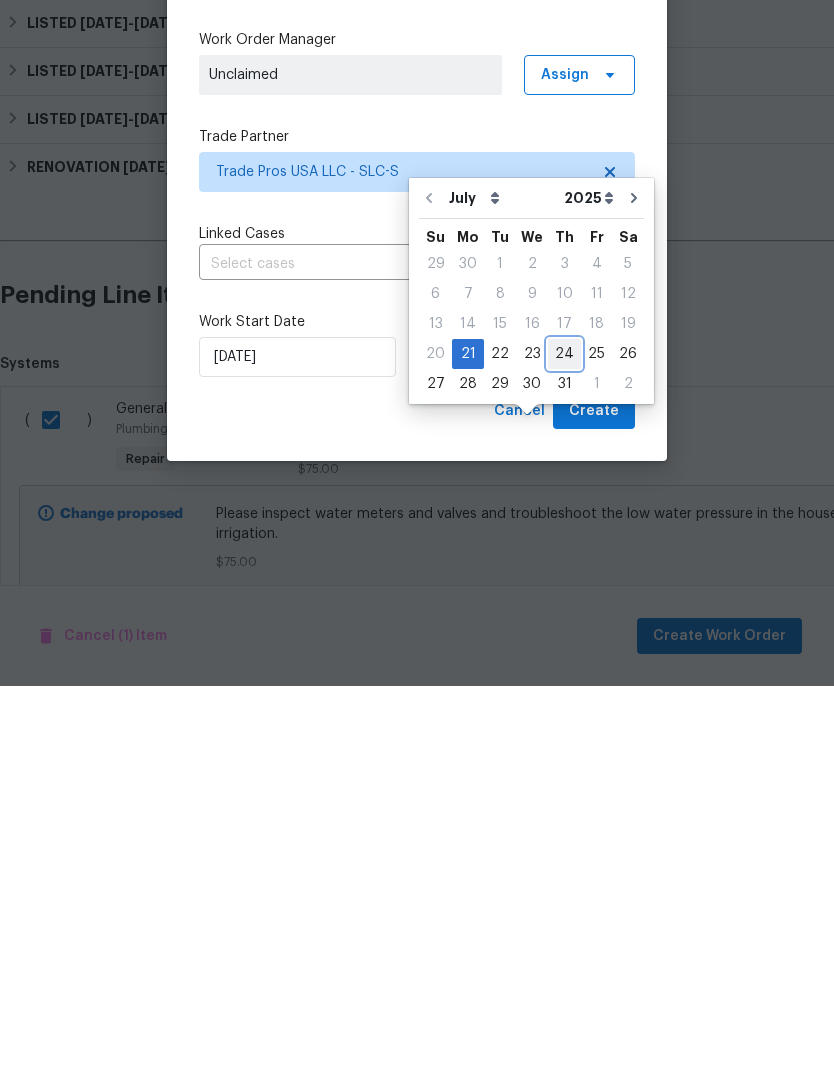 click on "24" at bounding box center (564, 738) 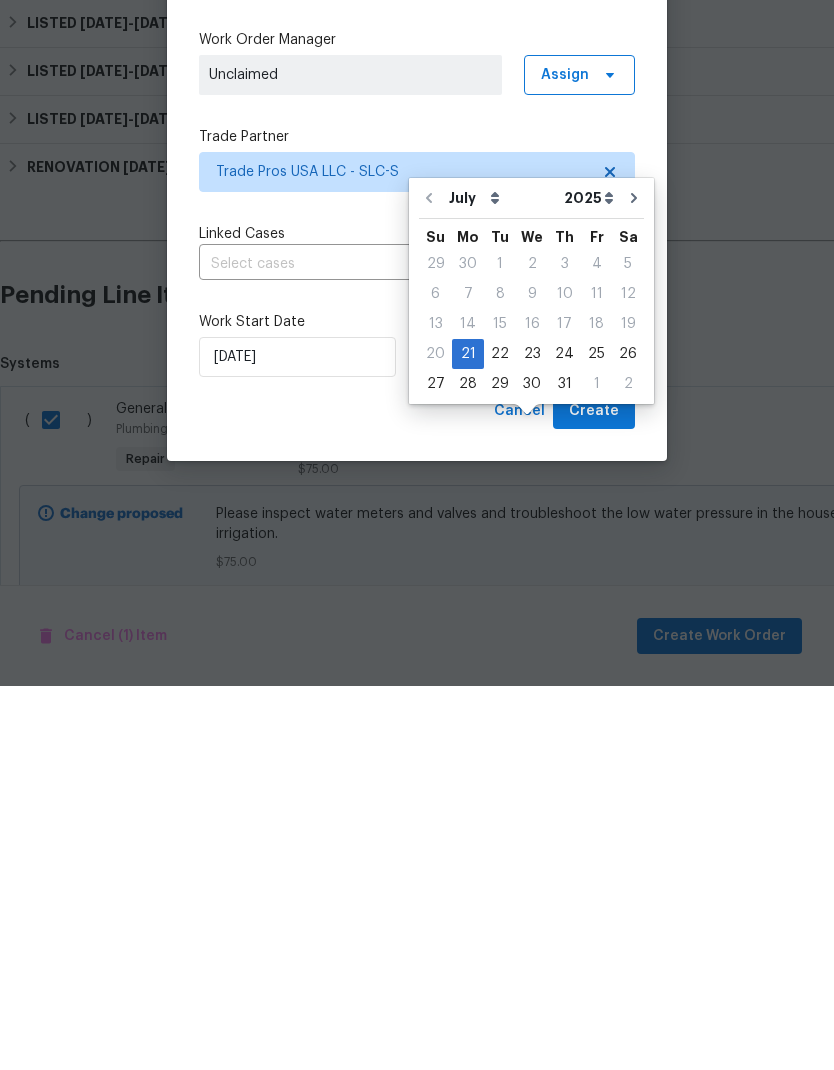 type on "7/24/2025" 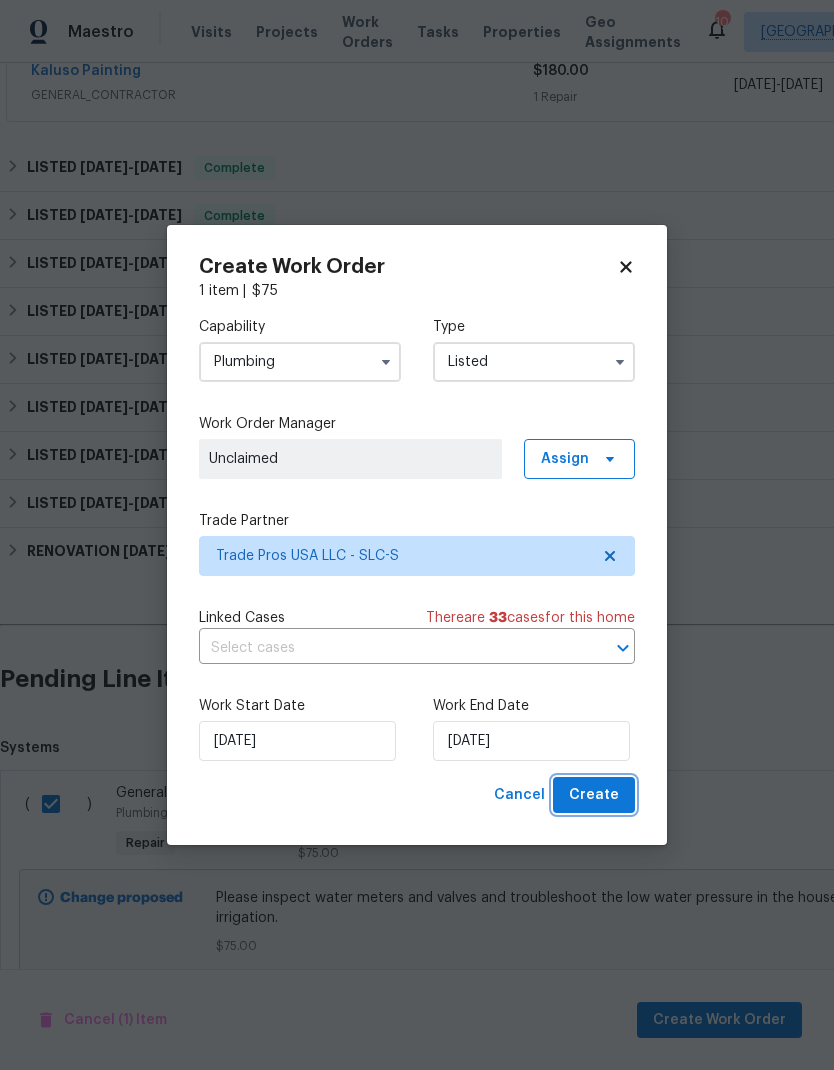 click on "Create" at bounding box center (594, 795) 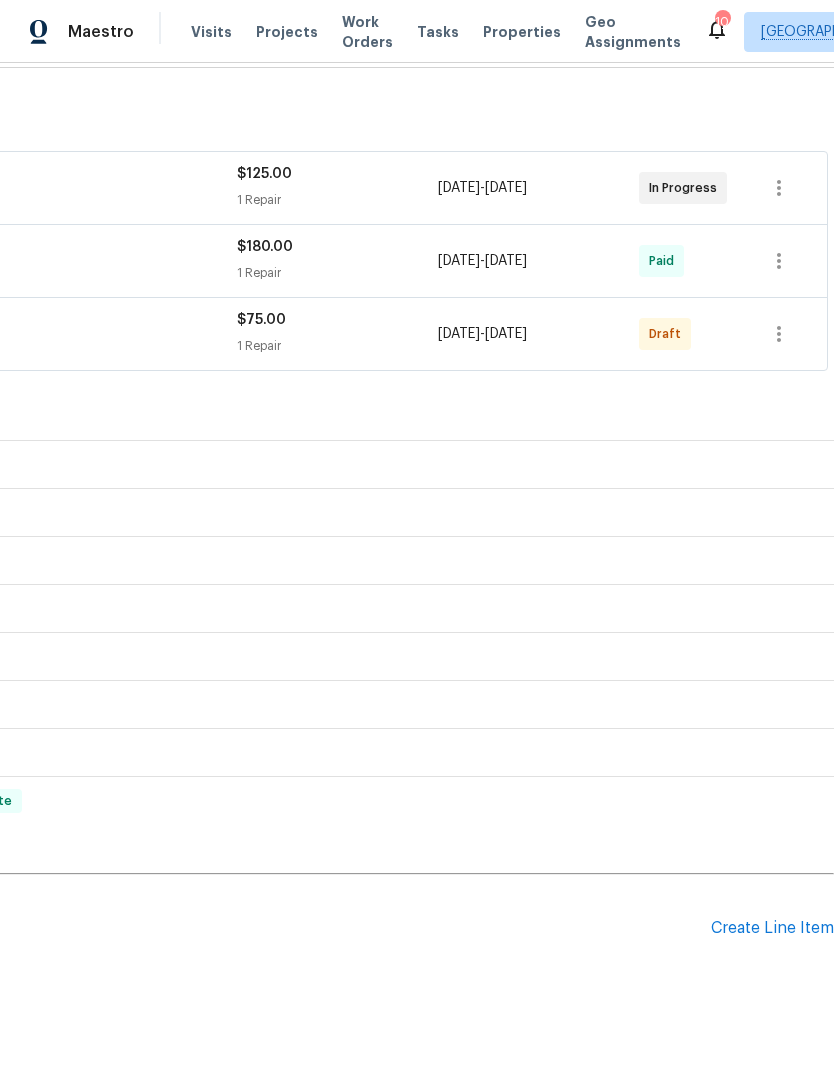 scroll, scrollTop: 295, scrollLeft: 296, axis: both 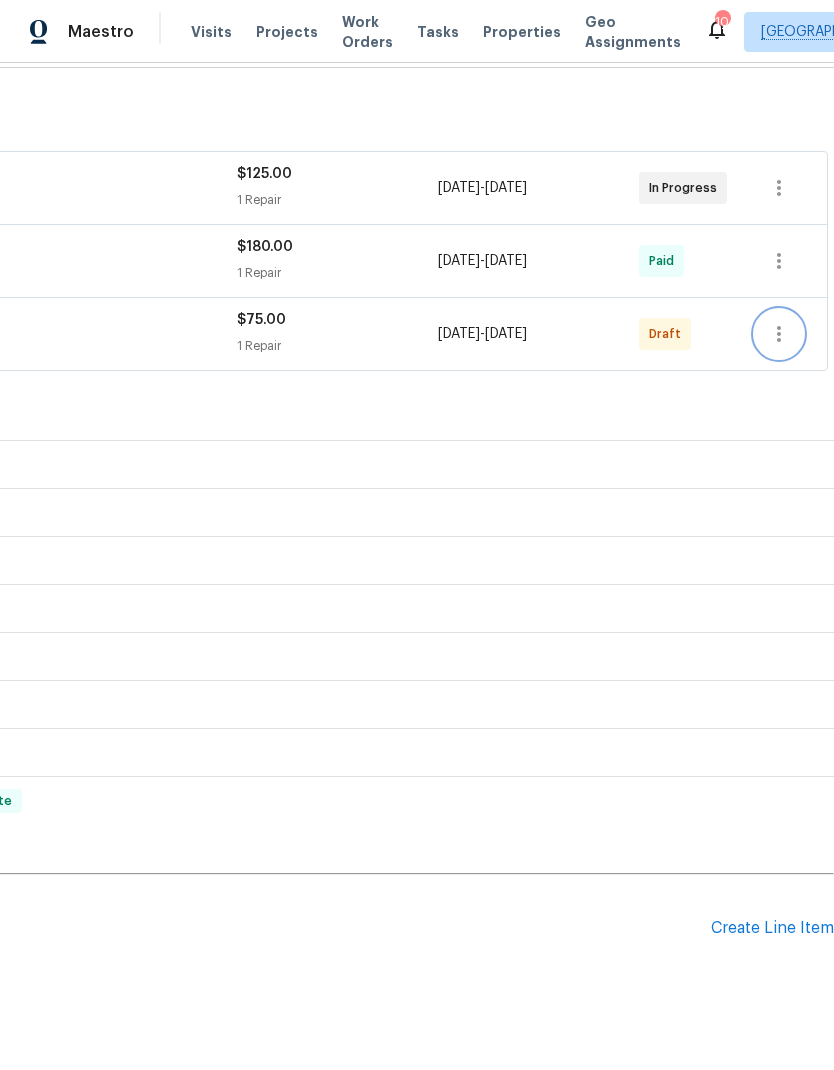 click 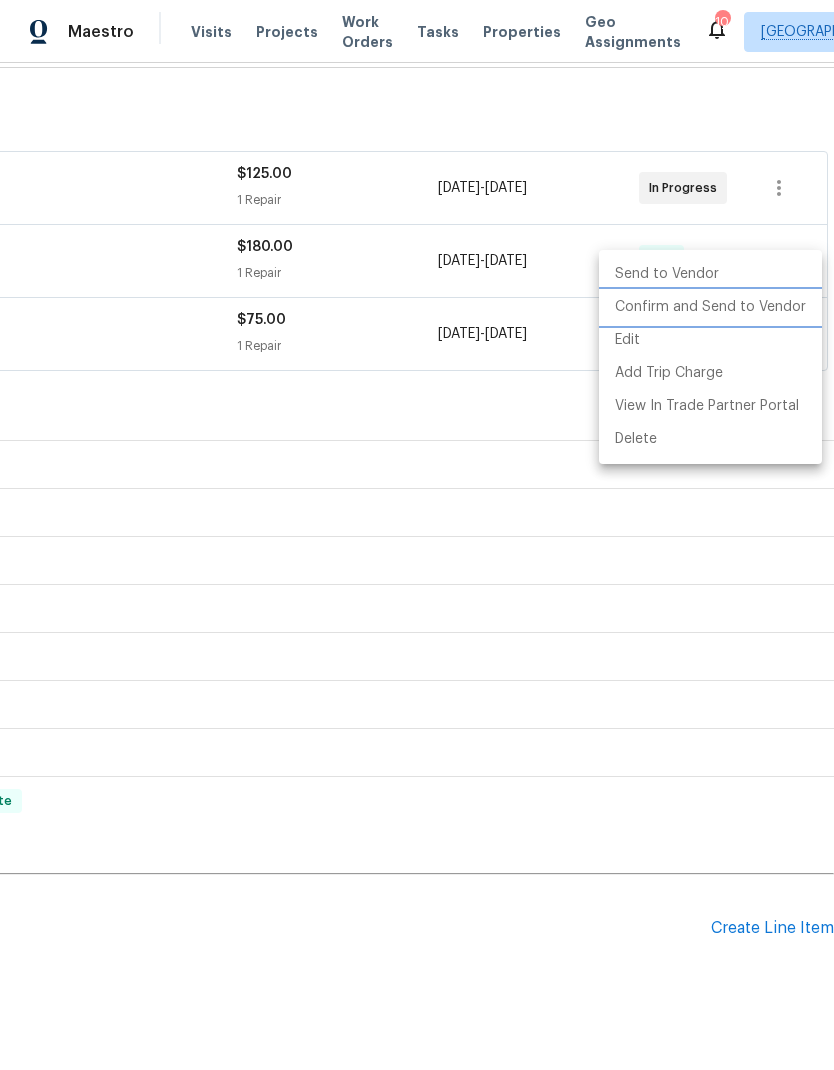 click on "Confirm and Send to Vendor" at bounding box center [710, 307] 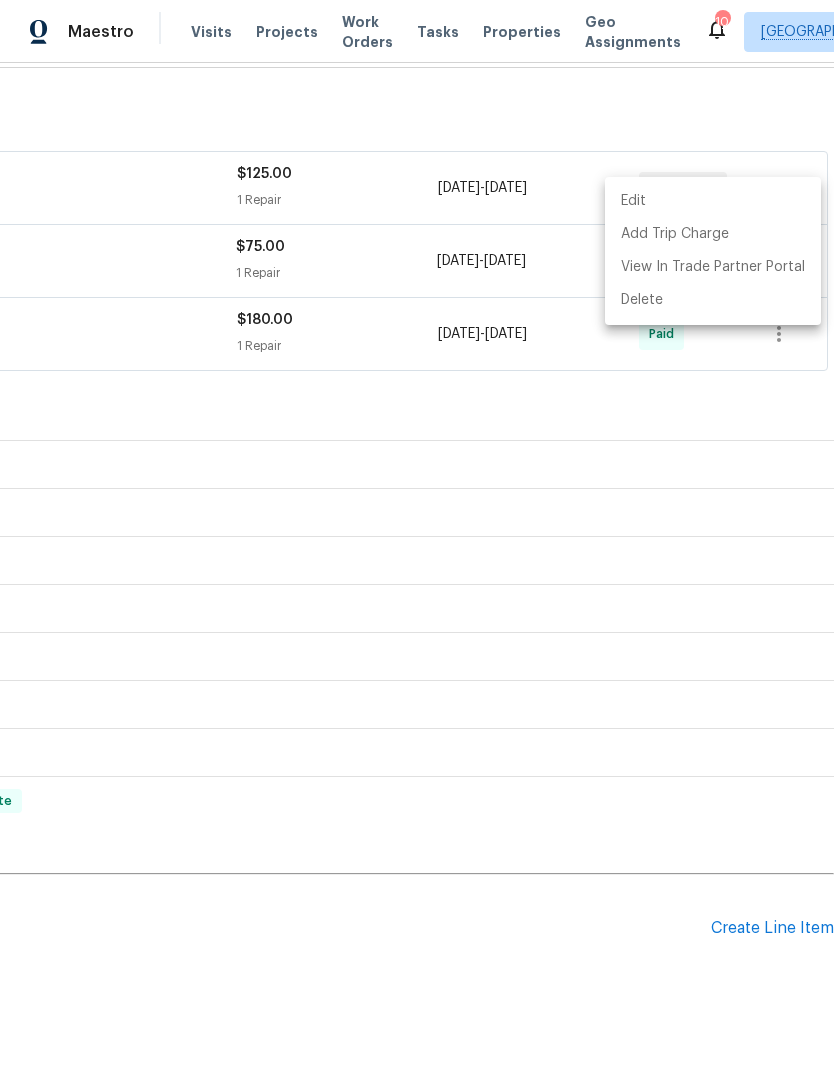 click at bounding box center (417, 535) 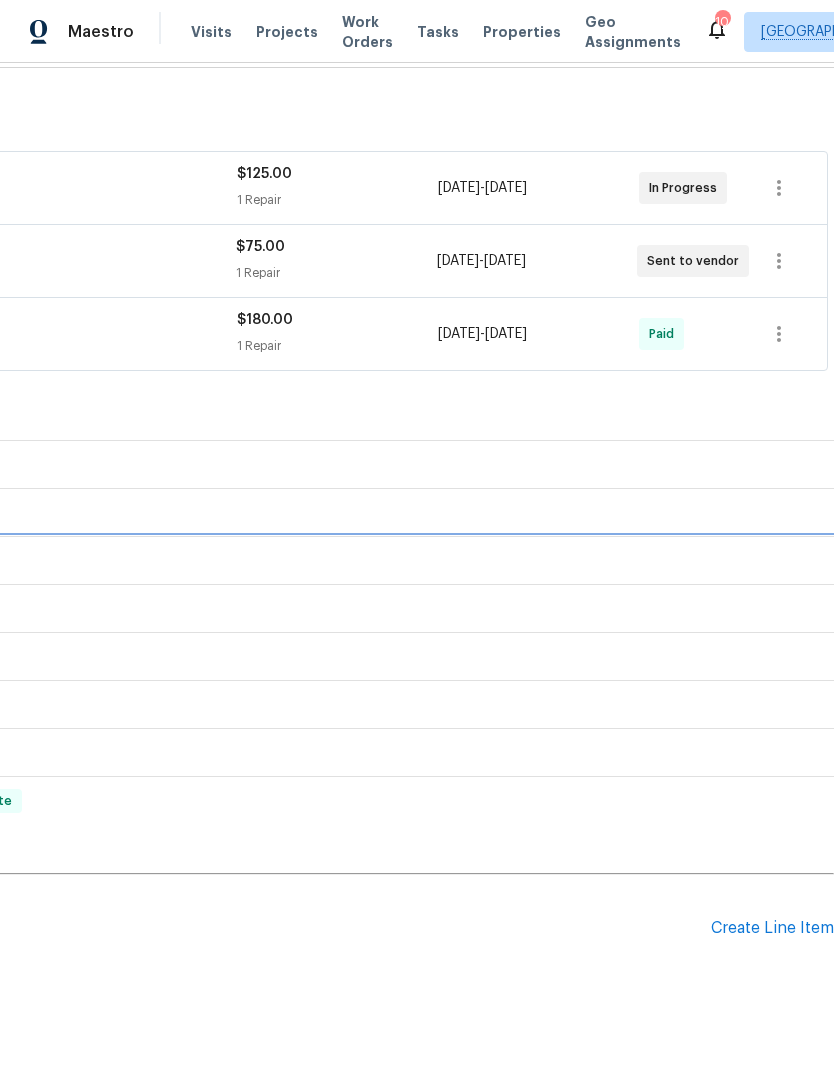 click on "LISTED   3/3/25  -  3/3/25 Complete" at bounding box center [269, 561] 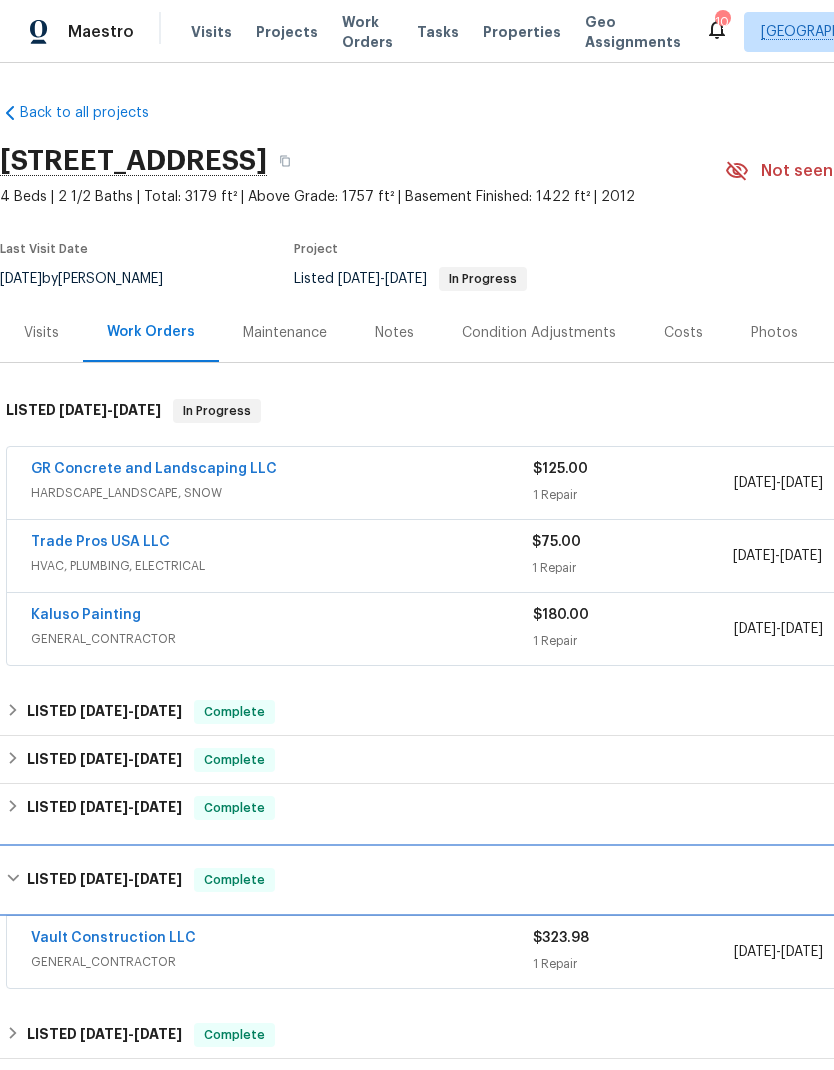 scroll, scrollTop: 0, scrollLeft: 0, axis: both 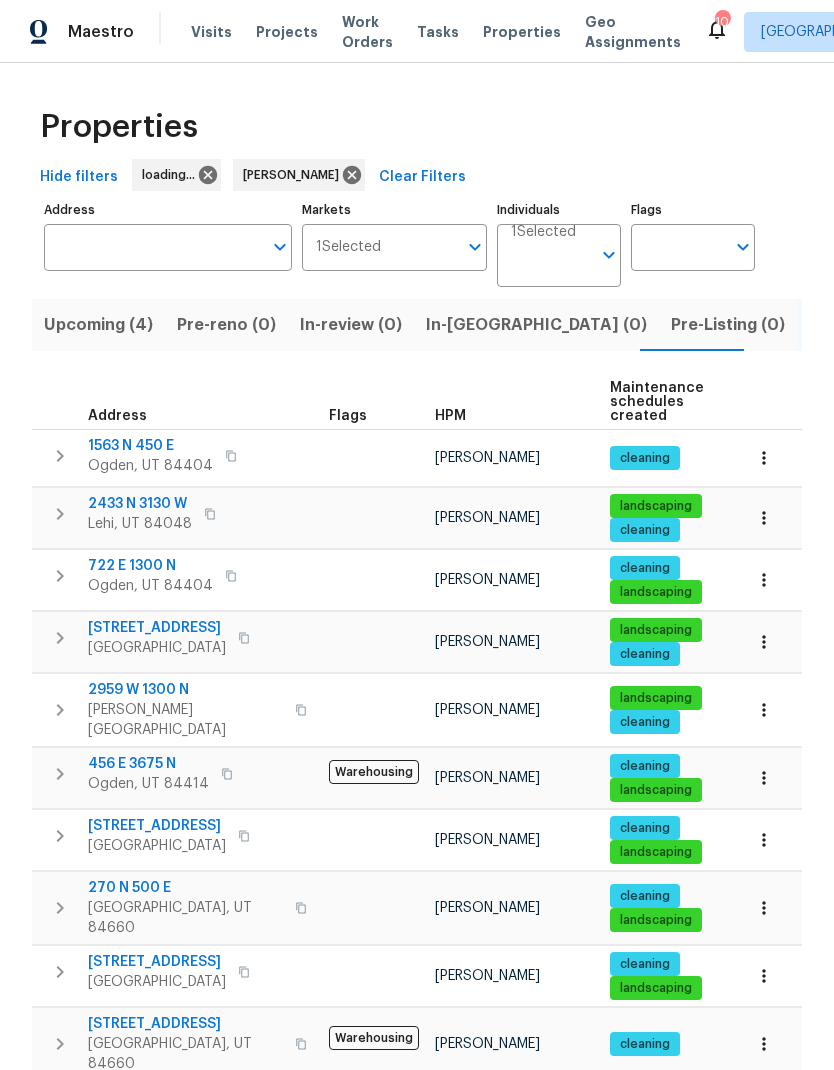 click on "Upcoming (4)" at bounding box center [98, 325] 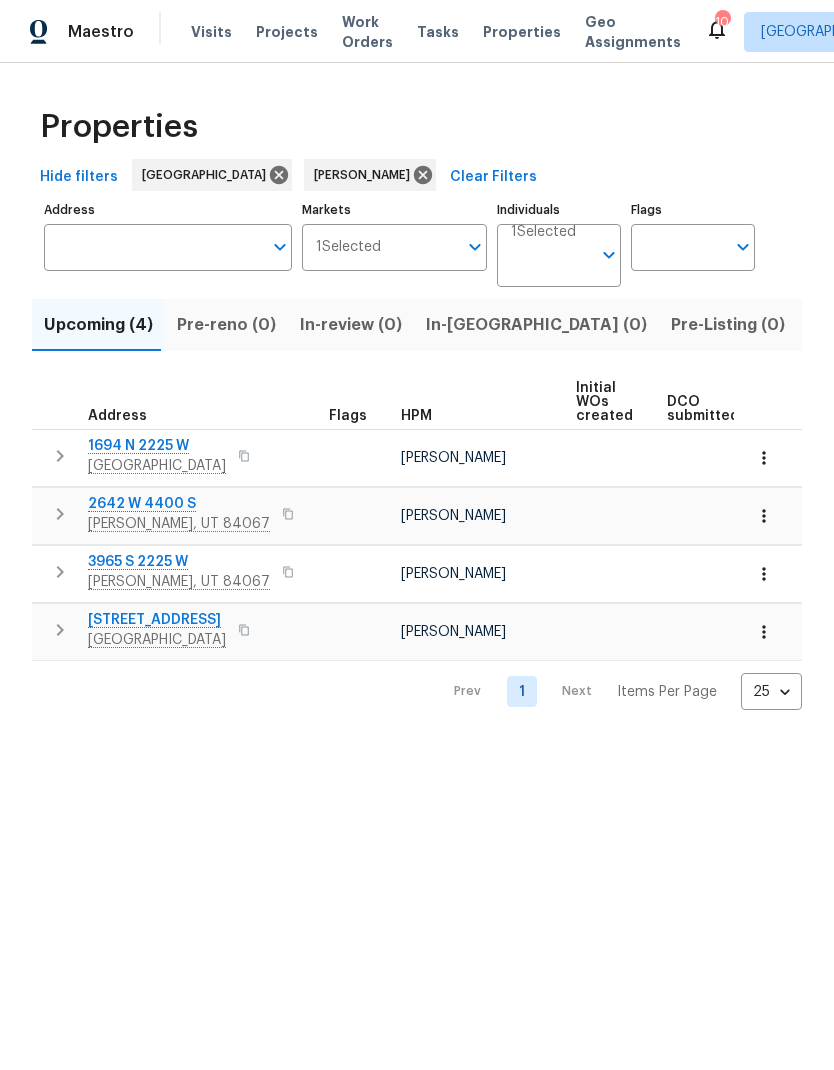 scroll, scrollTop: 0, scrollLeft: 0, axis: both 